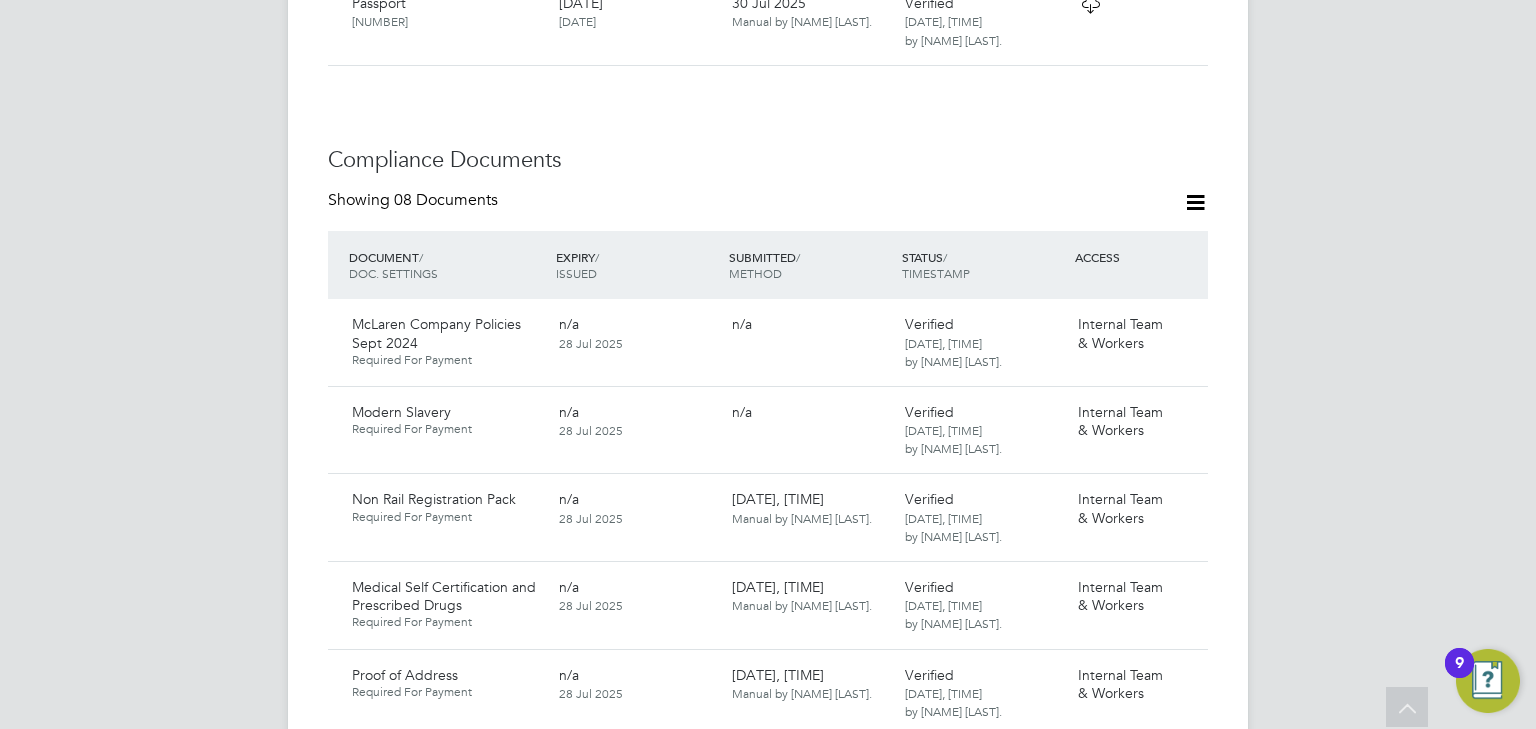 scroll, scrollTop: 960, scrollLeft: 0, axis: vertical 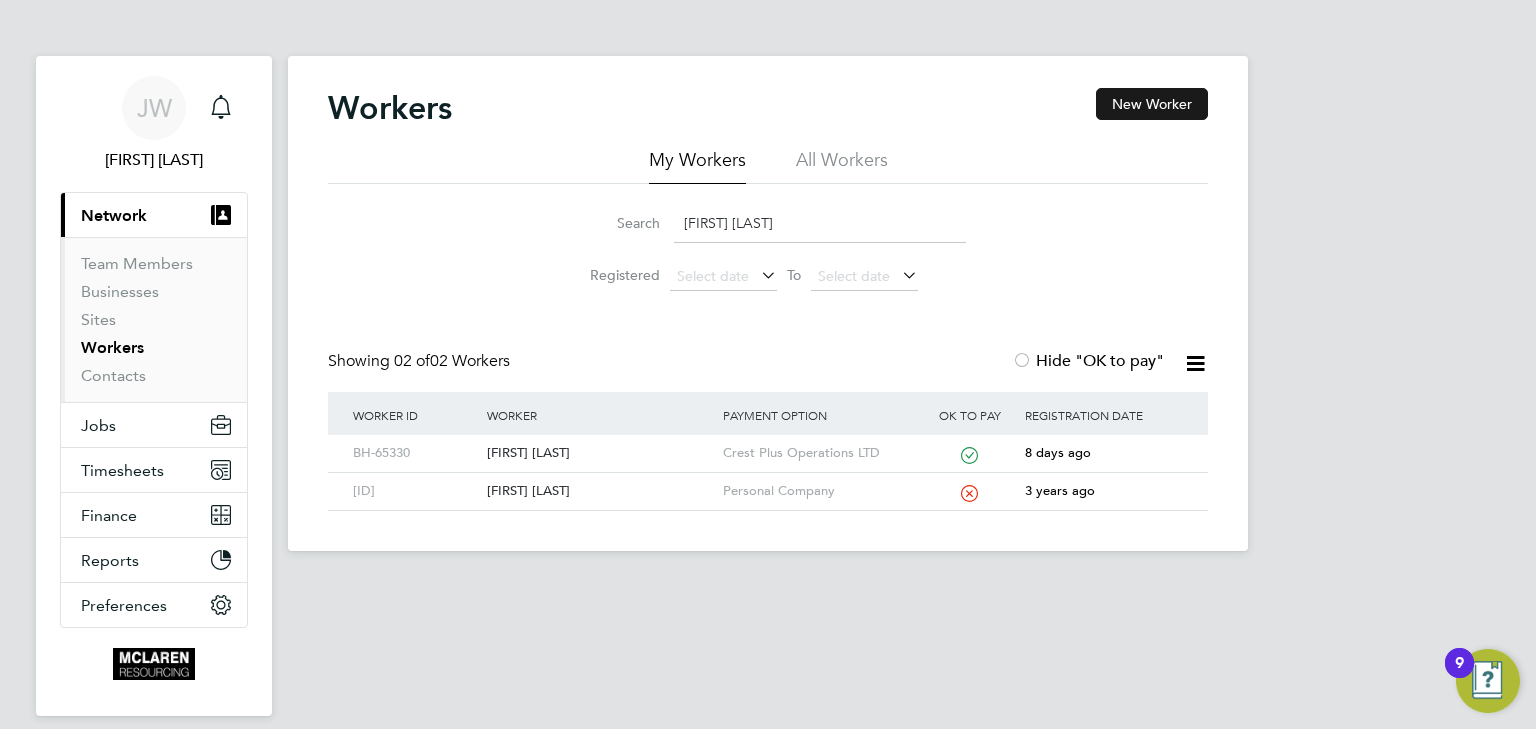 click on "New Worker" 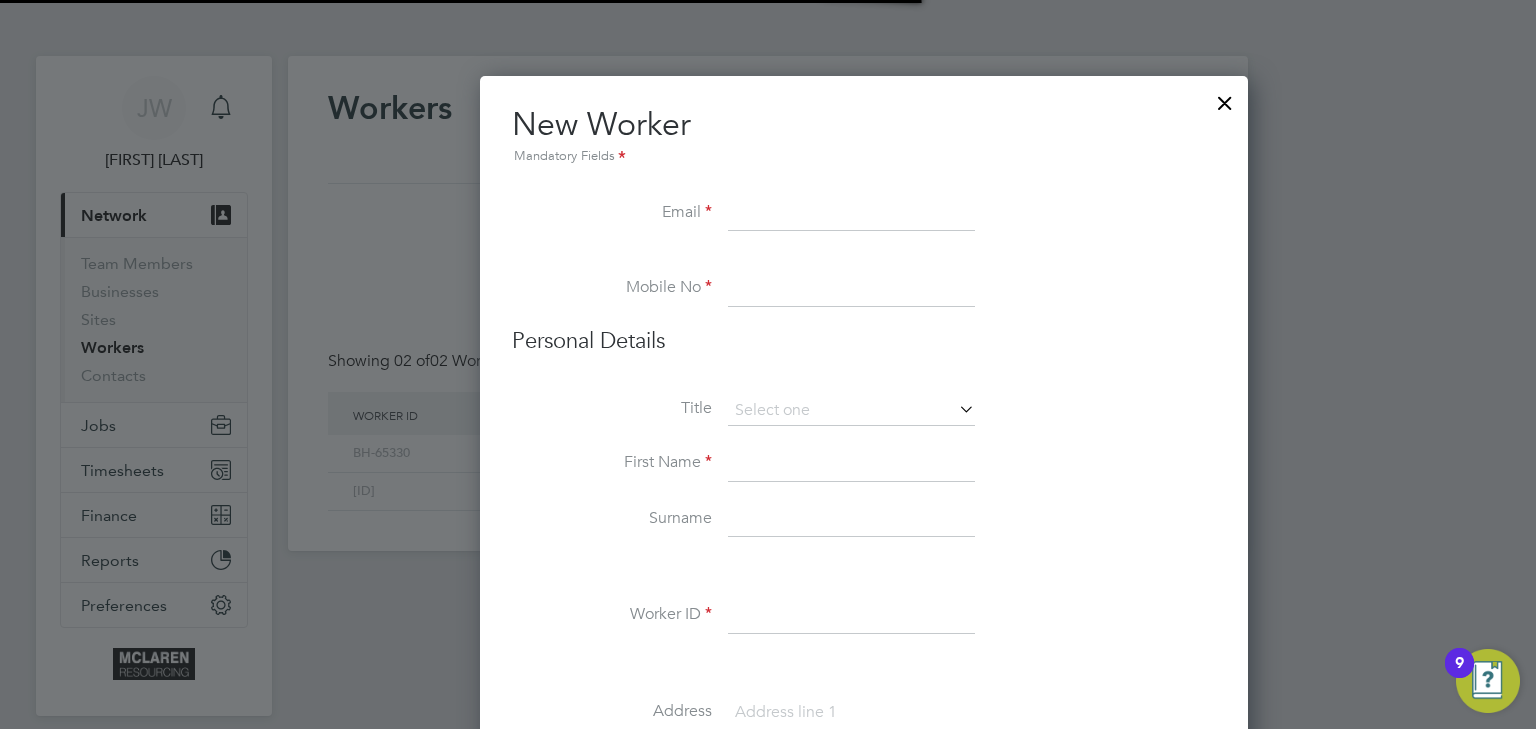 scroll, scrollTop: 9, scrollLeft: 9, axis: both 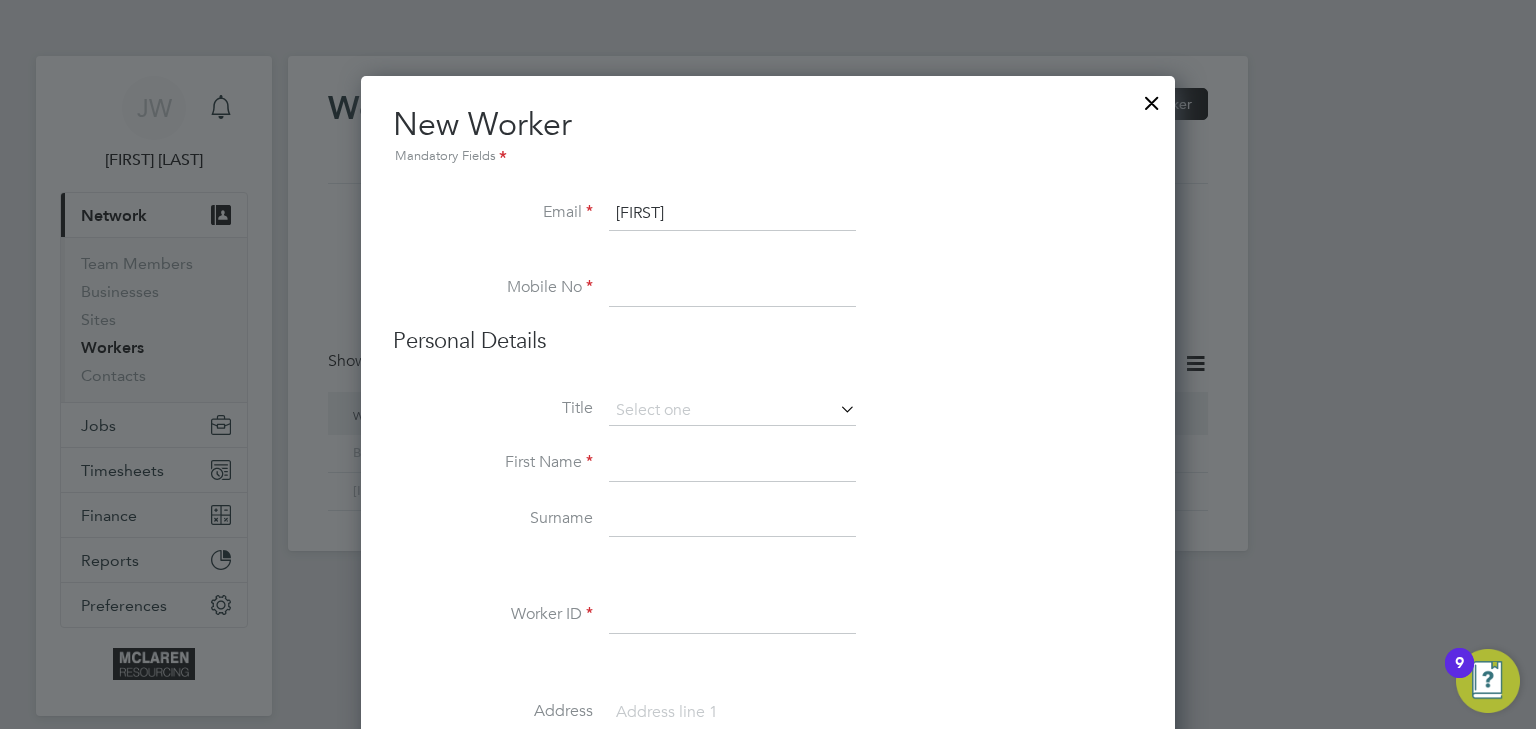 type on "bradley" 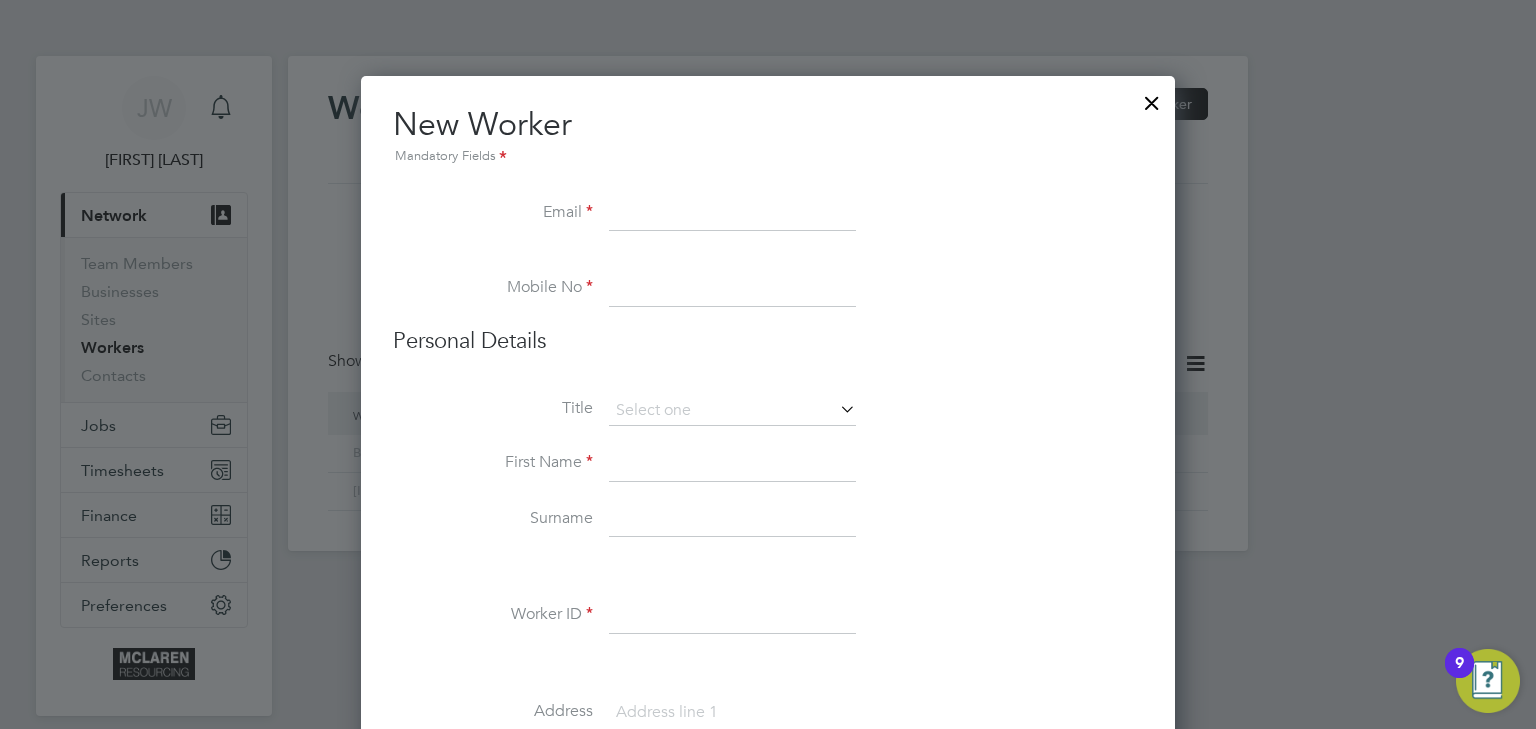 click at bounding box center (732, 214) 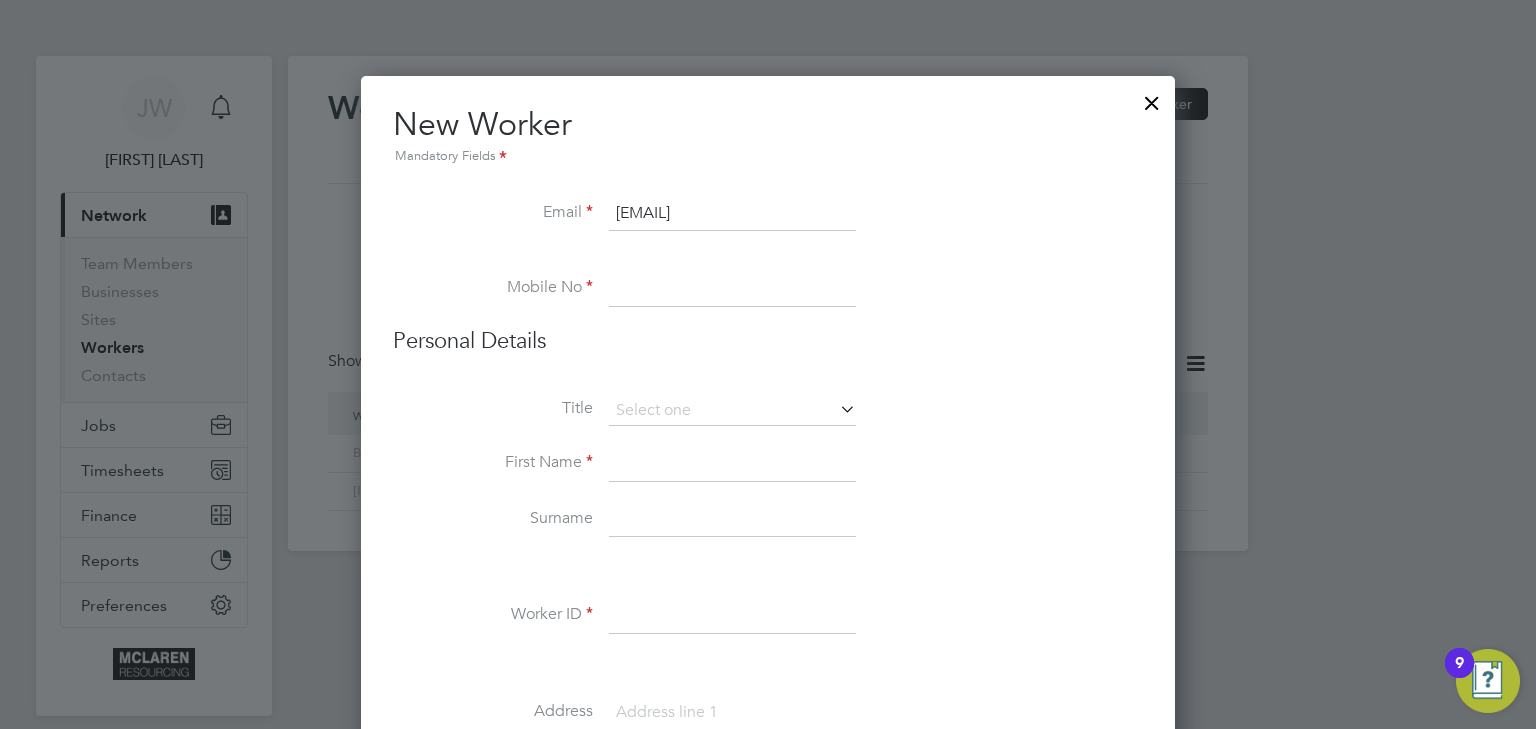 type on "Bradleybaulf@outlook.com" 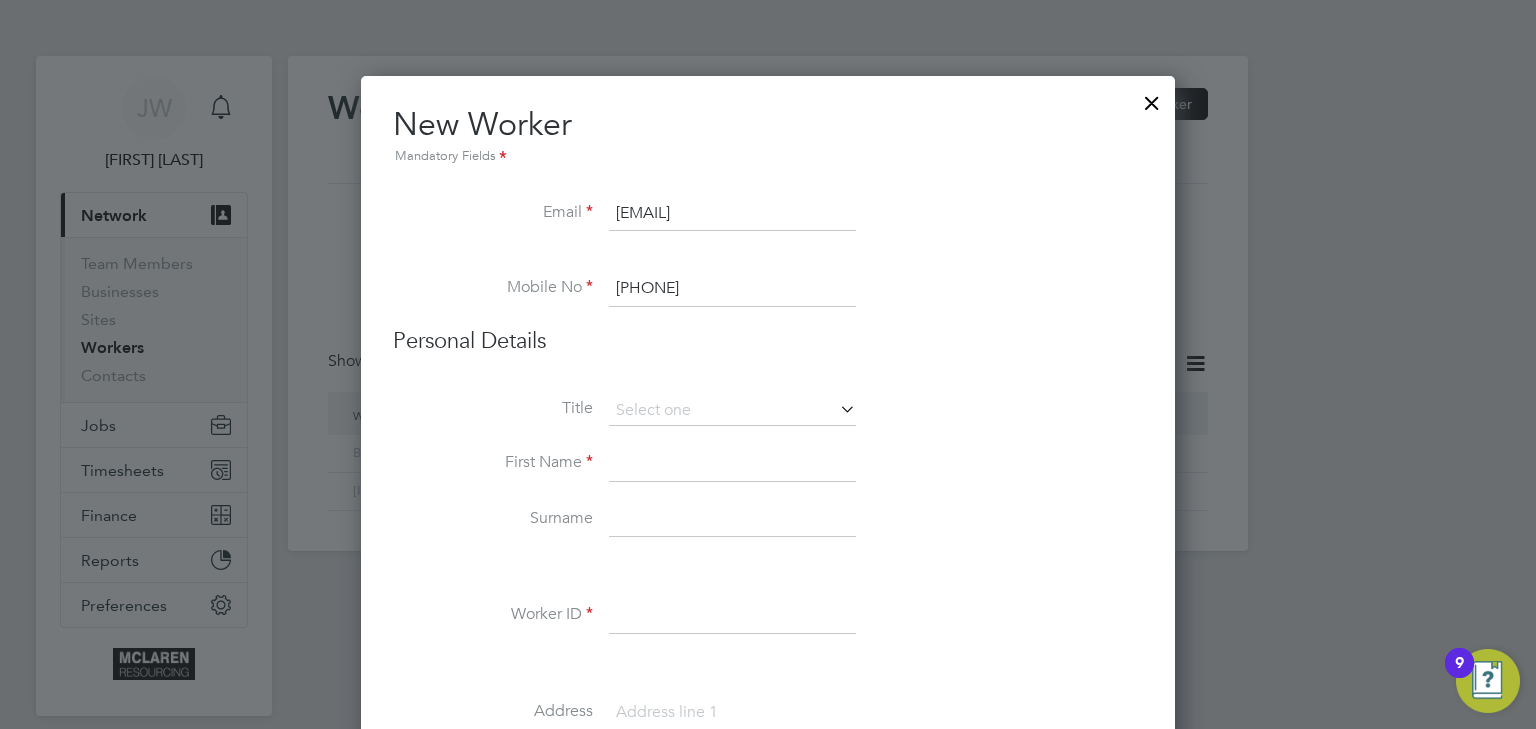 type on "07481761552" 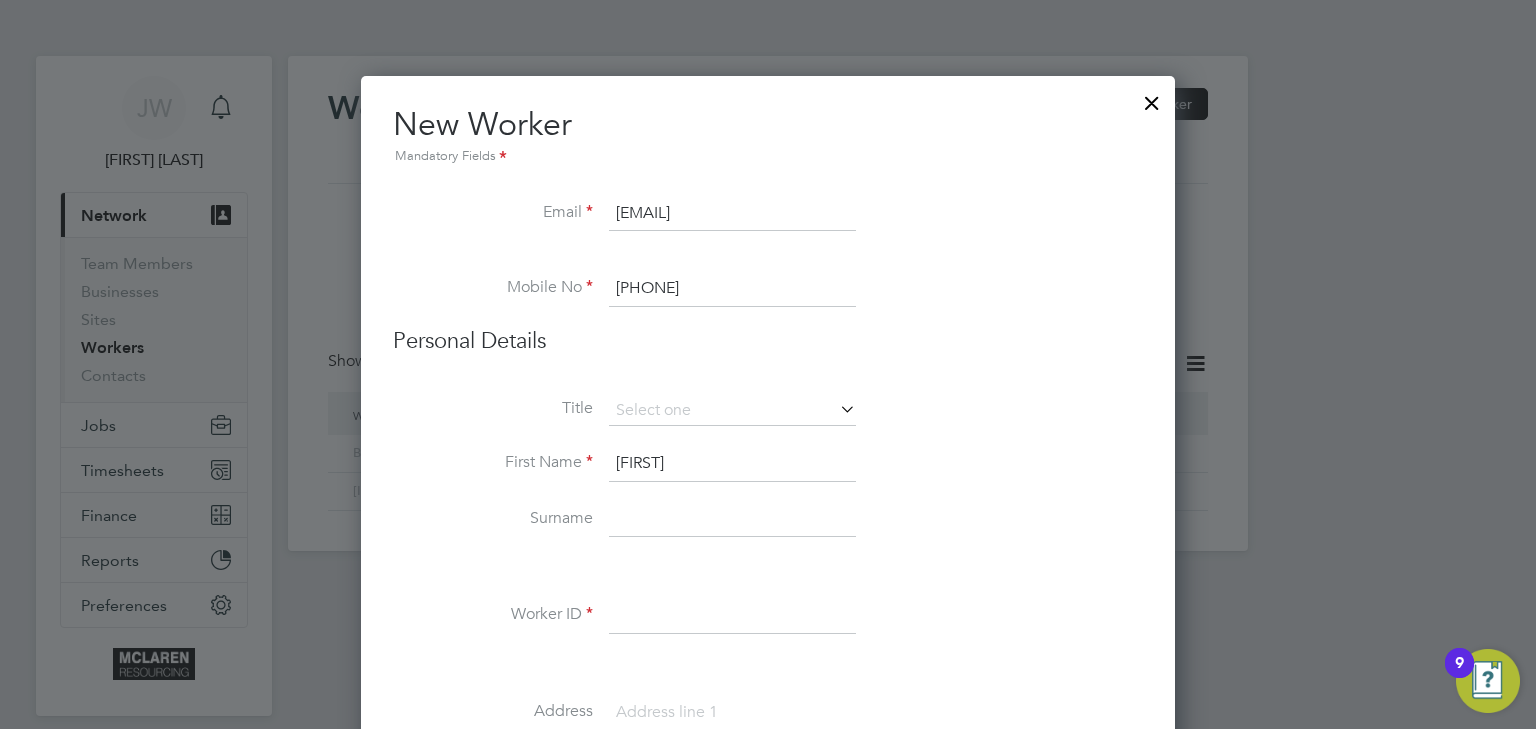type on "Bradley" 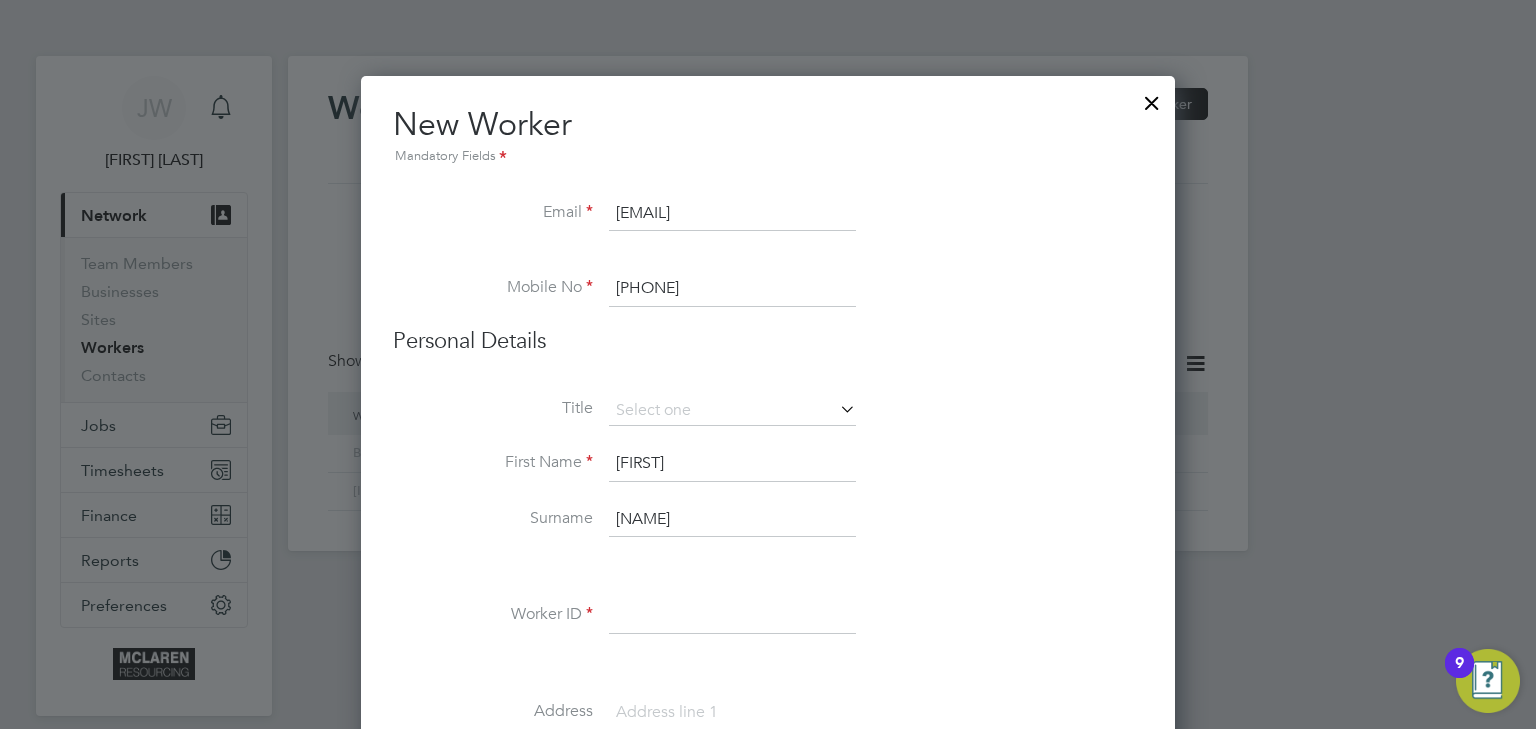 type on "Baulf" 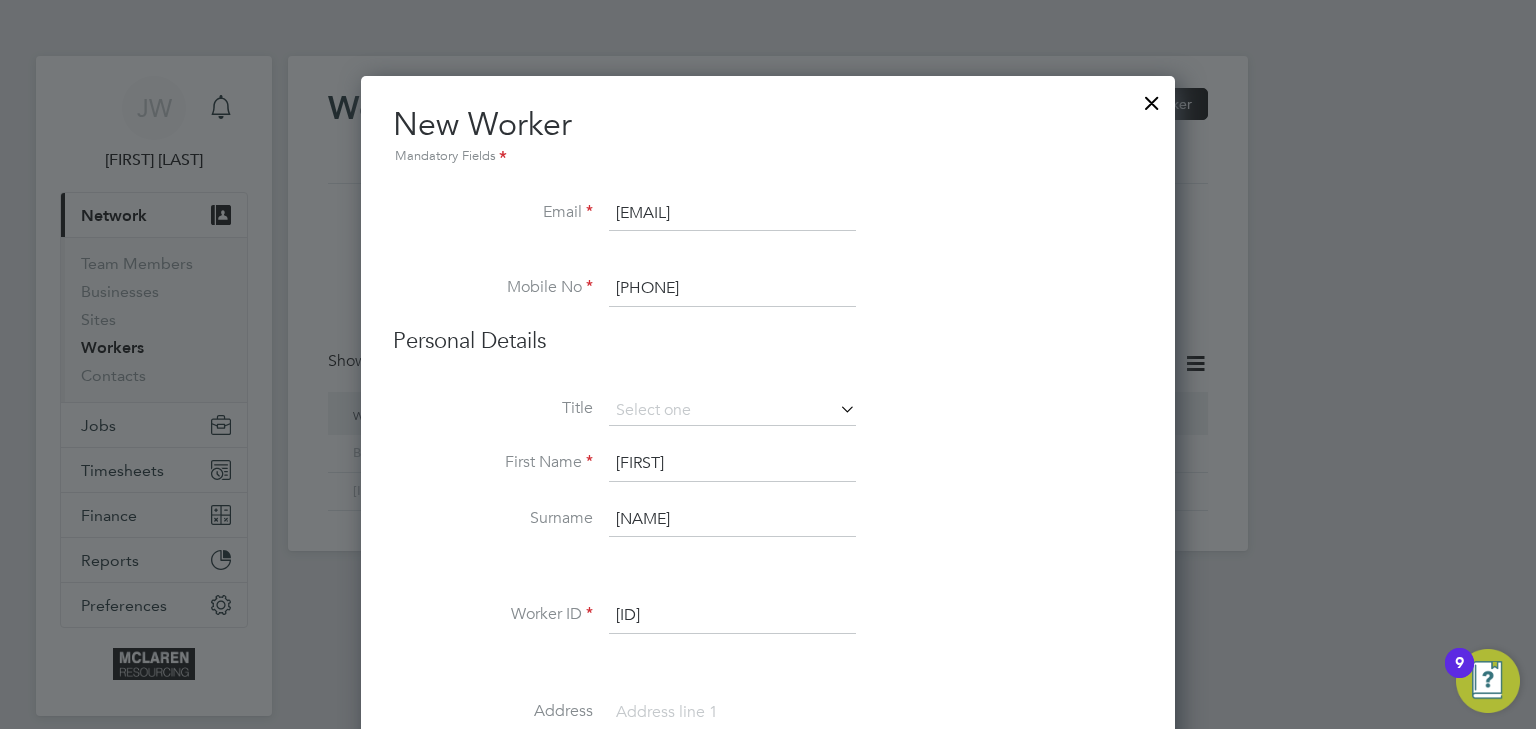 type on "BH-65615" 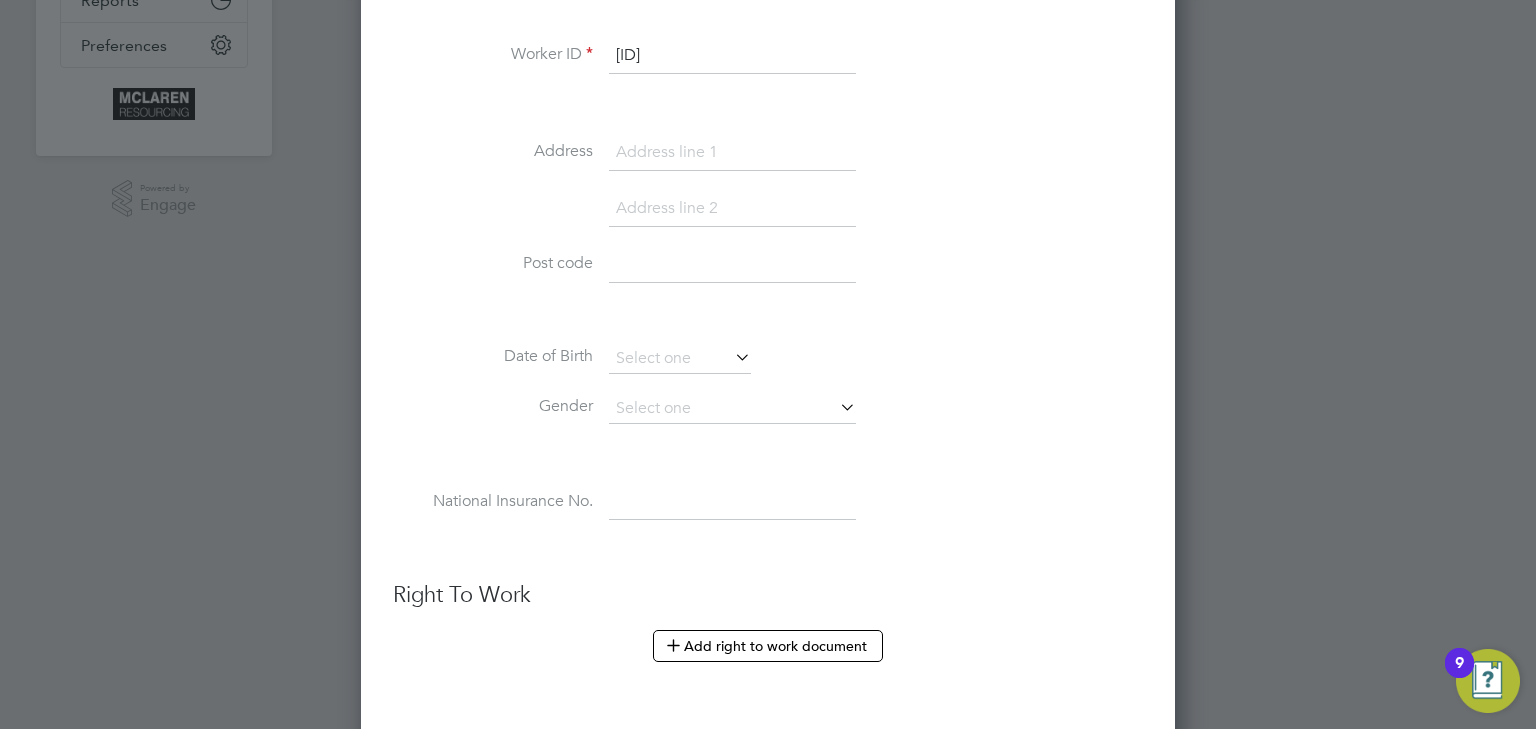 scroll, scrollTop: 880, scrollLeft: 0, axis: vertical 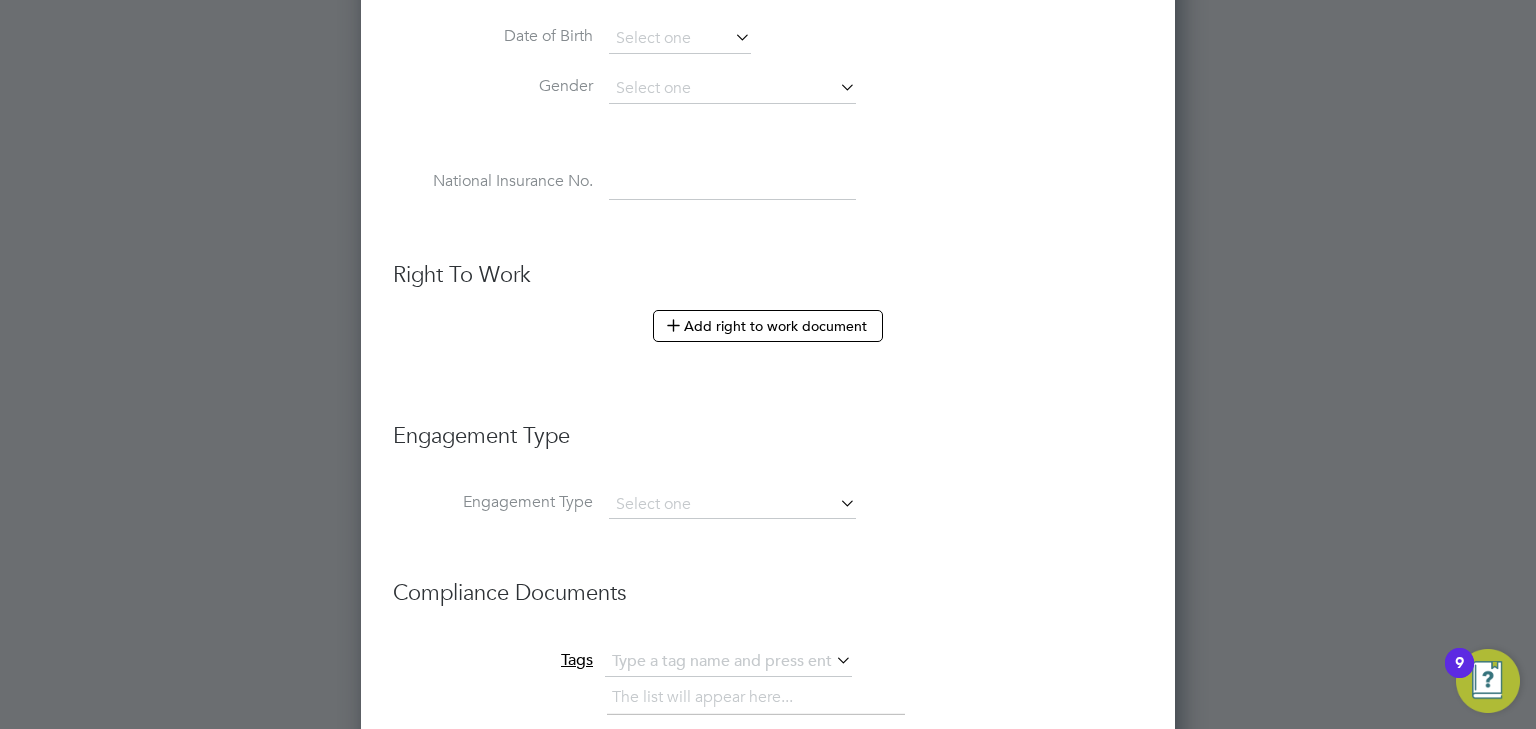 click at bounding box center [836, 503] 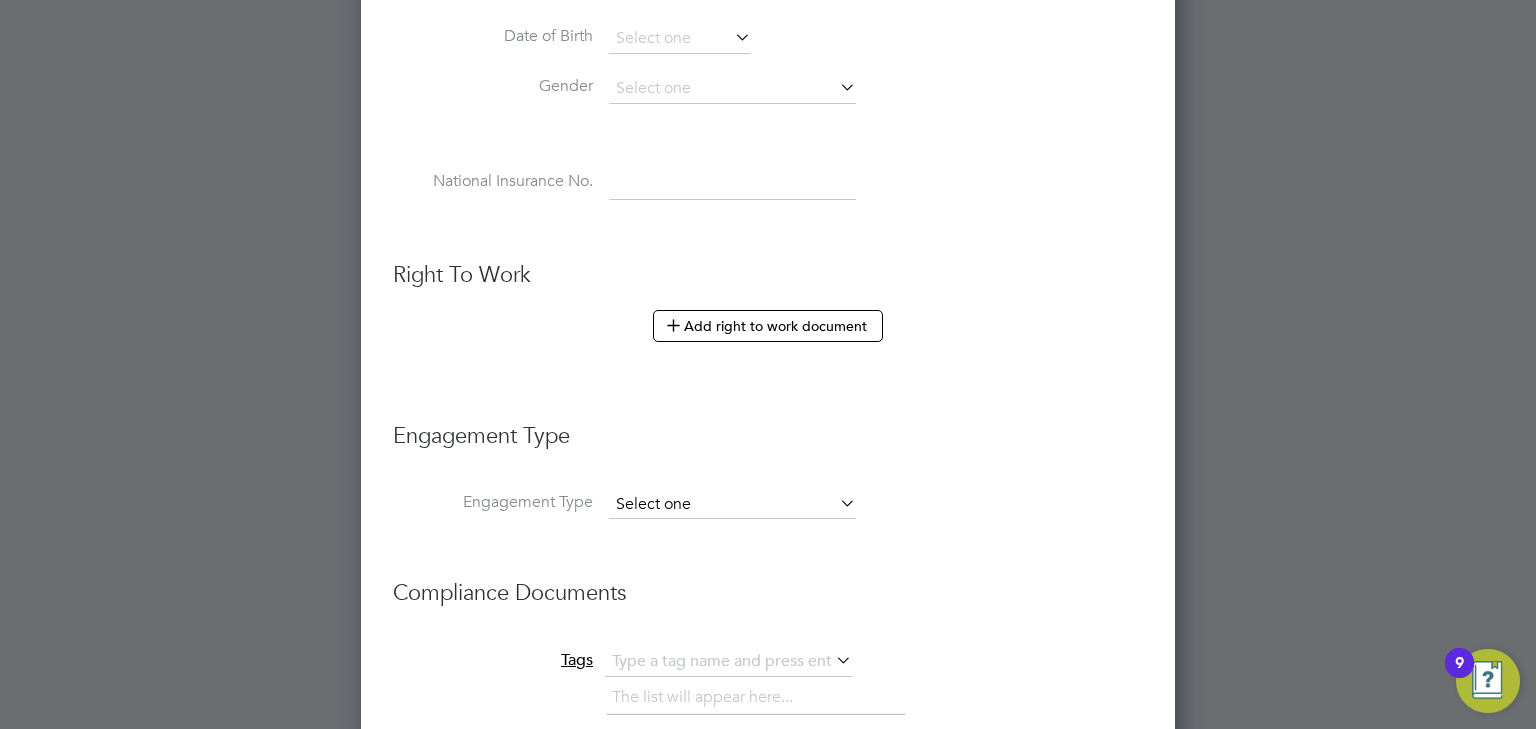 click at bounding box center (732, 505) 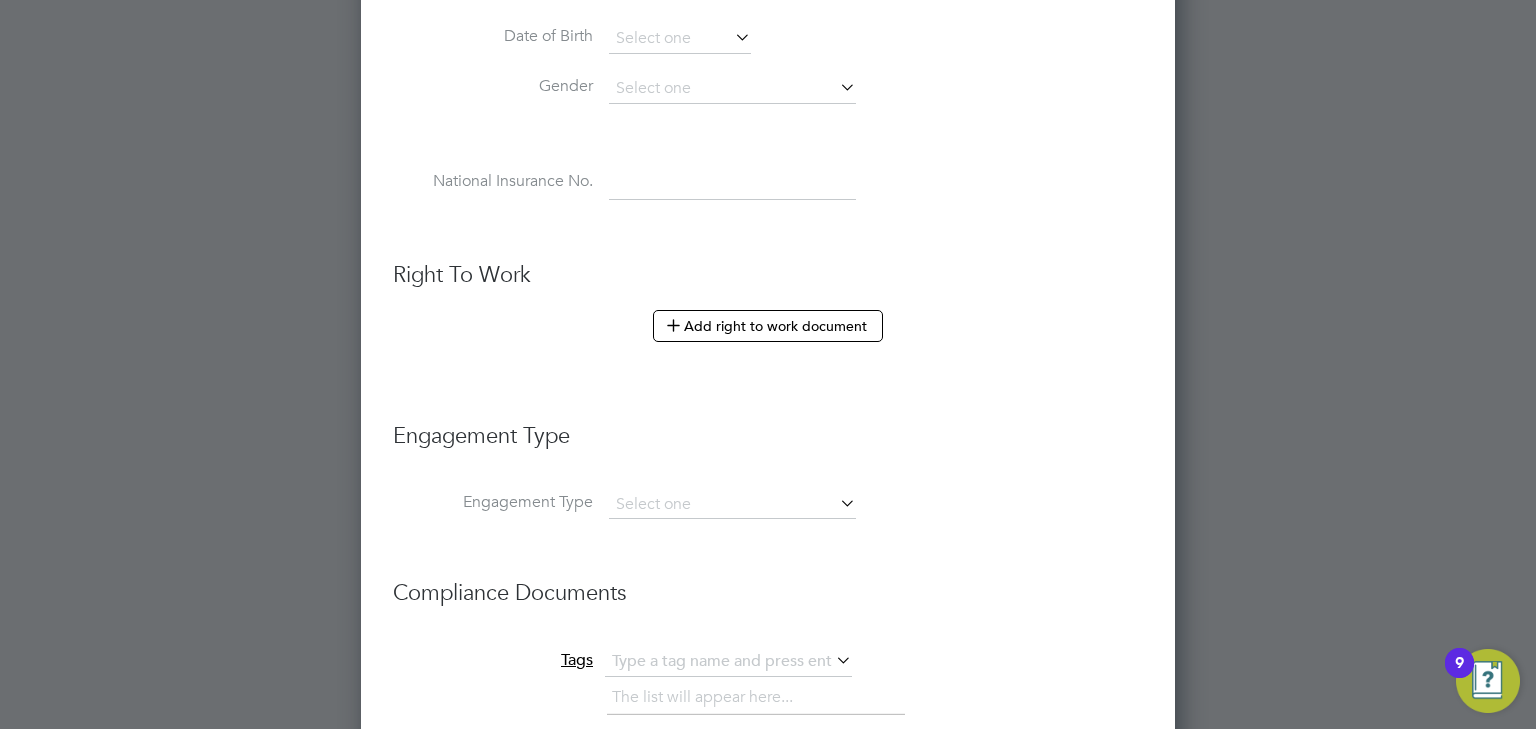 click on "Umbrella" 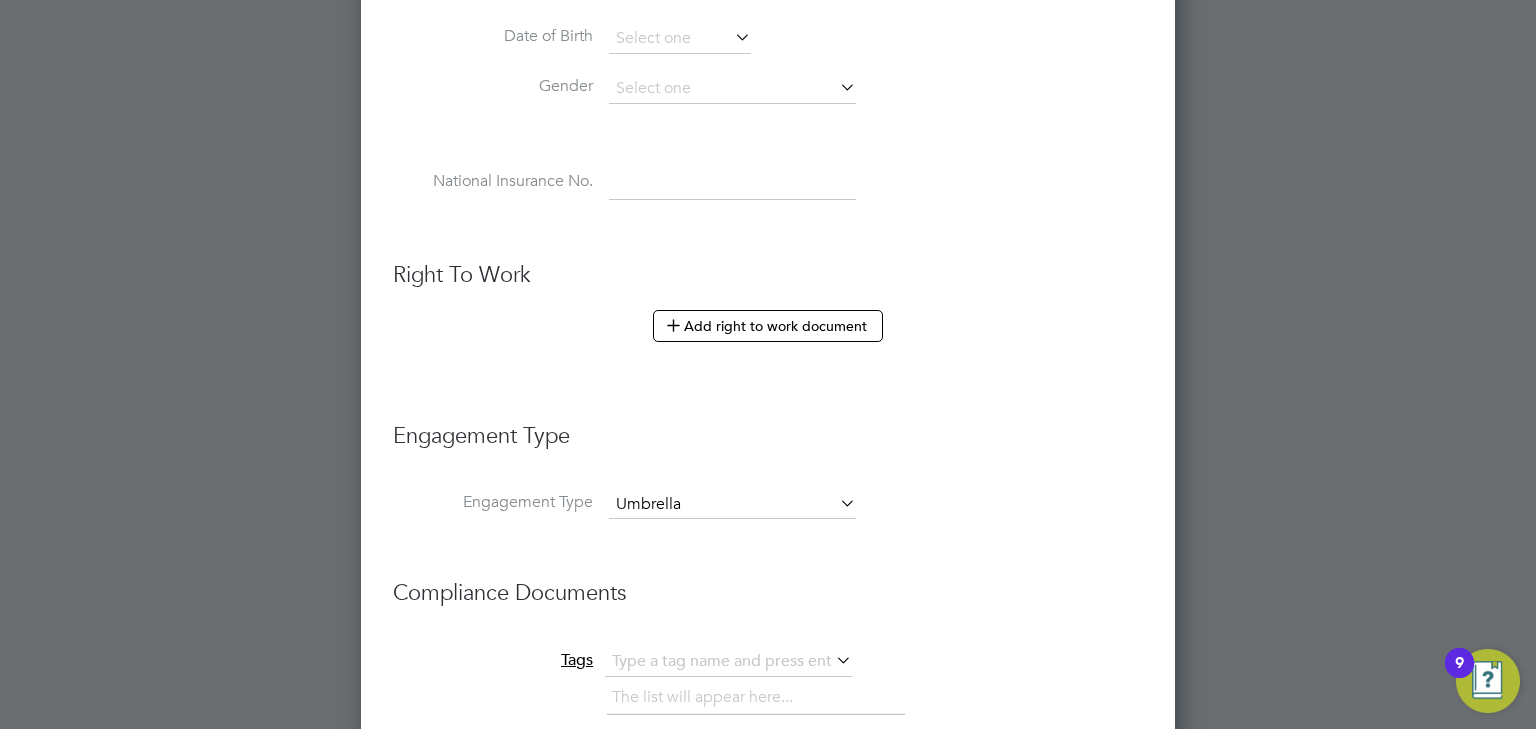scroll, scrollTop: 10, scrollLeft: 9, axis: both 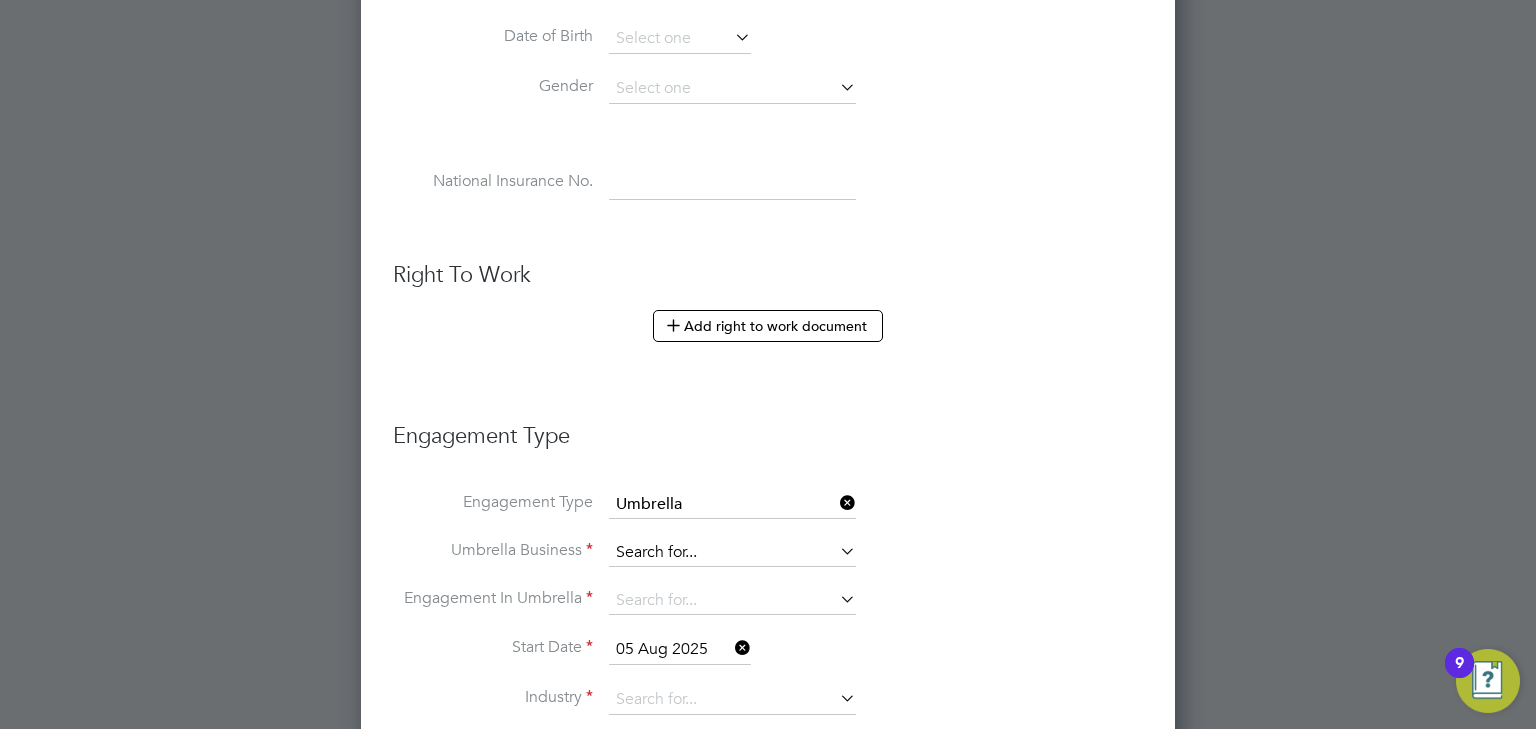 click at bounding box center (732, 553) 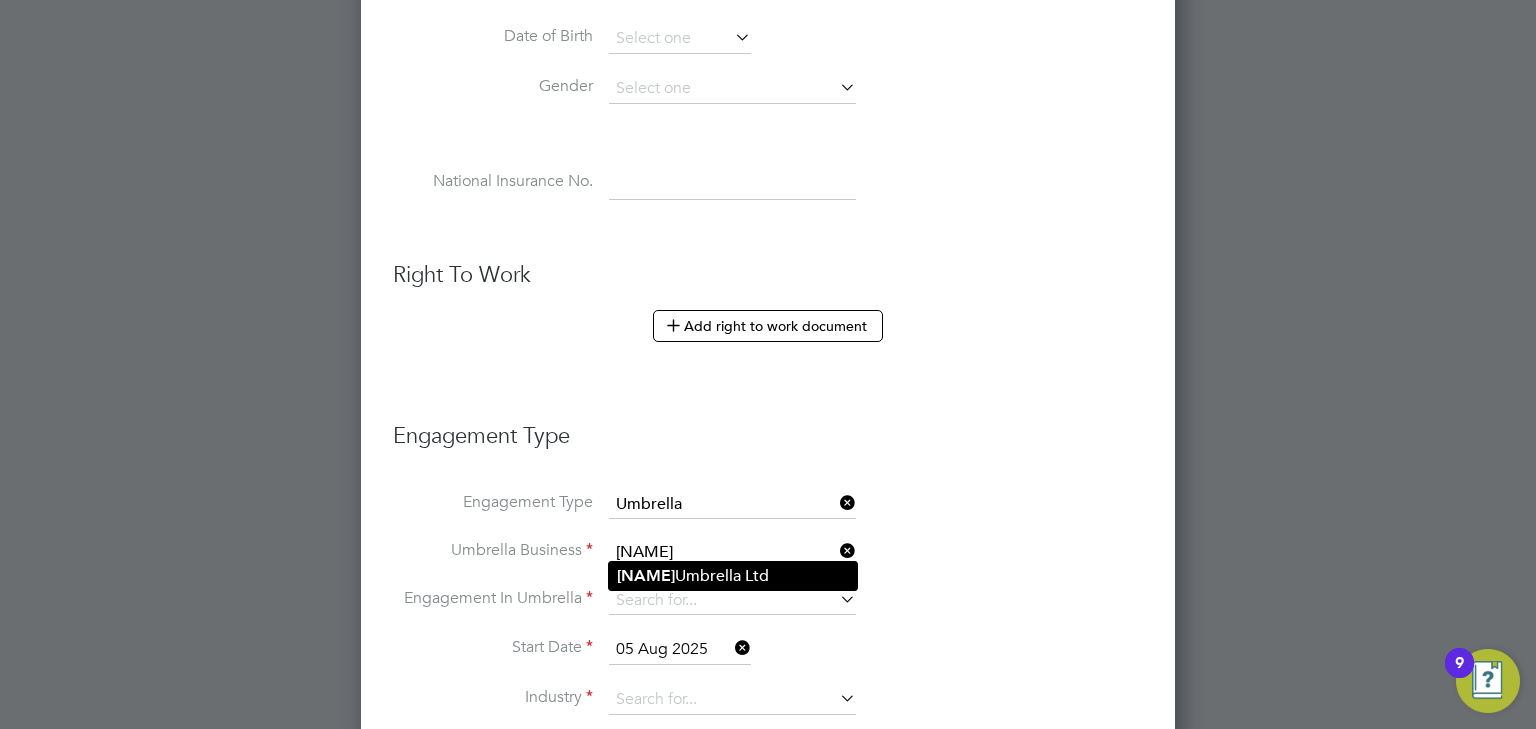 click on "Nasa  Umbrella Ltd" 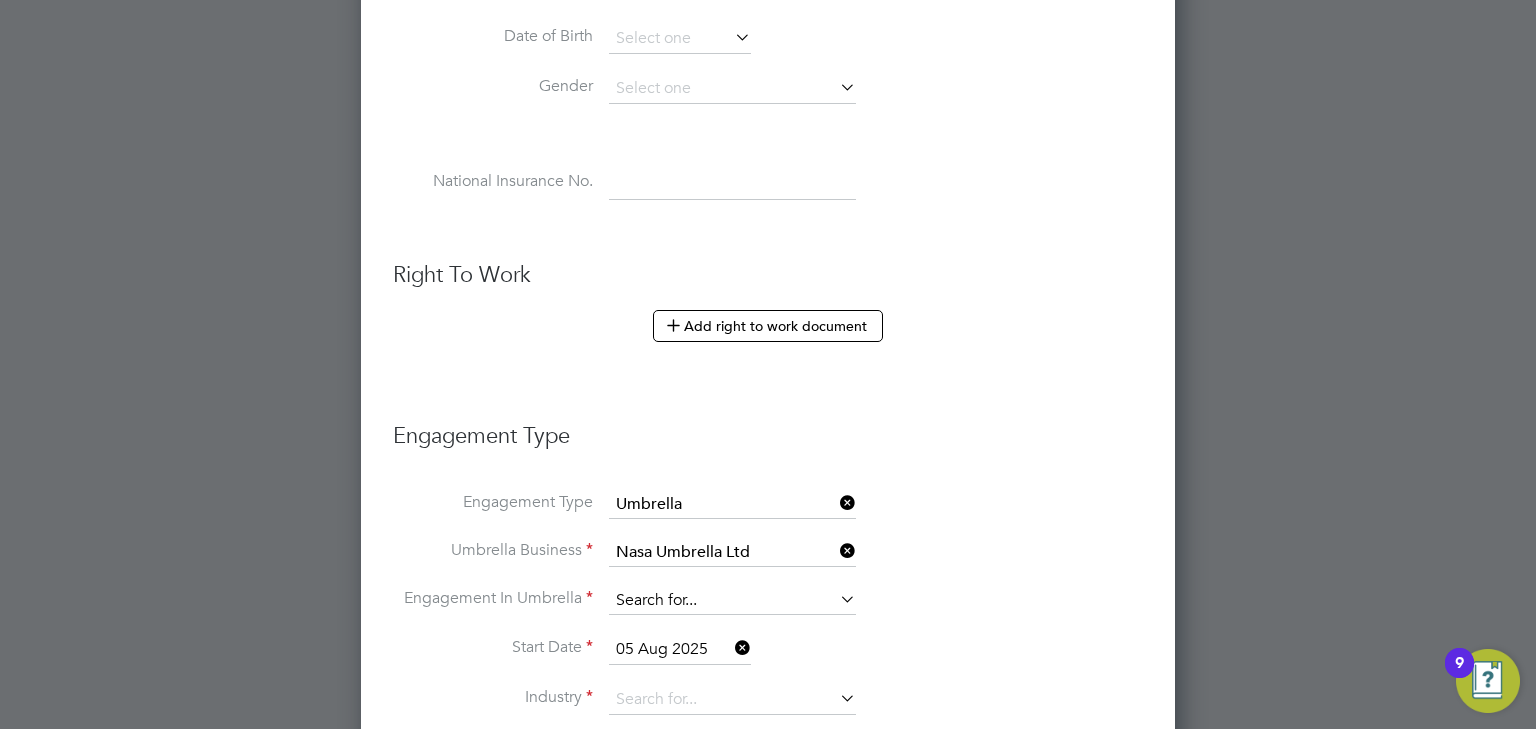 click at bounding box center (732, 601) 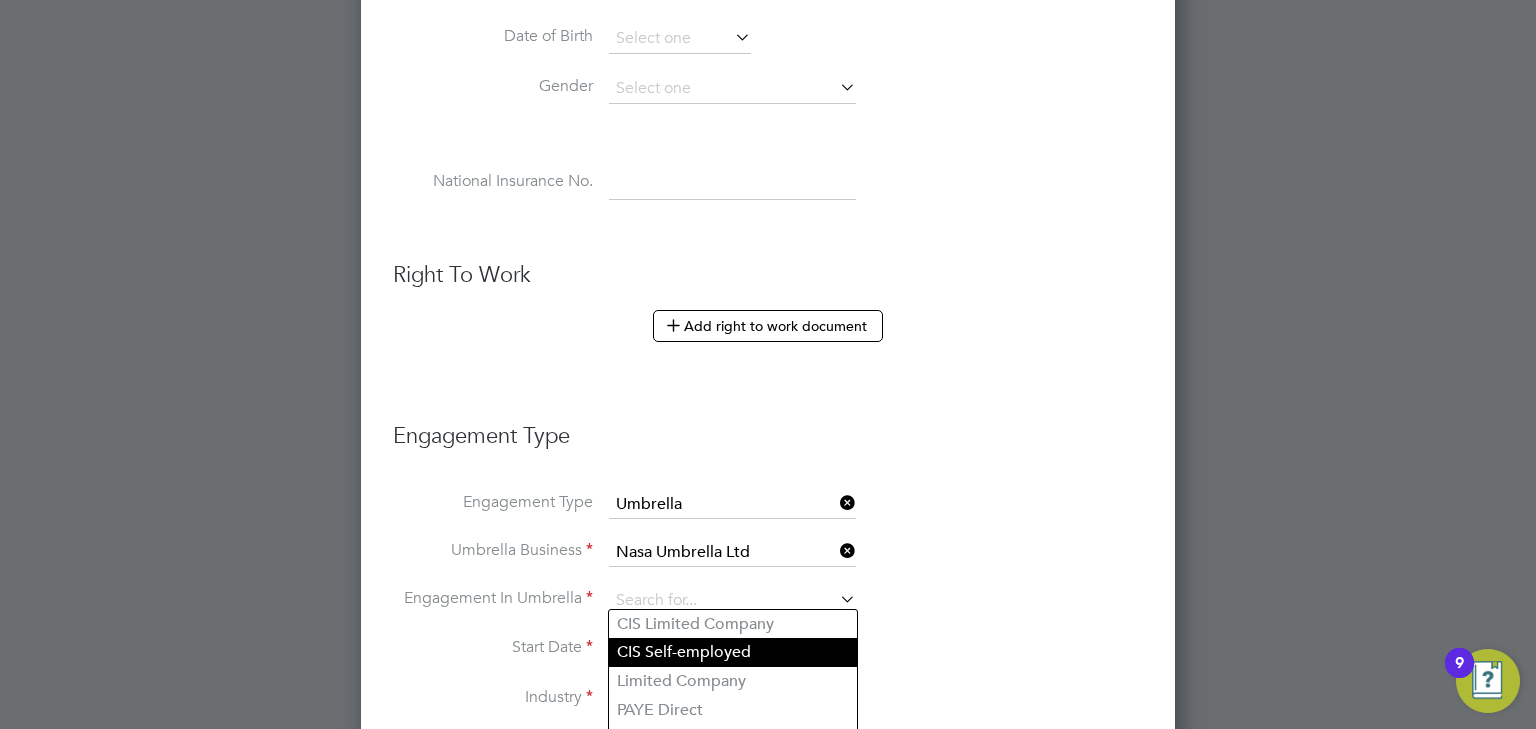 click on "CIS Self-employed" 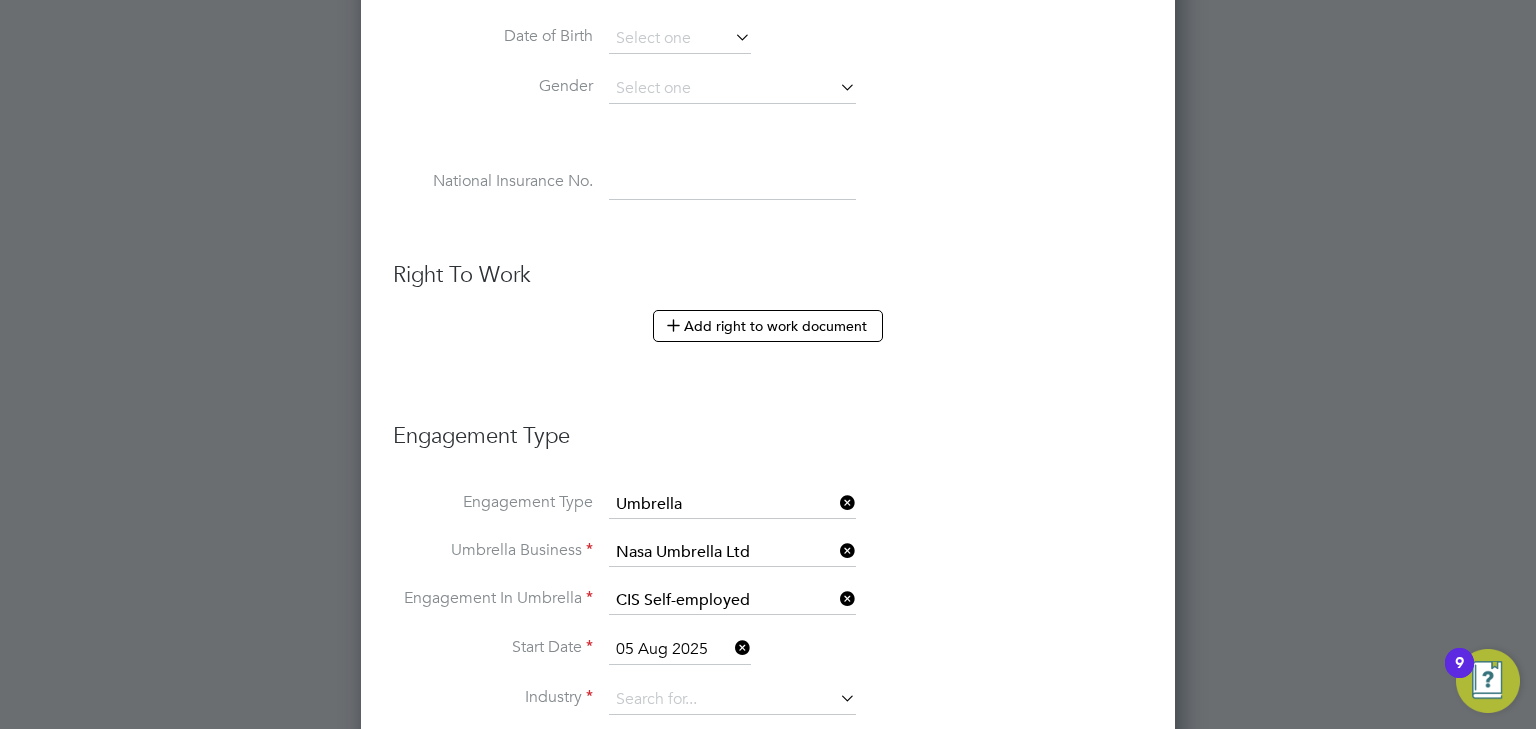 scroll, scrollTop: 1200, scrollLeft: 0, axis: vertical 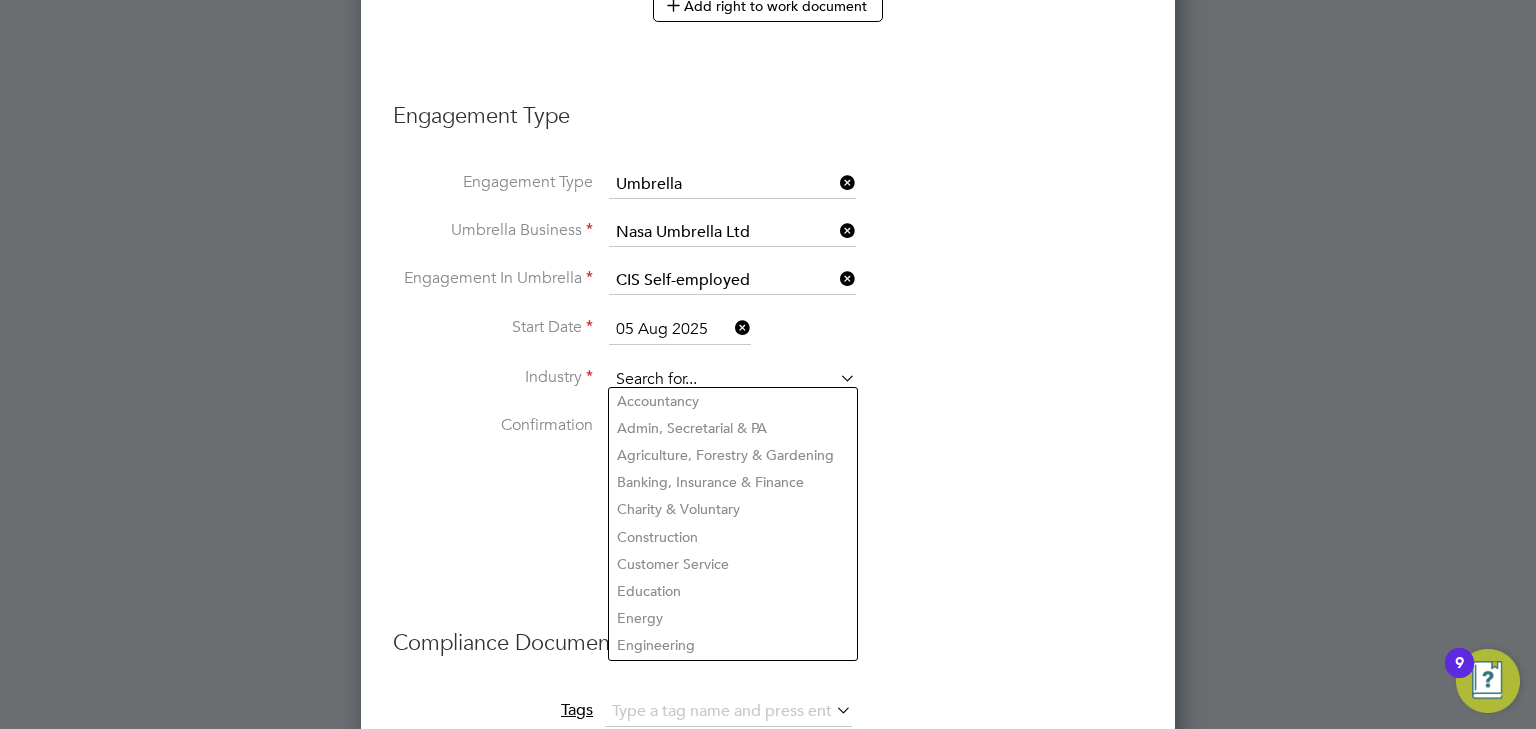 click at bounding box center (732, 380) 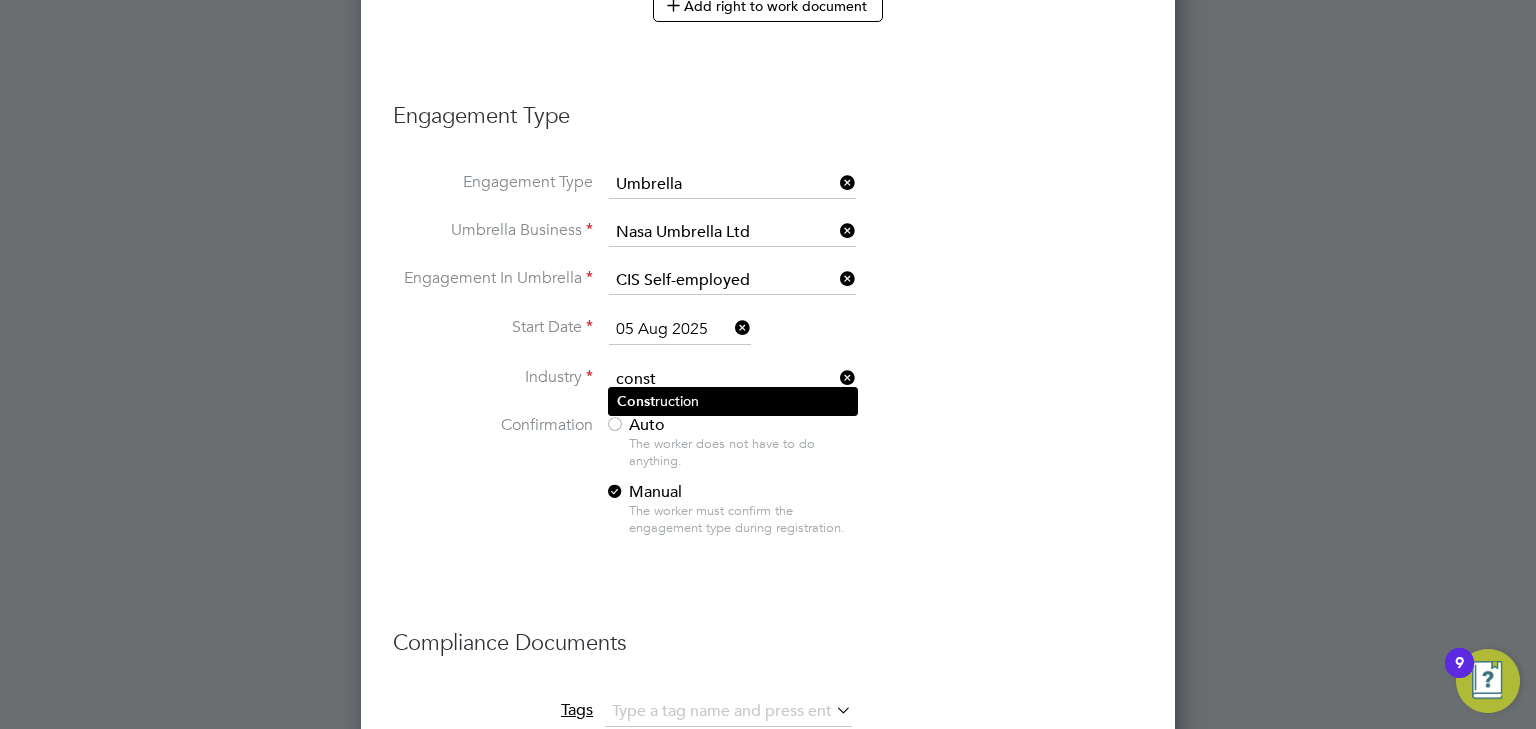 click on "Const" 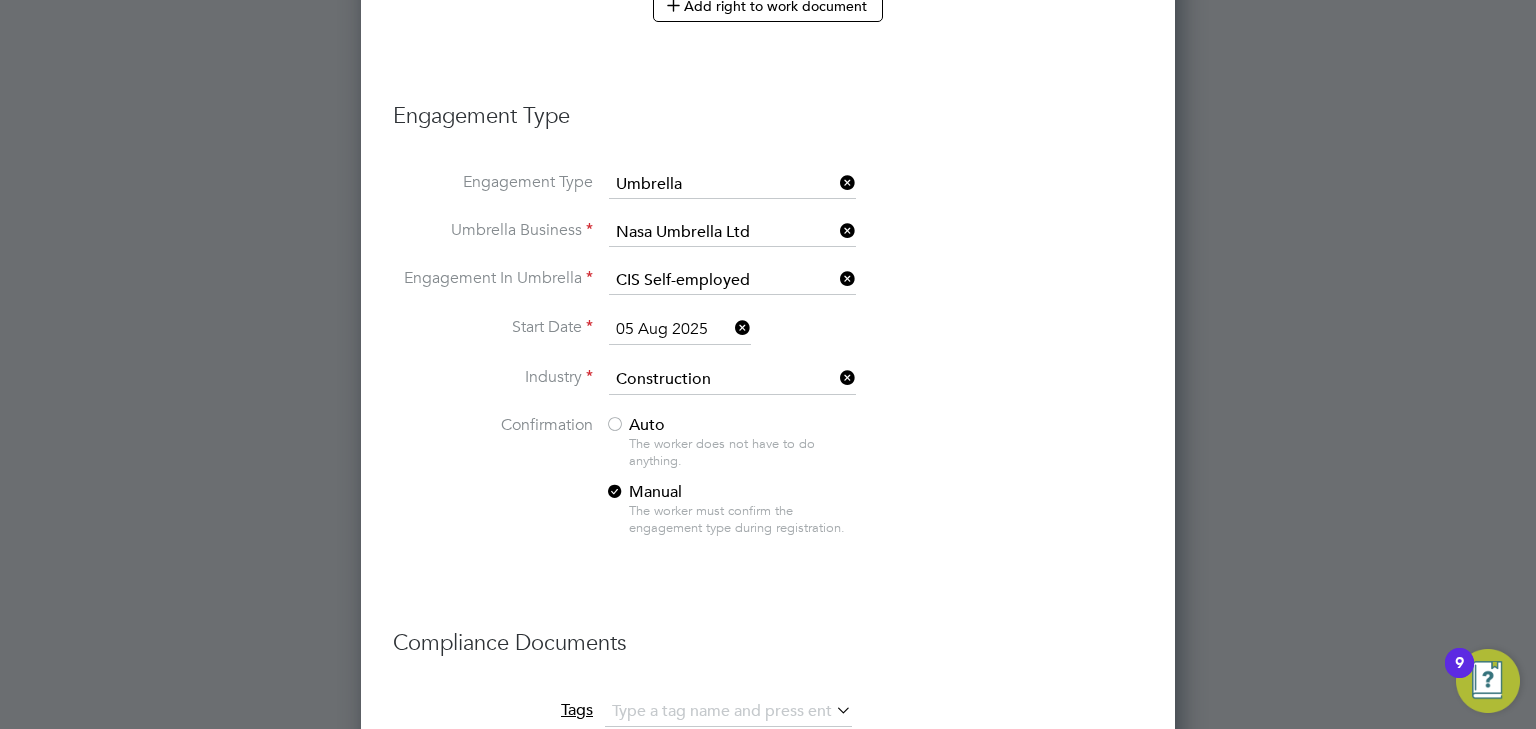 click at bounding box center [615, 426] 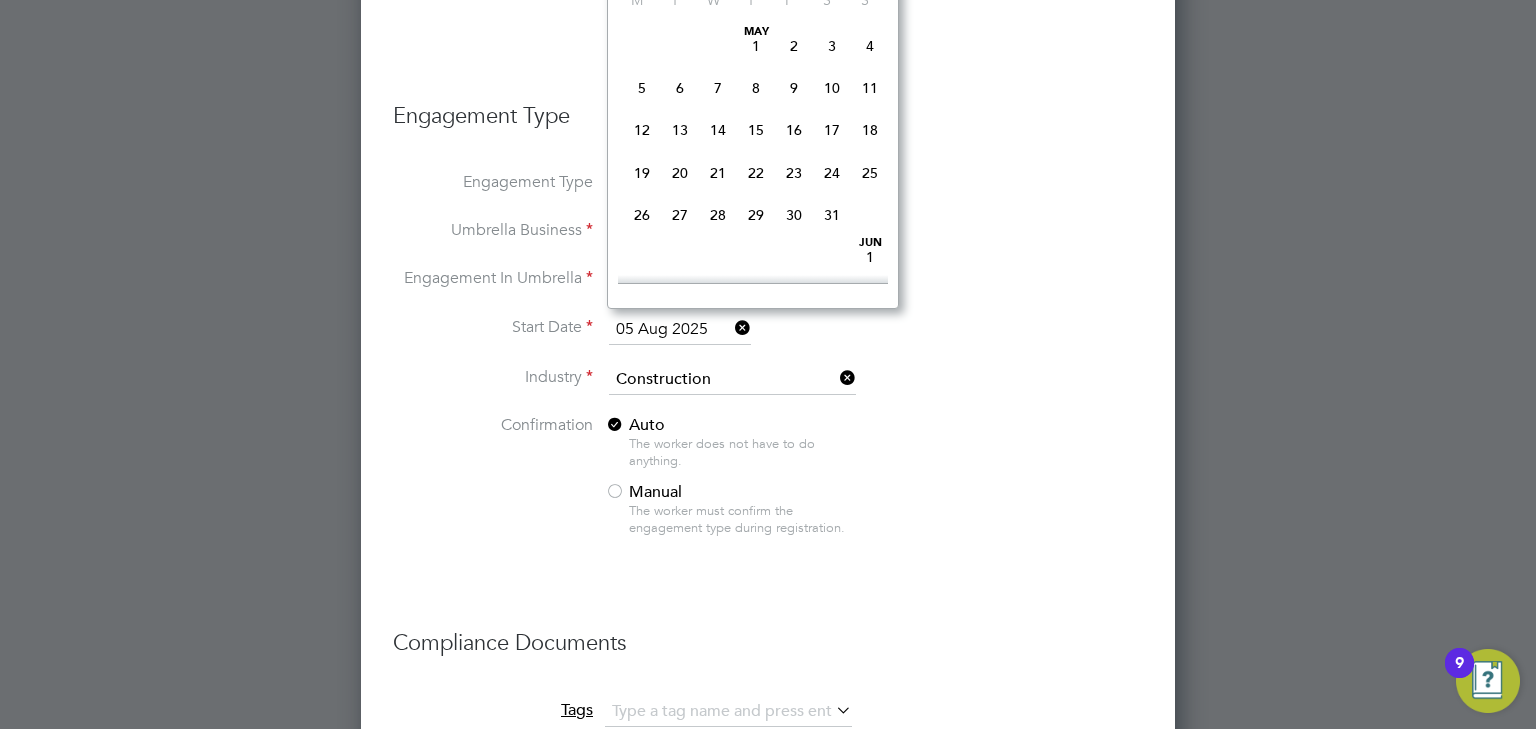click on "05 Aug 2025" at bounding box center (680, 330) 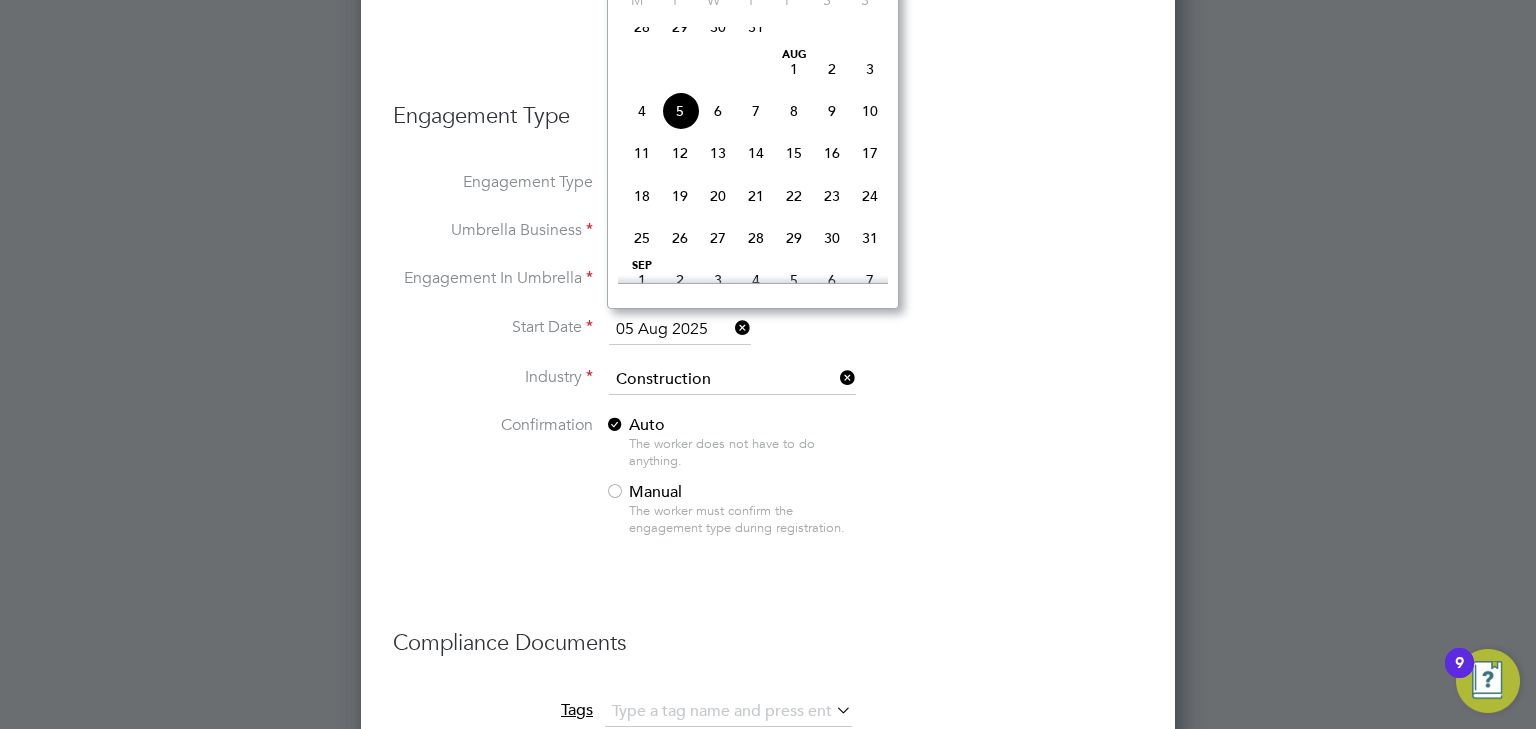 click on "4" 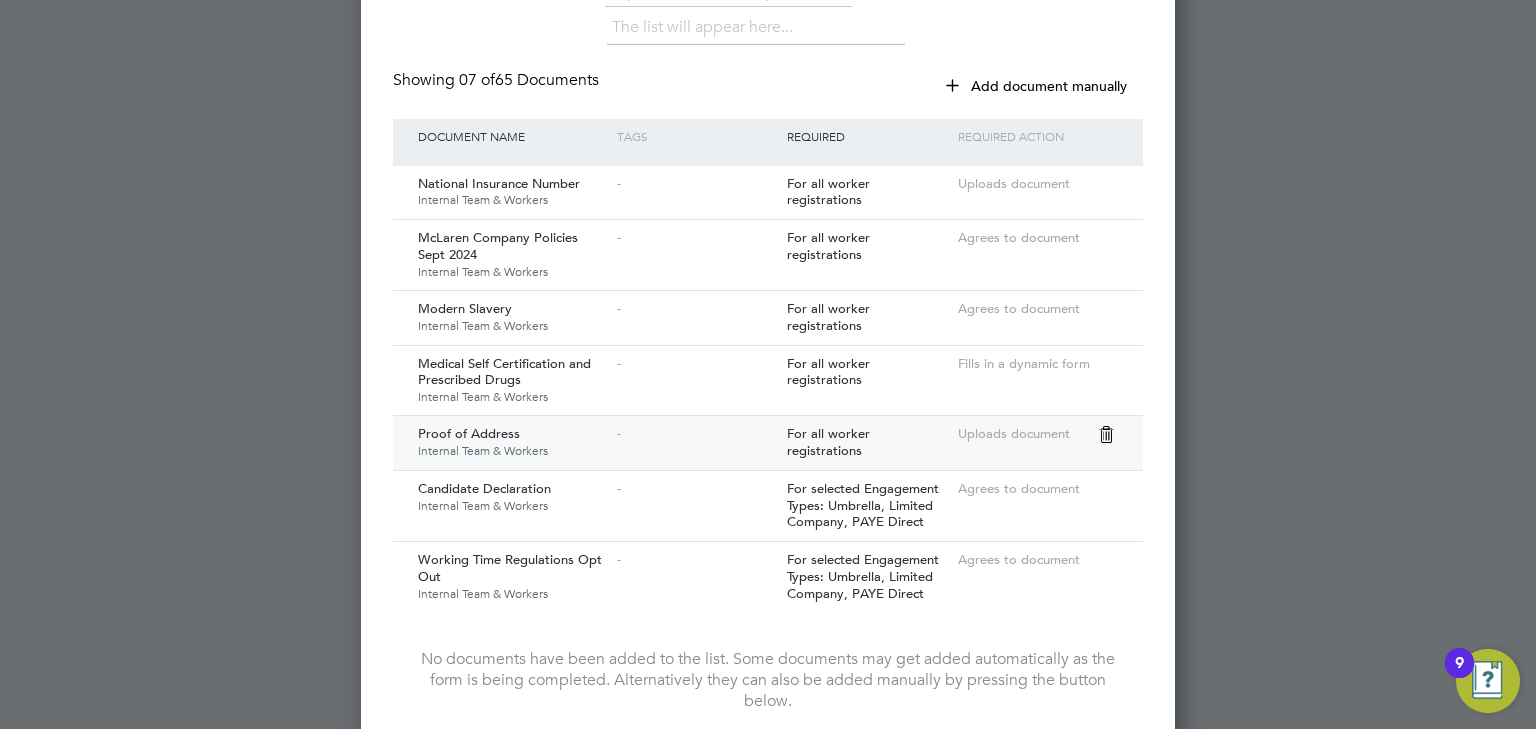 scroll, scrollTop: 2131, scrollLeft: 0, axis: vertical 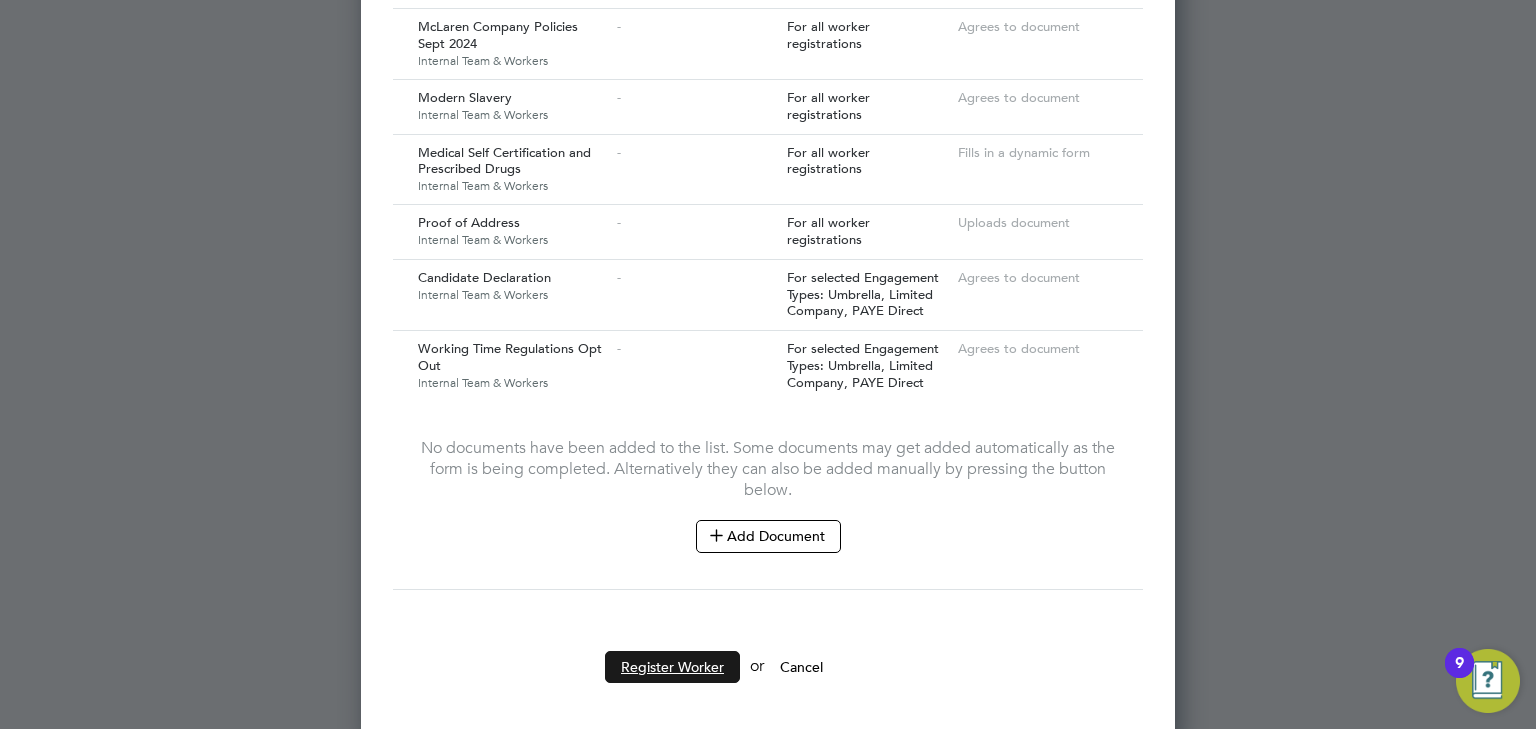 click on "Register Worker" at bounding box center [672, 667] 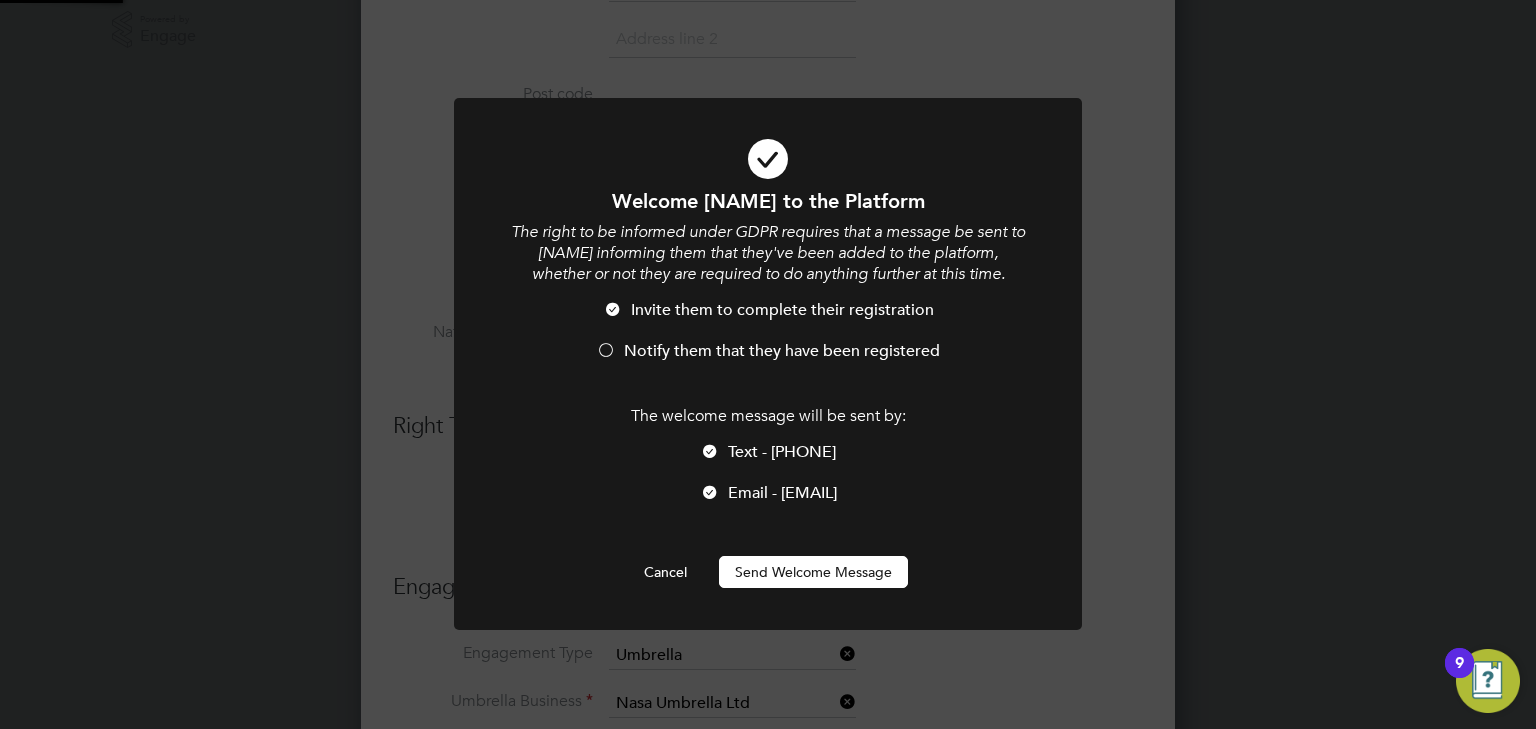 scroll, scrollTop: 0, scrollLeft: 0, axis: both 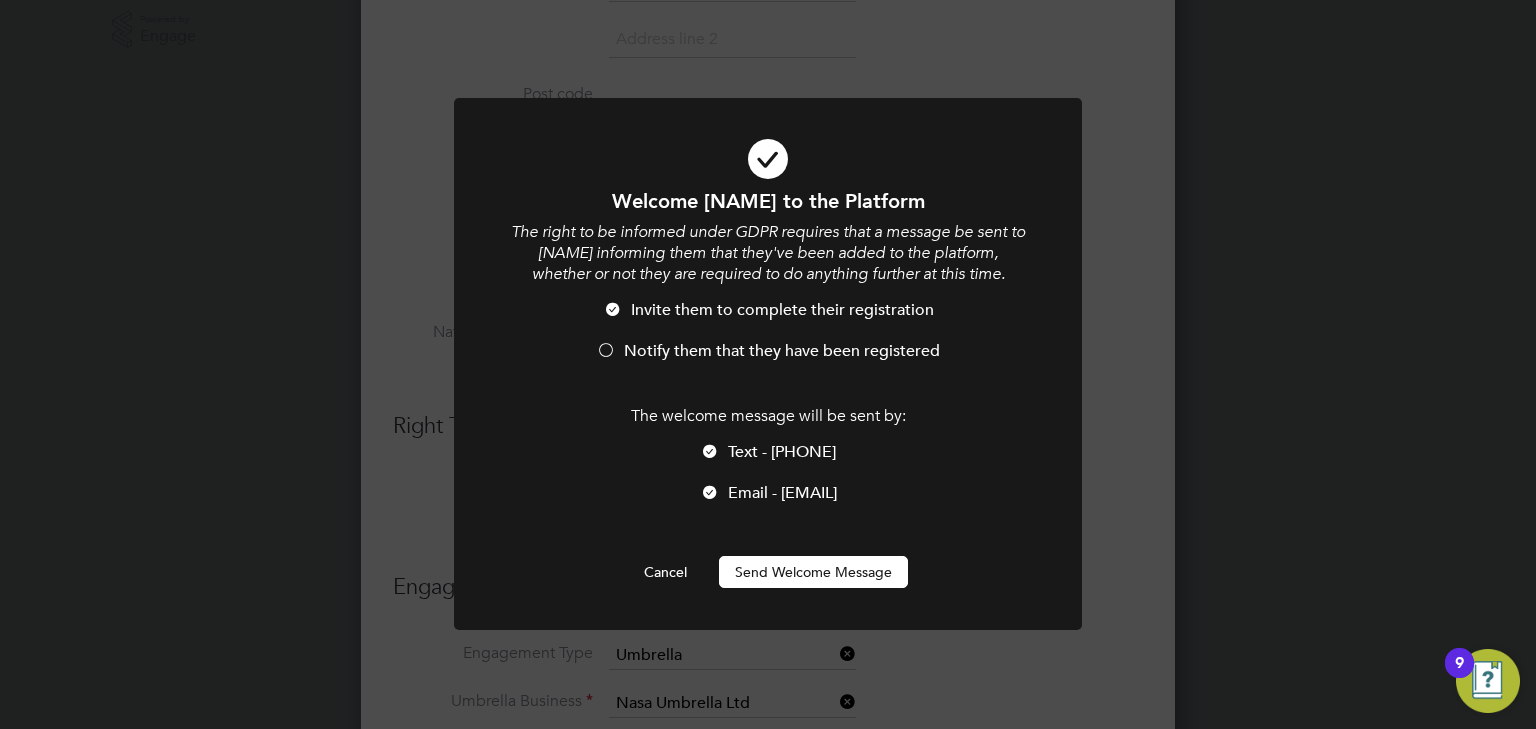 click on "Send Welcome Message" at bounding box center [813, 572] 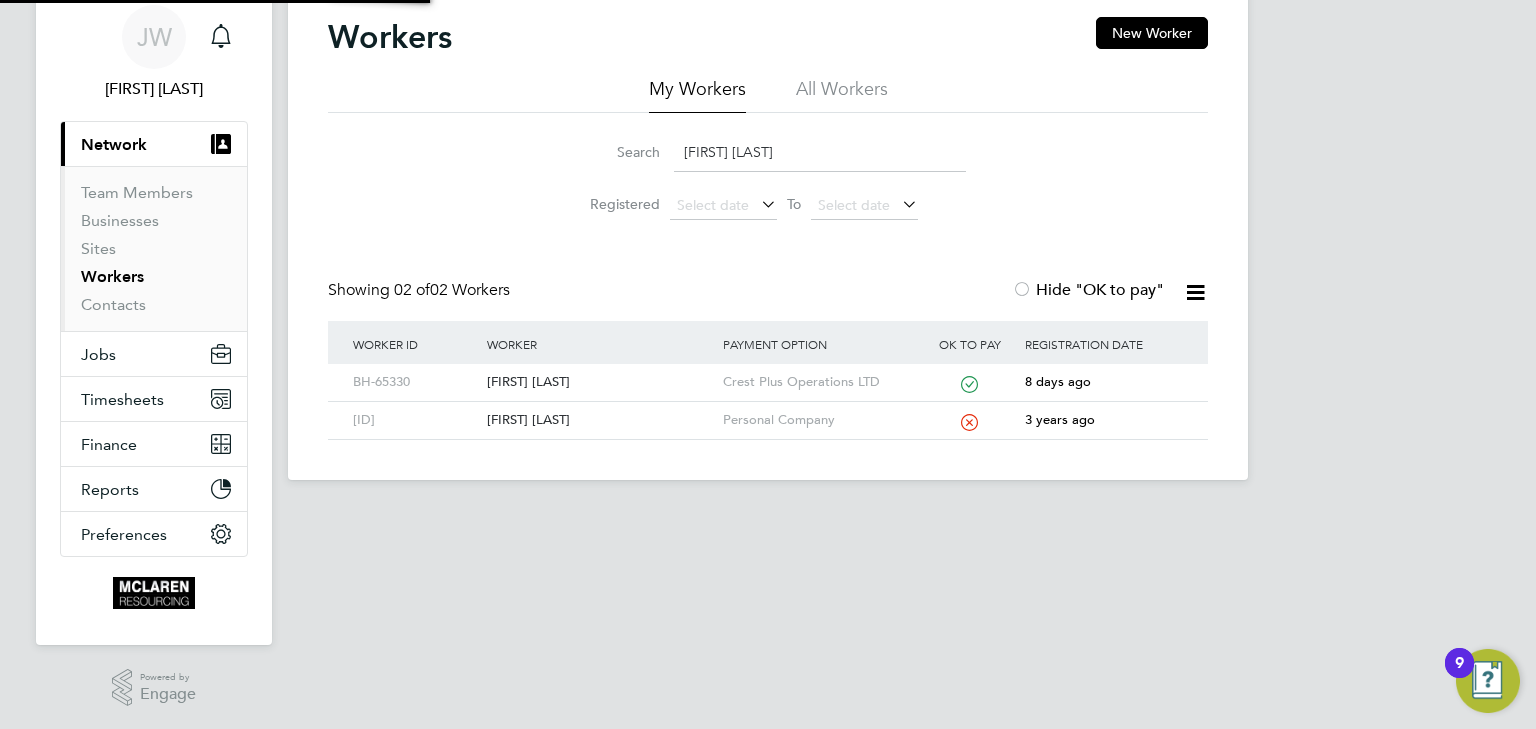 scroll, scrollTop: 0, scrollLeft: 0, axis: both 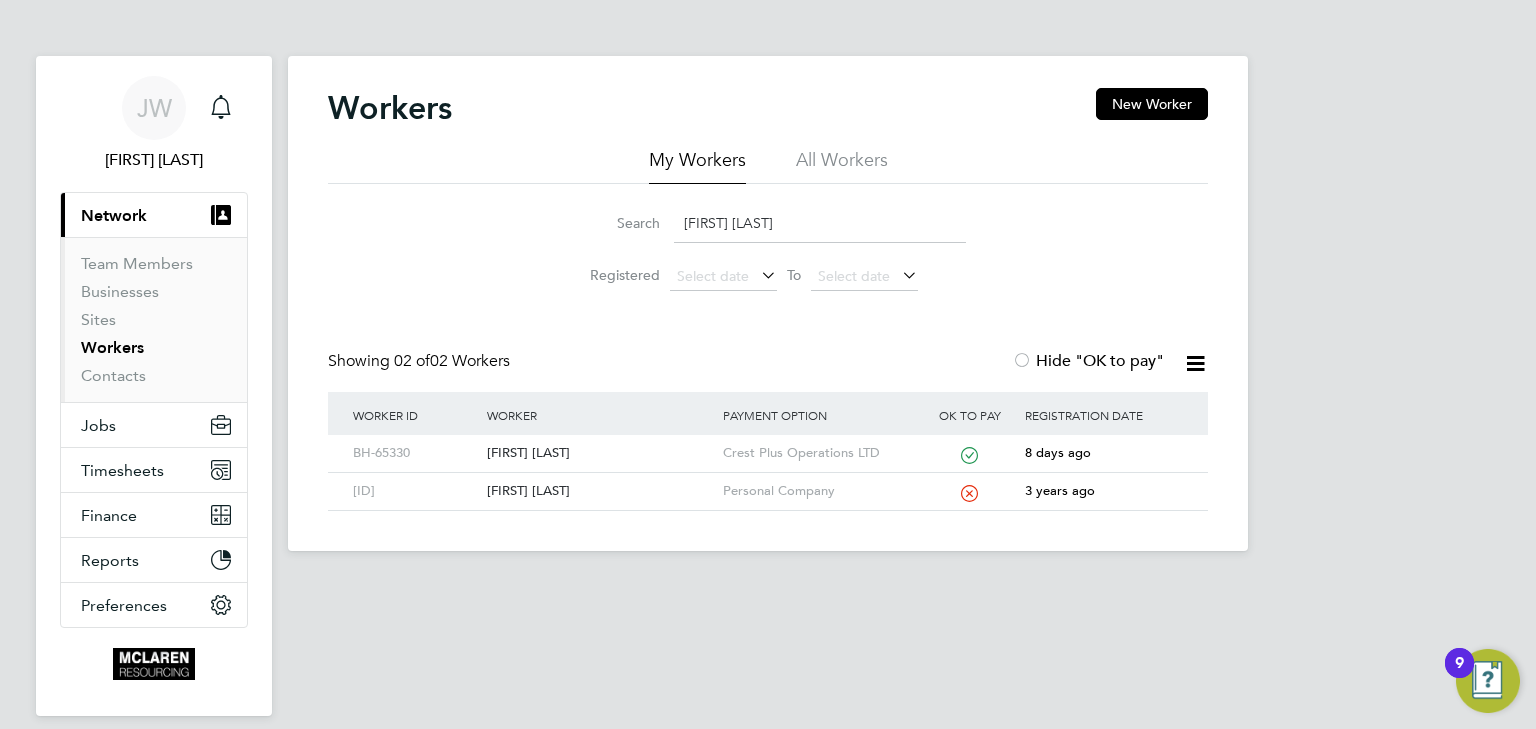 click on "alan gran" 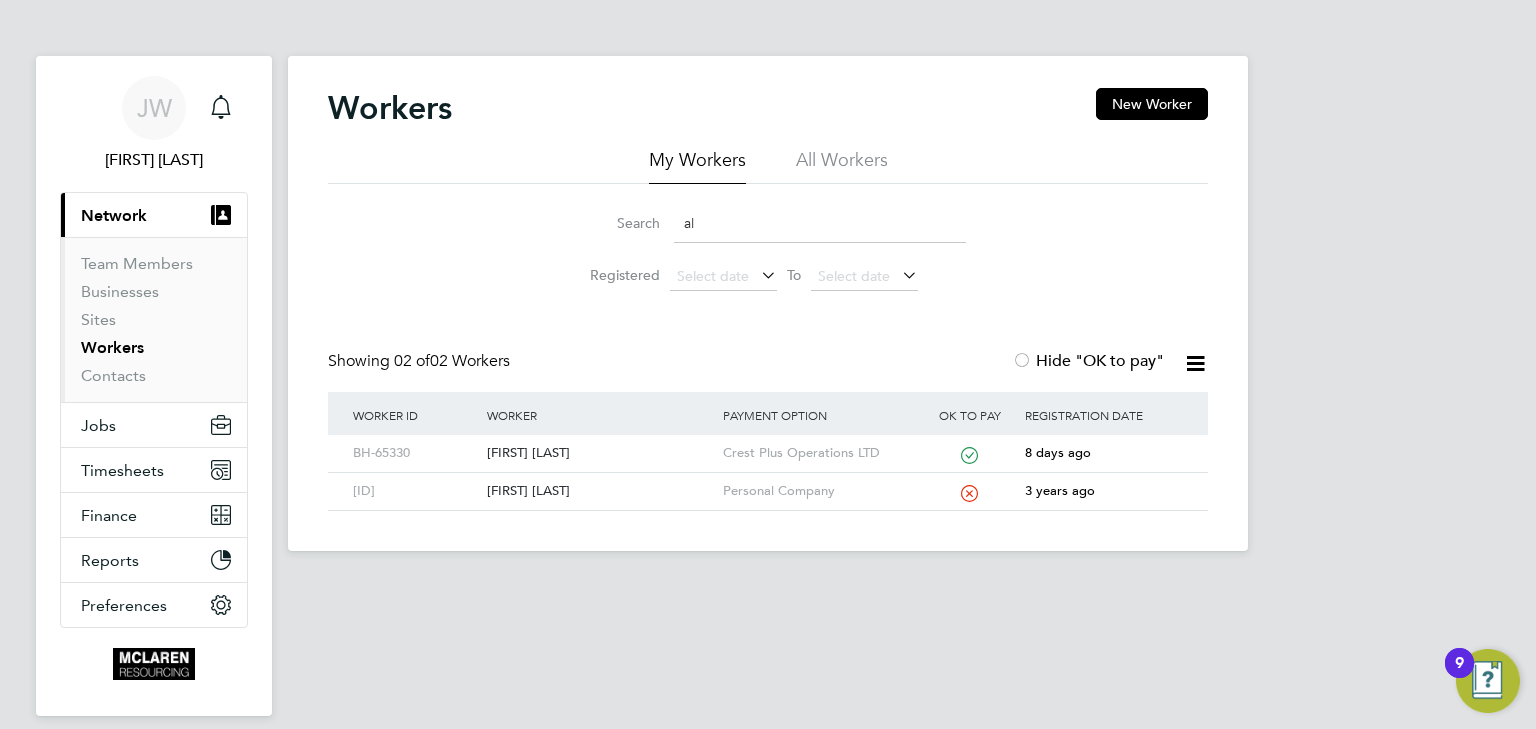 type on "a" 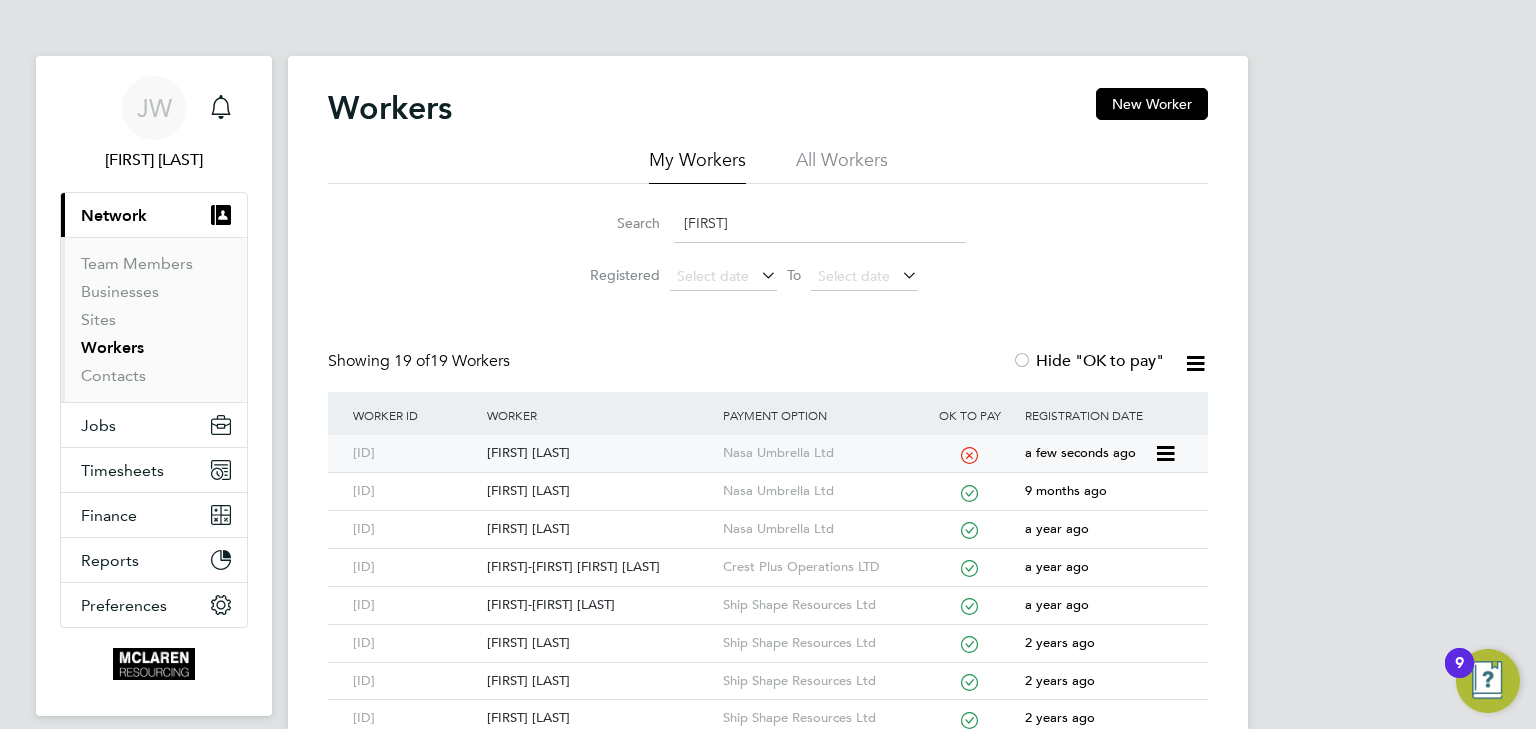 click on "Bradley Baulf" 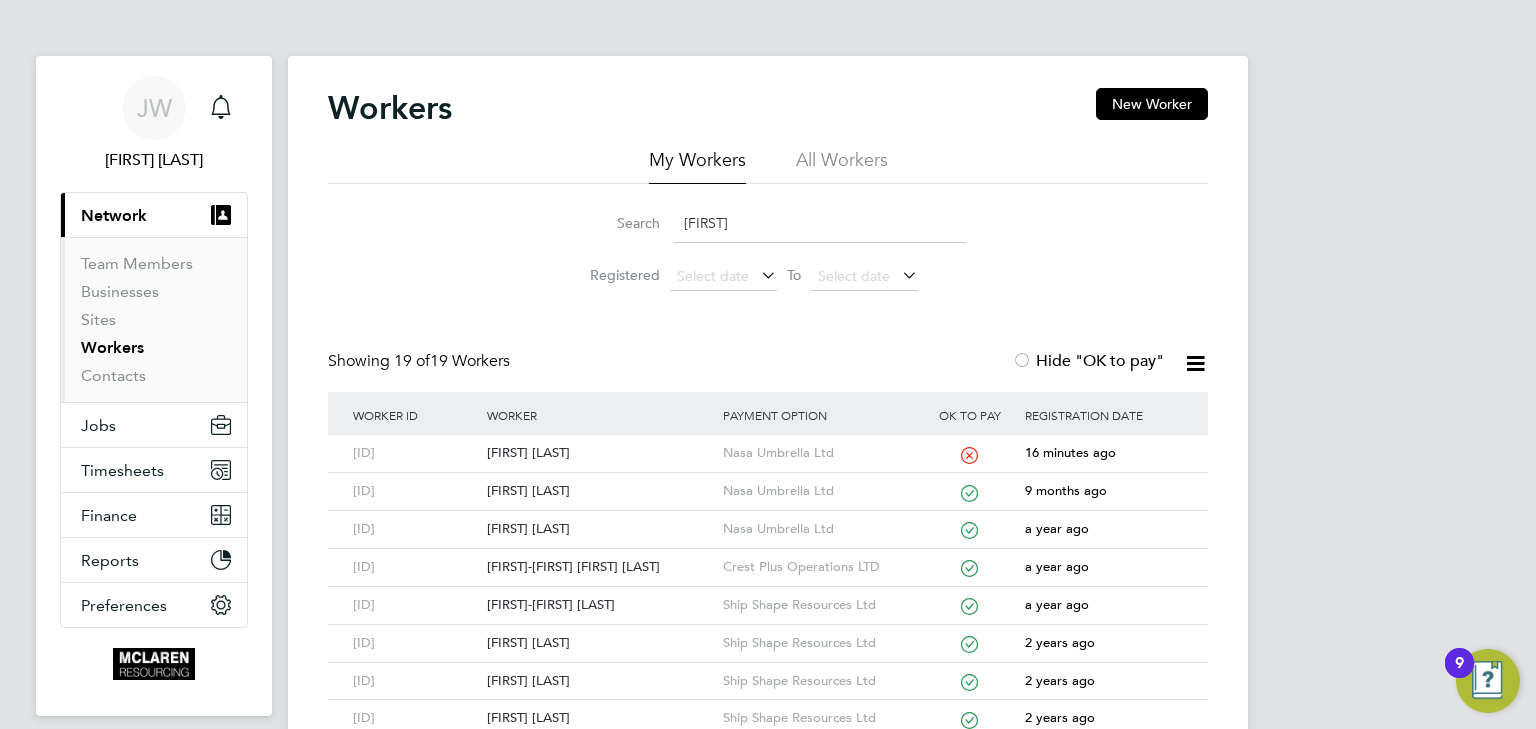 click on "bradley" 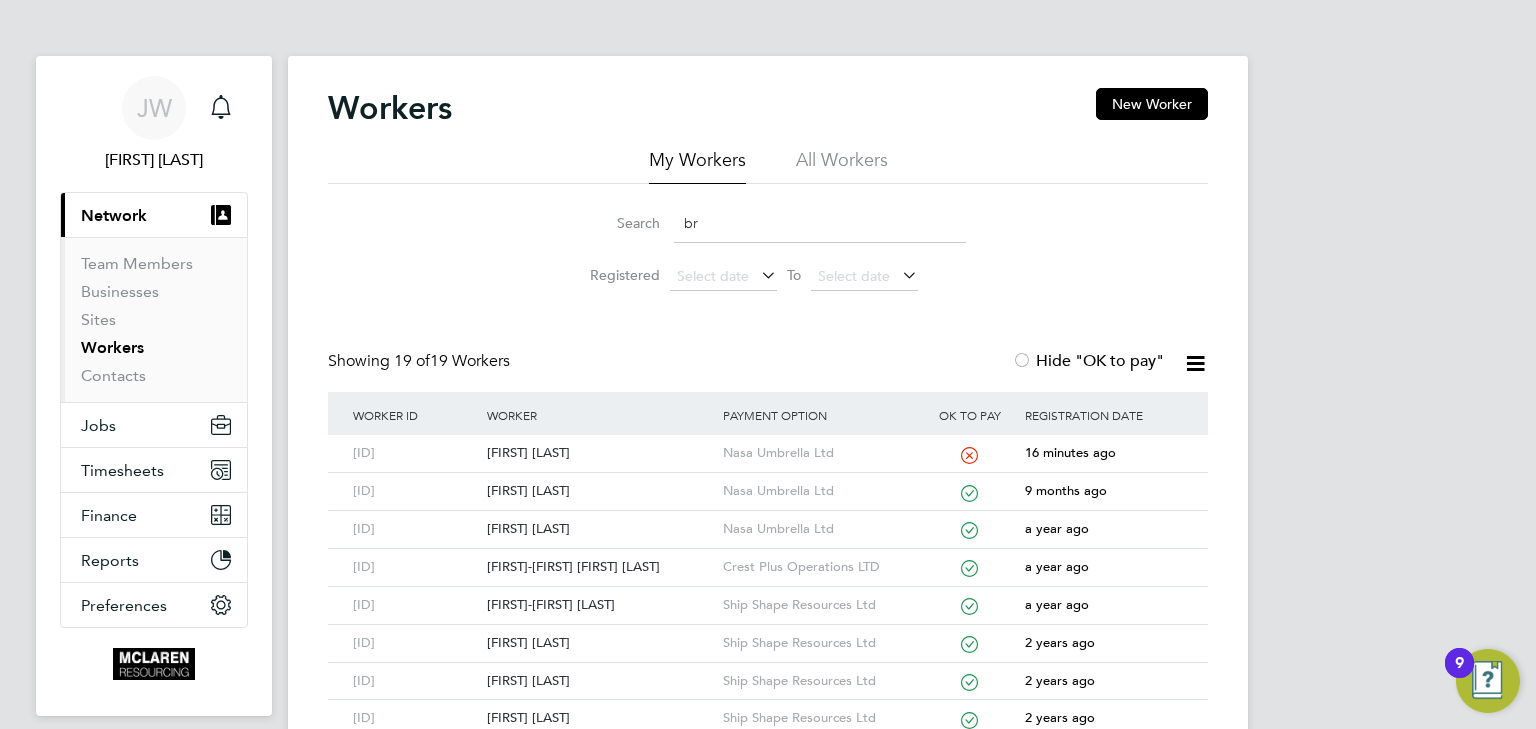 type on "b" 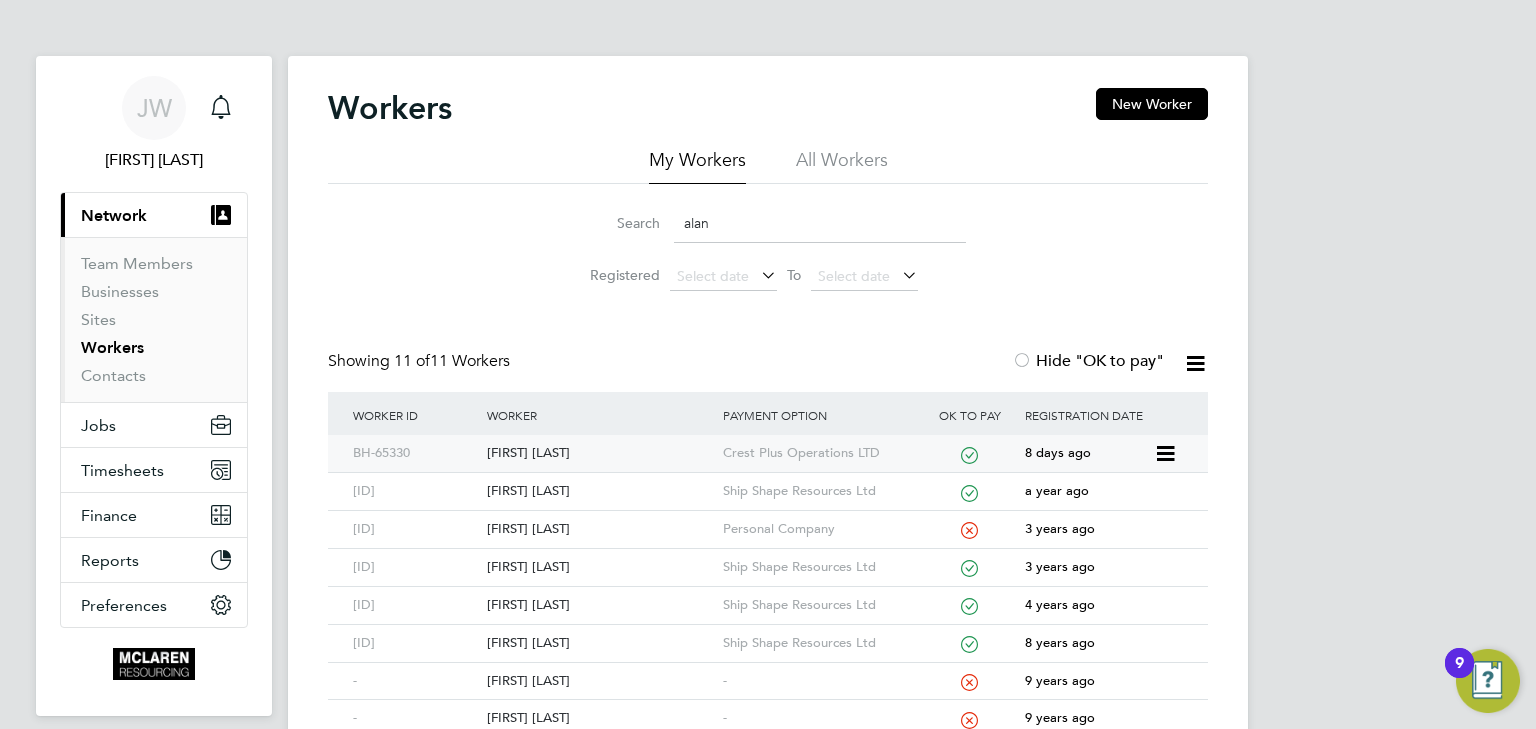 click on "Alan Grant" 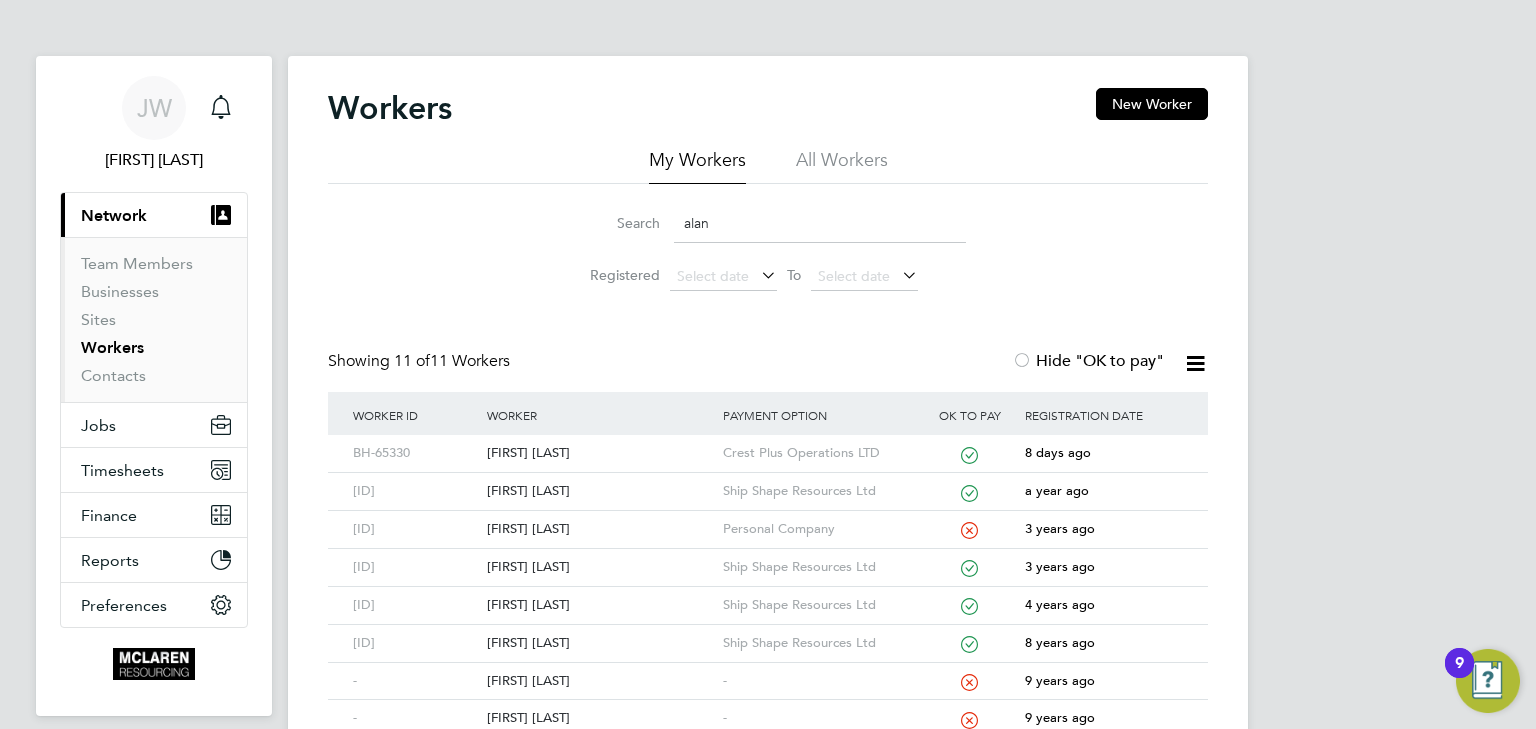 click on "alan" 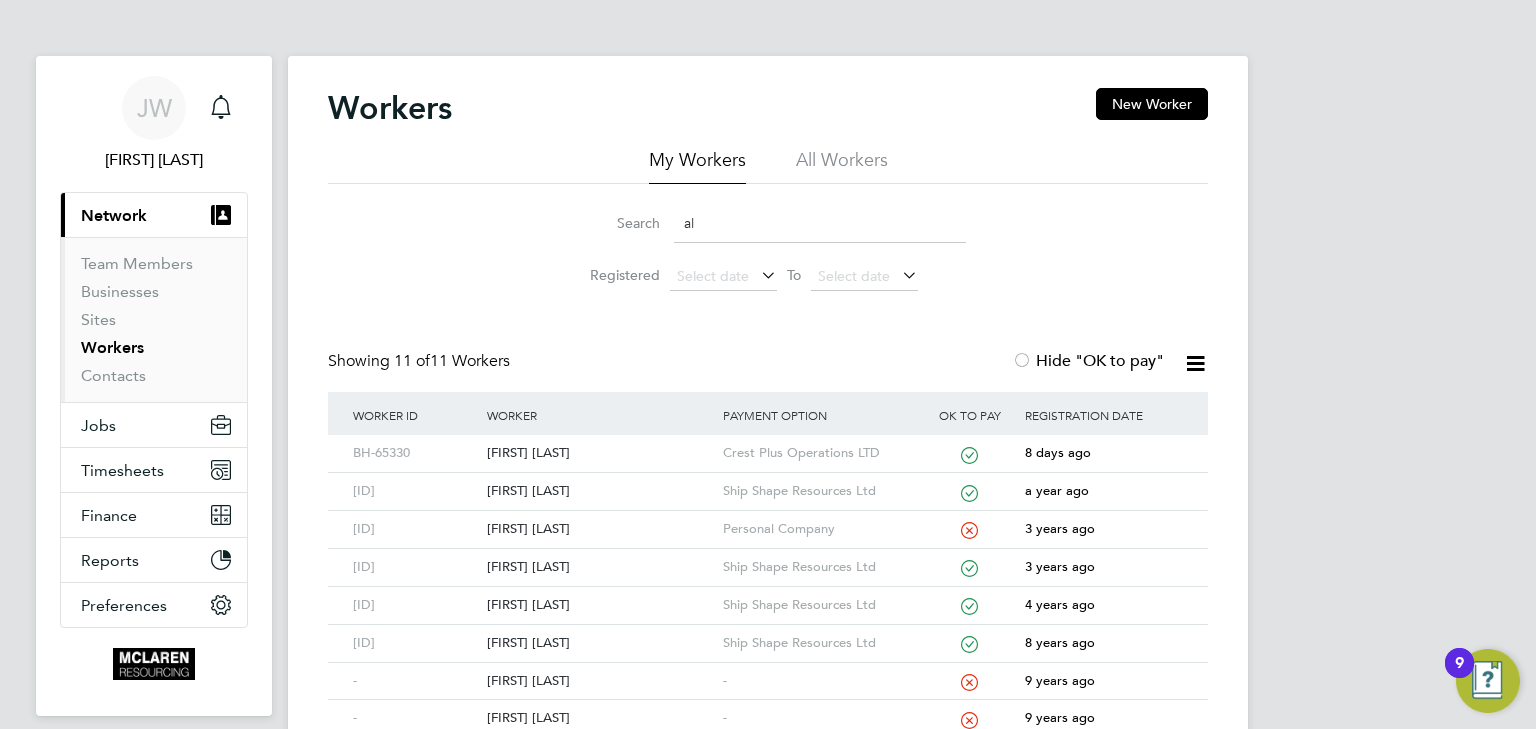type on "a" 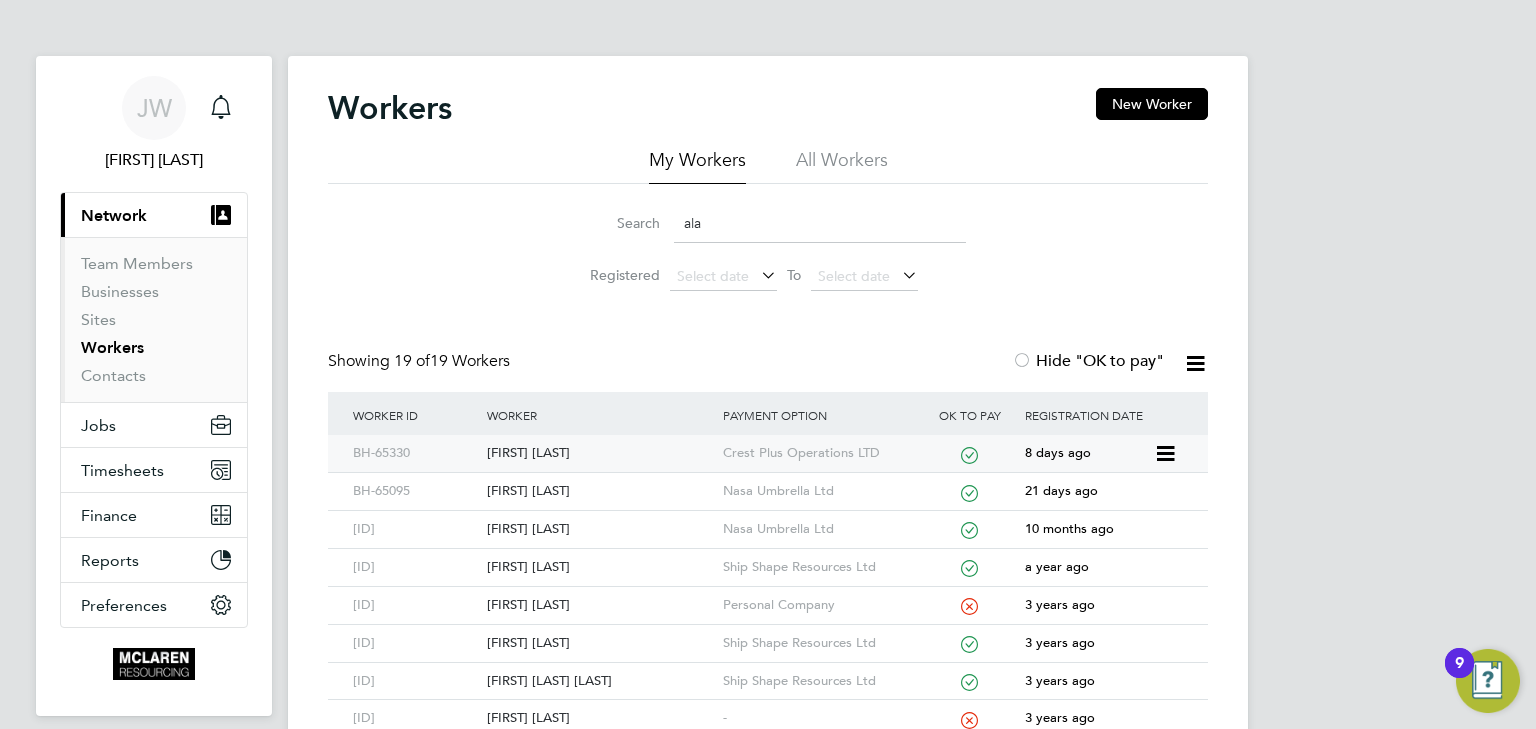 click on "Alan Grant" 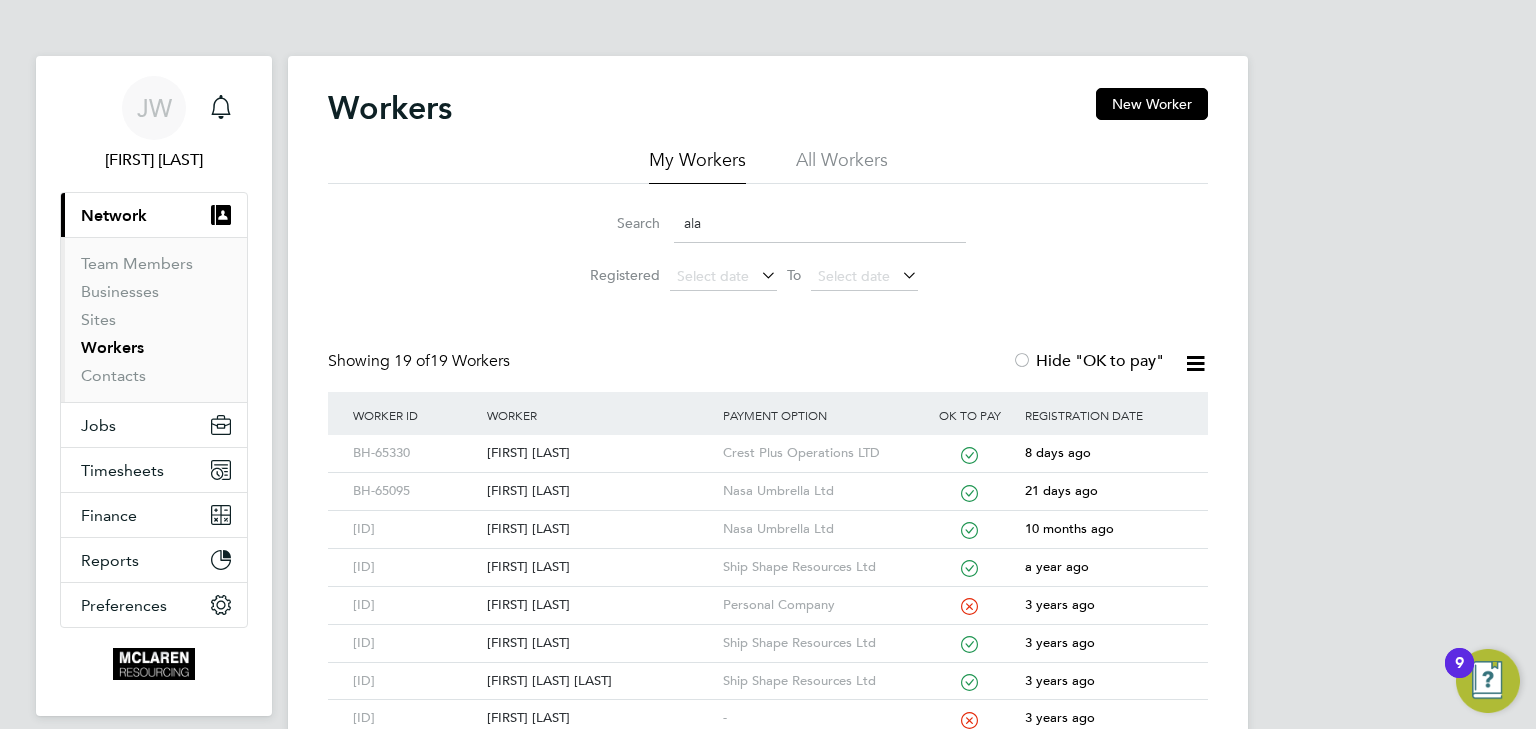 click on "Search   ala" 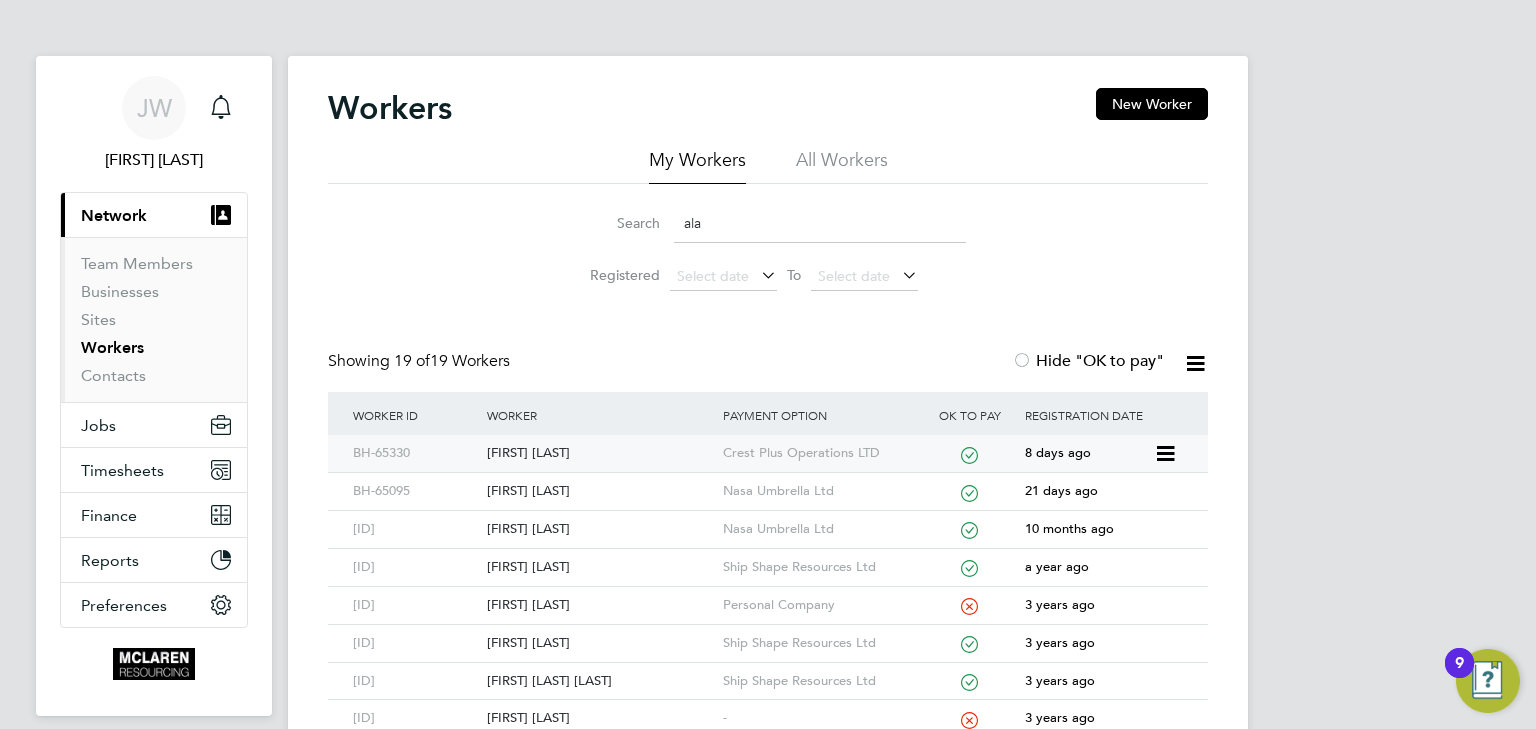 click on "Alan Grant" 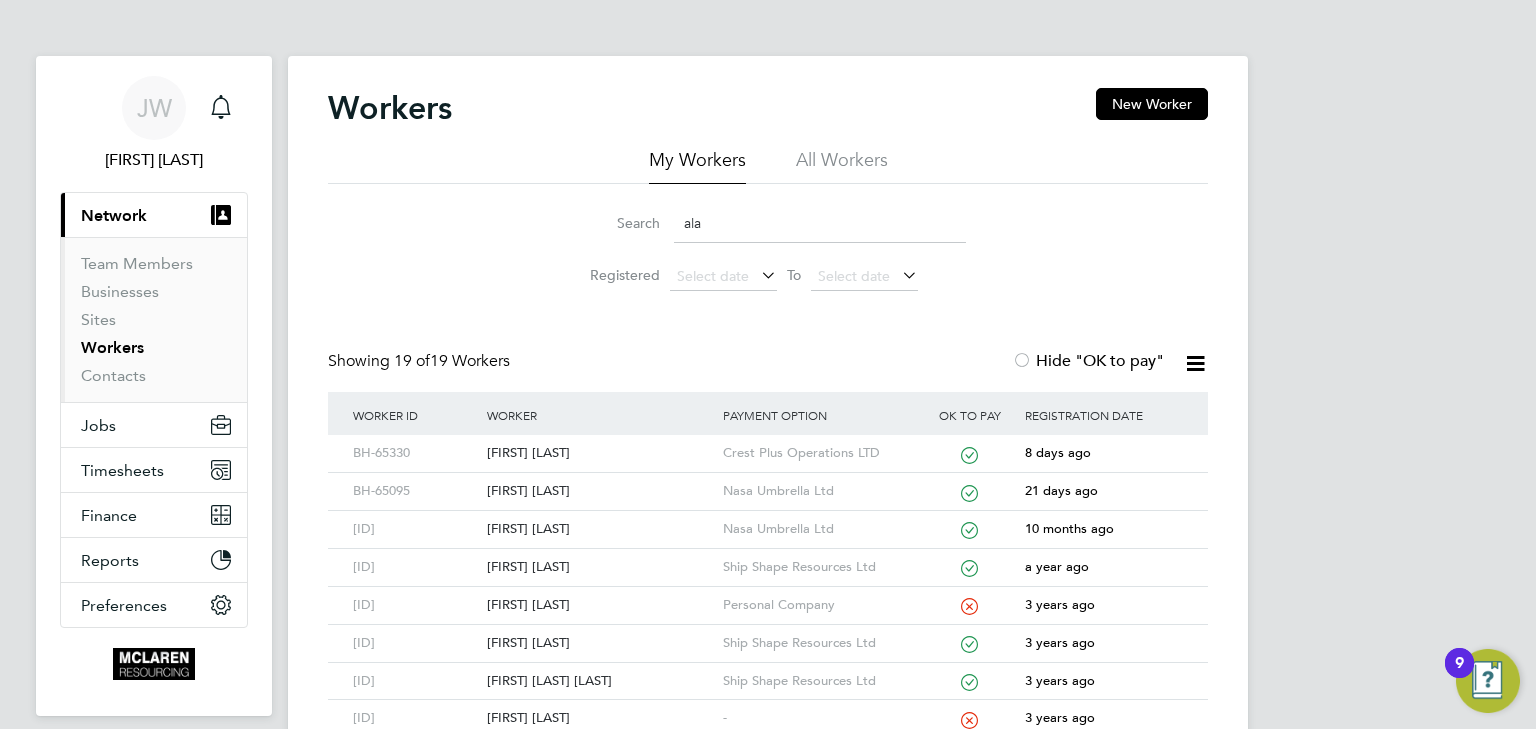 click on "ala" 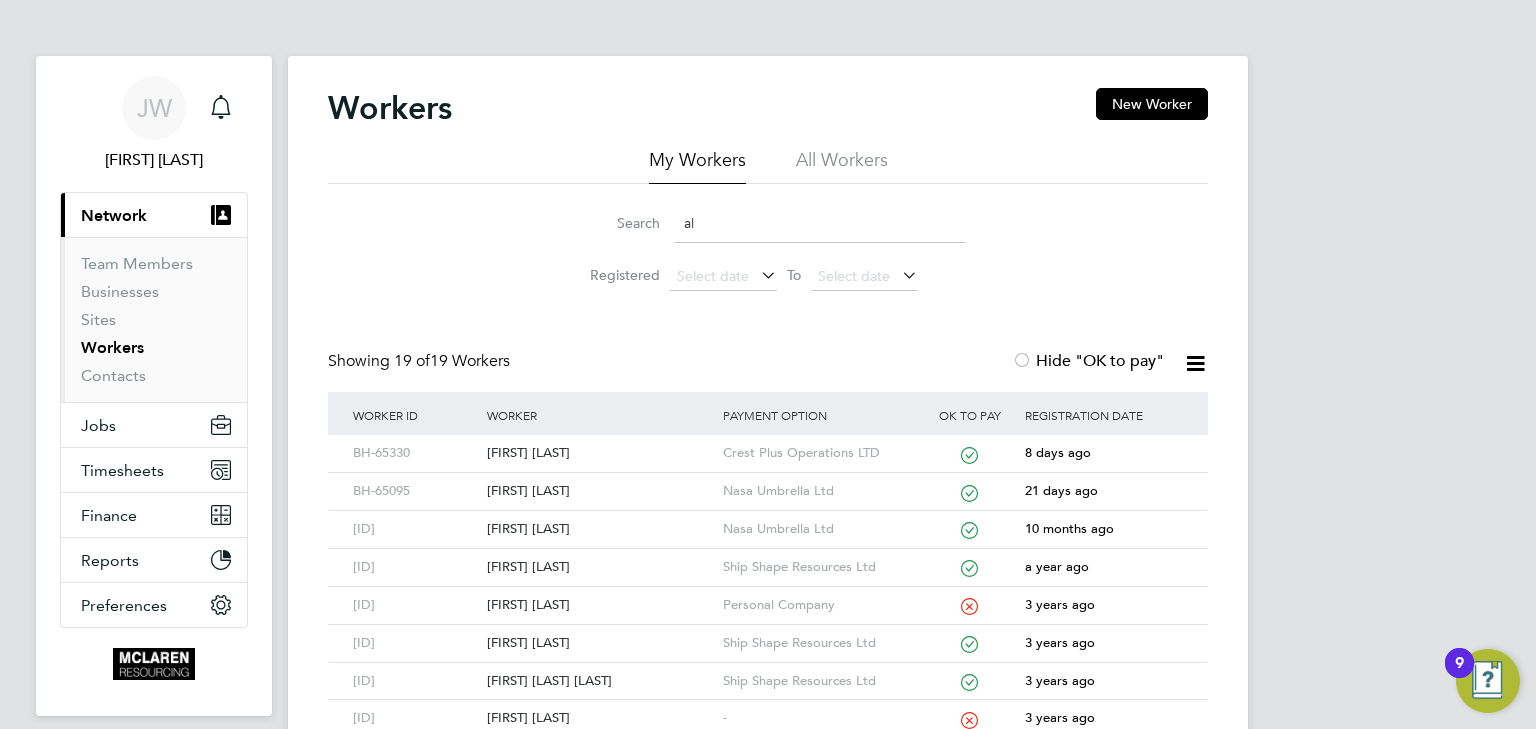 type on "a" 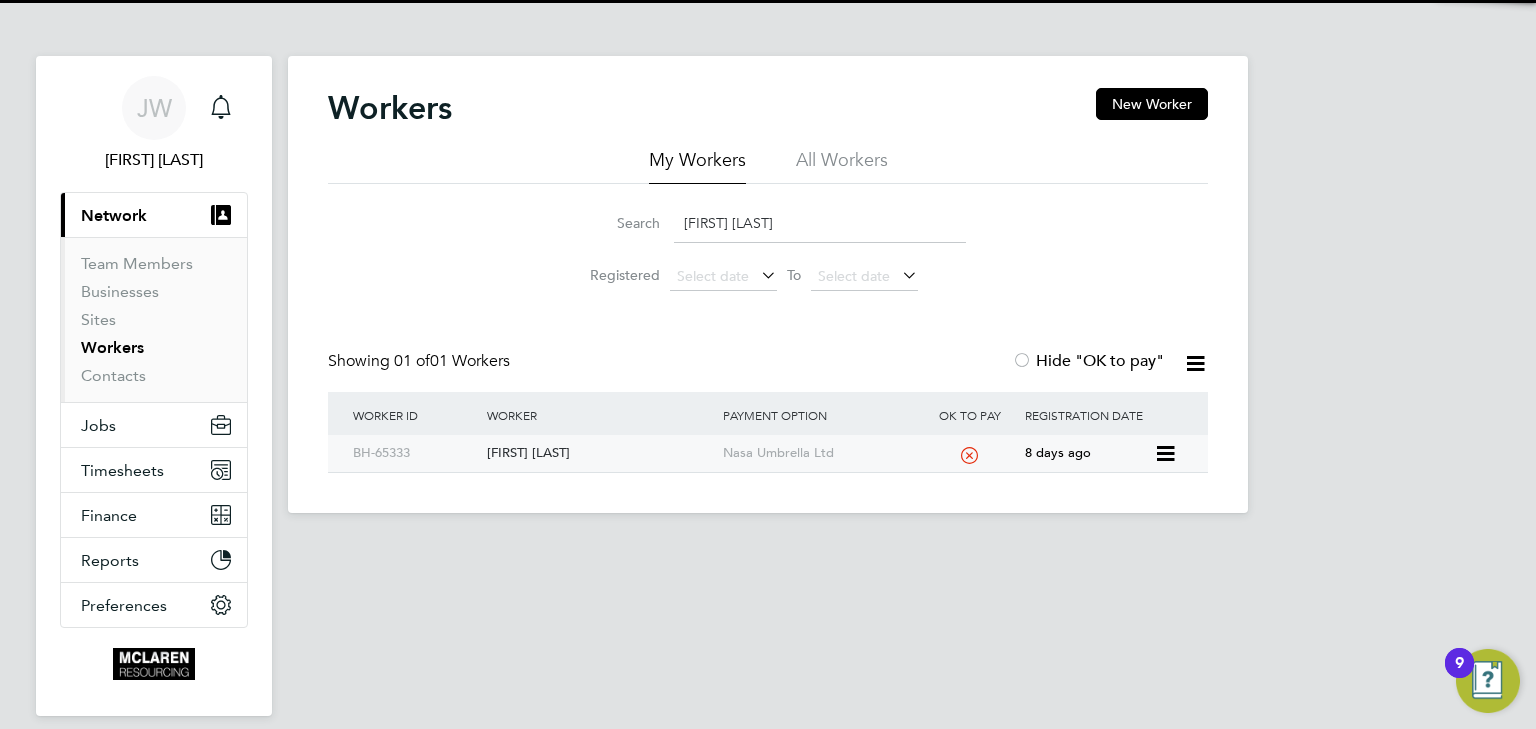 click on "Robin Vaughan" 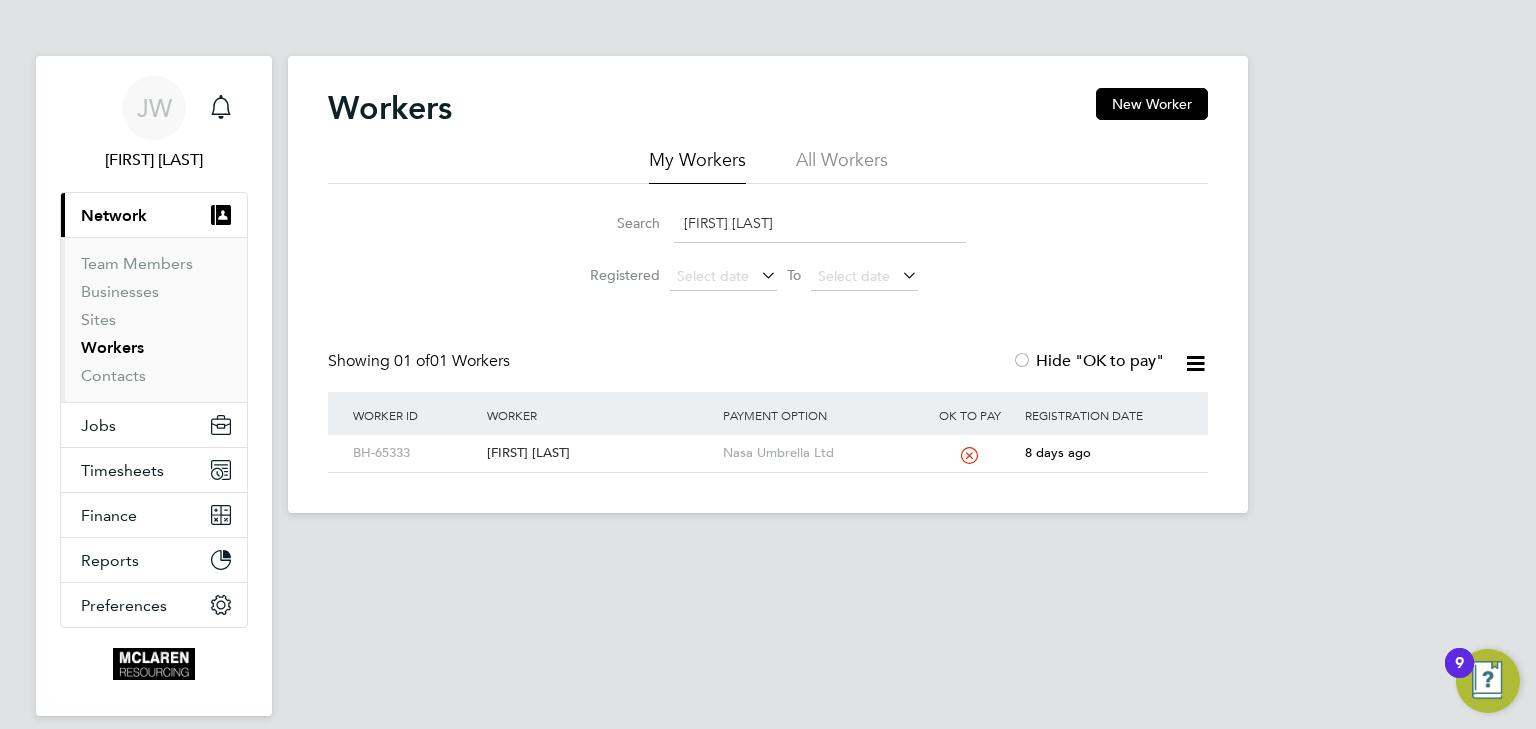 click on "robin vaughan" 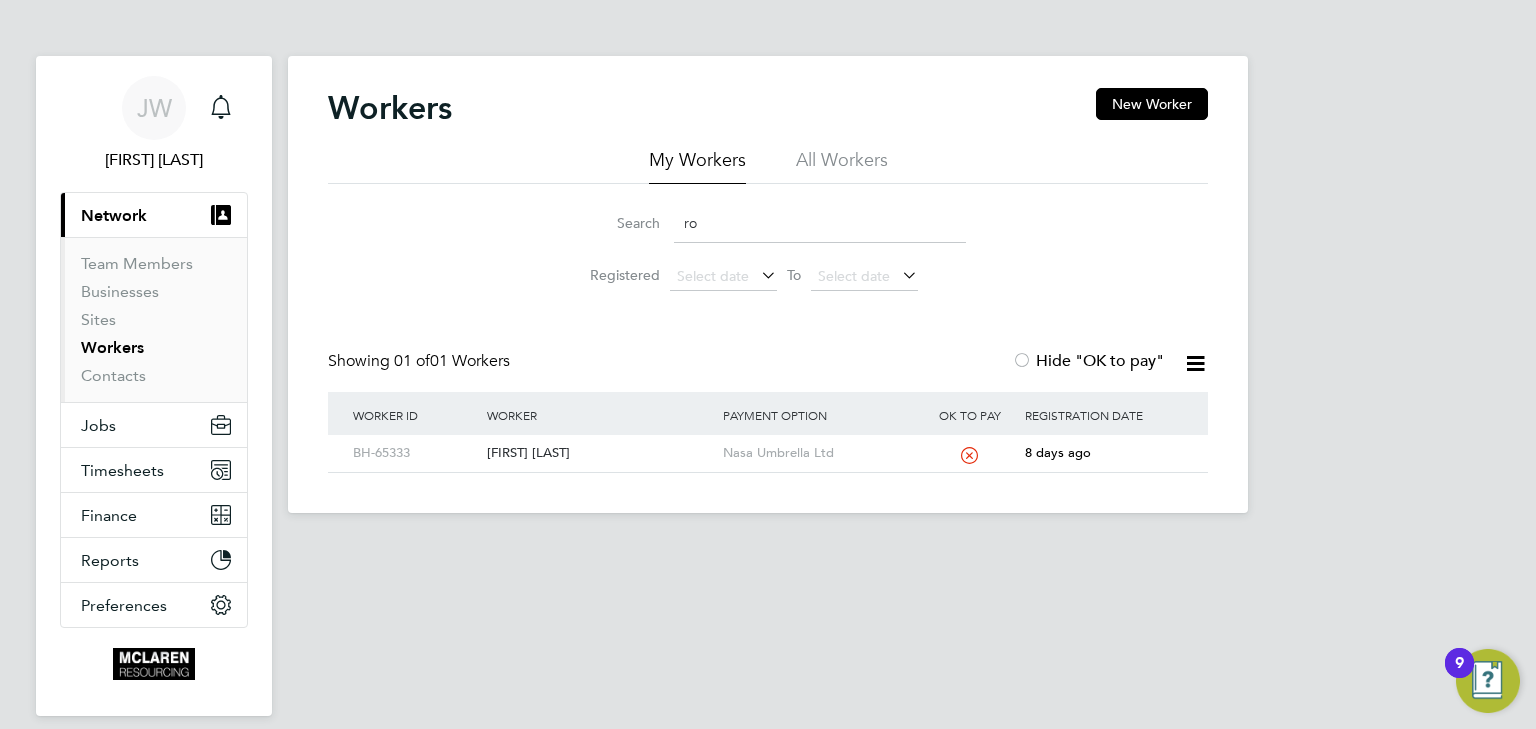 type on "r" 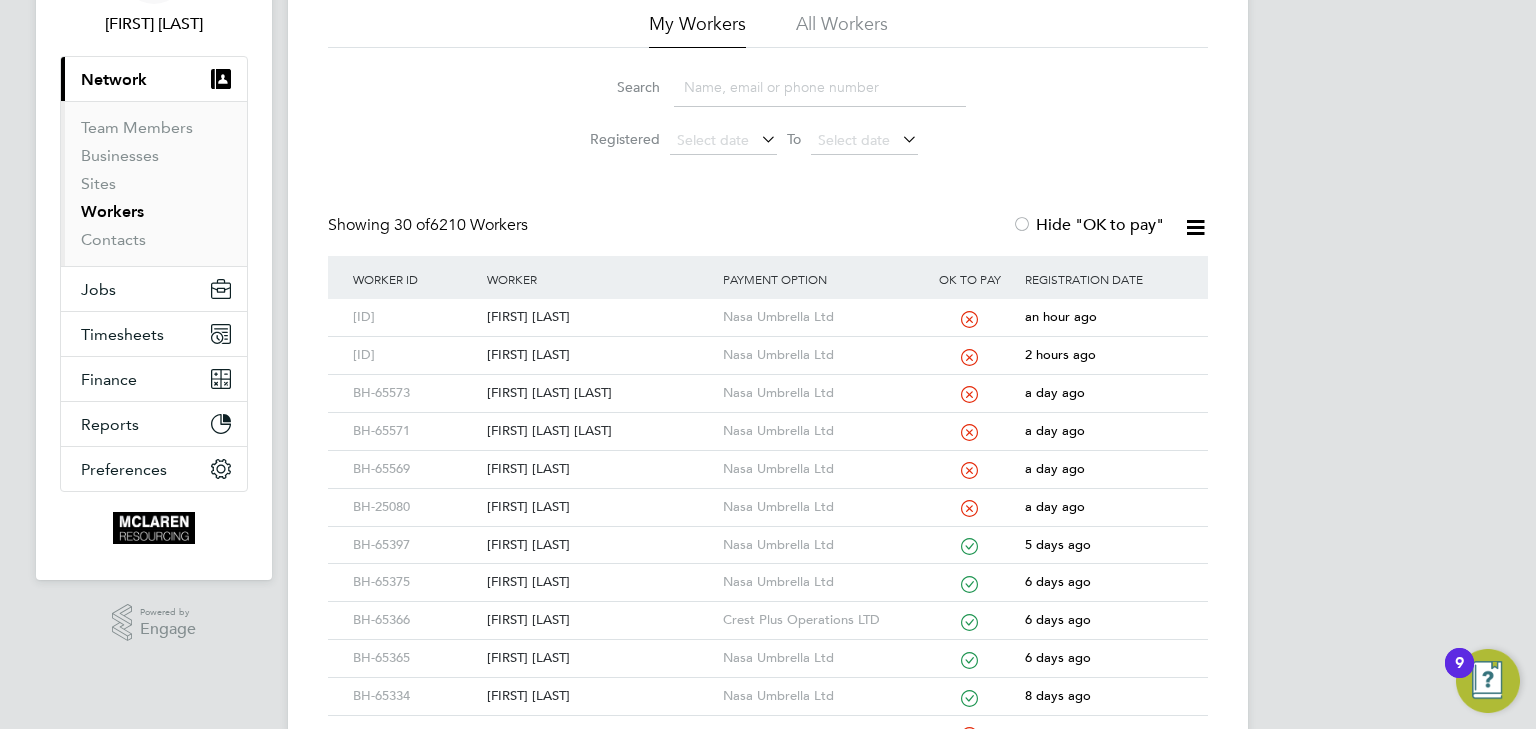 scroll, scrollTop: 320, scrollLeft: 0, axis: vertical 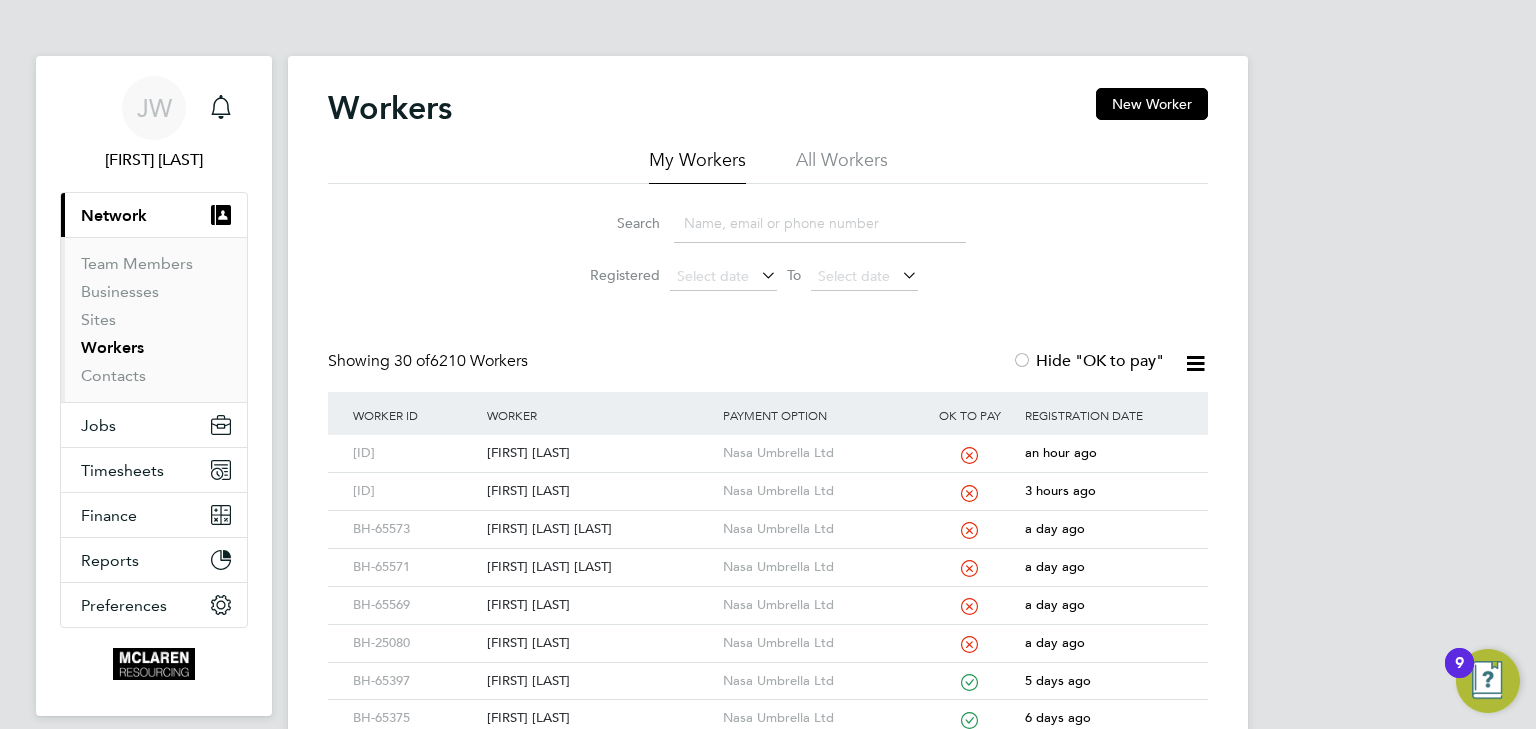 drag, startPoint x: 1130, startPoint y: 267, endPoint x: 1087, endPoint y: 277, distance: 44.14748 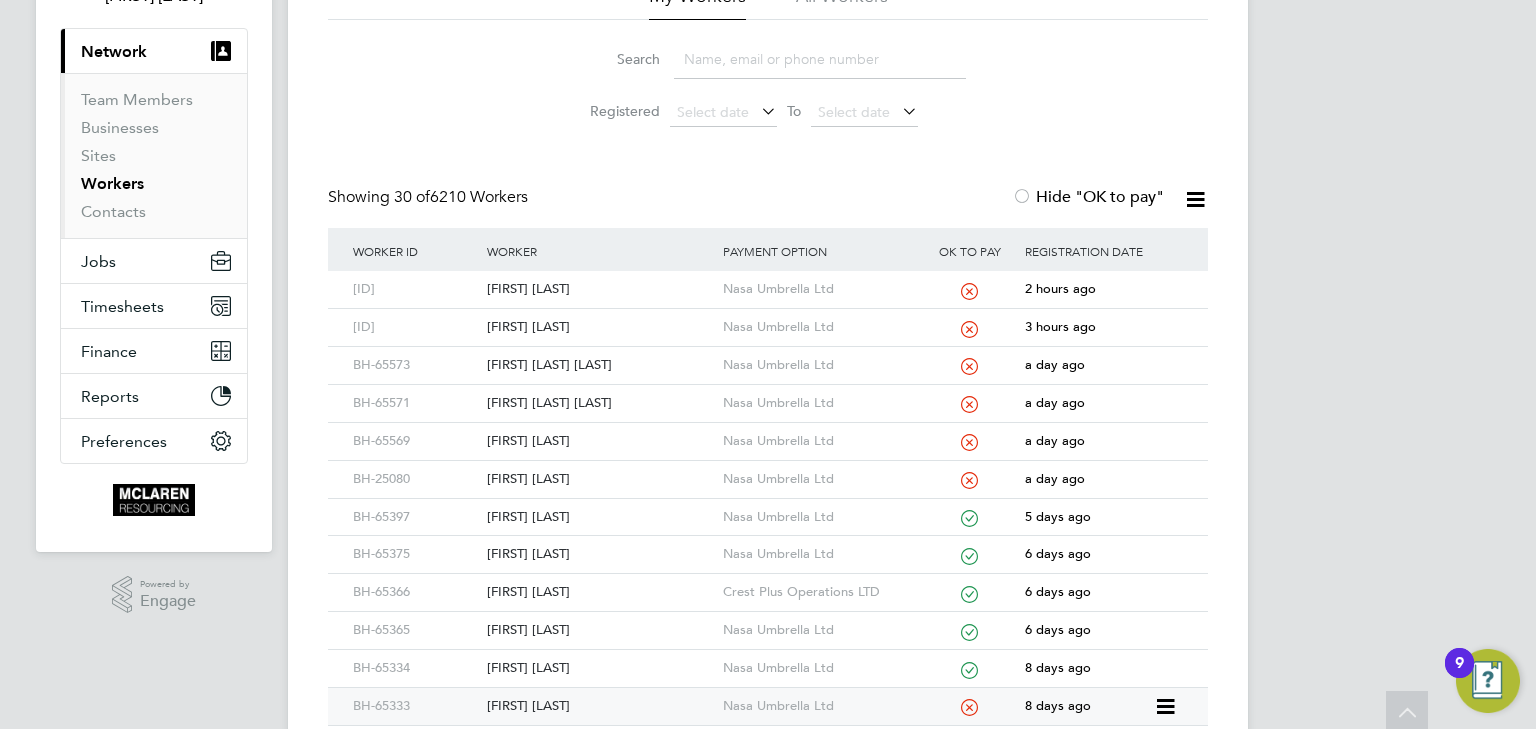 scroll, scrollTop: 0, scrollLeft: 0, axis: both 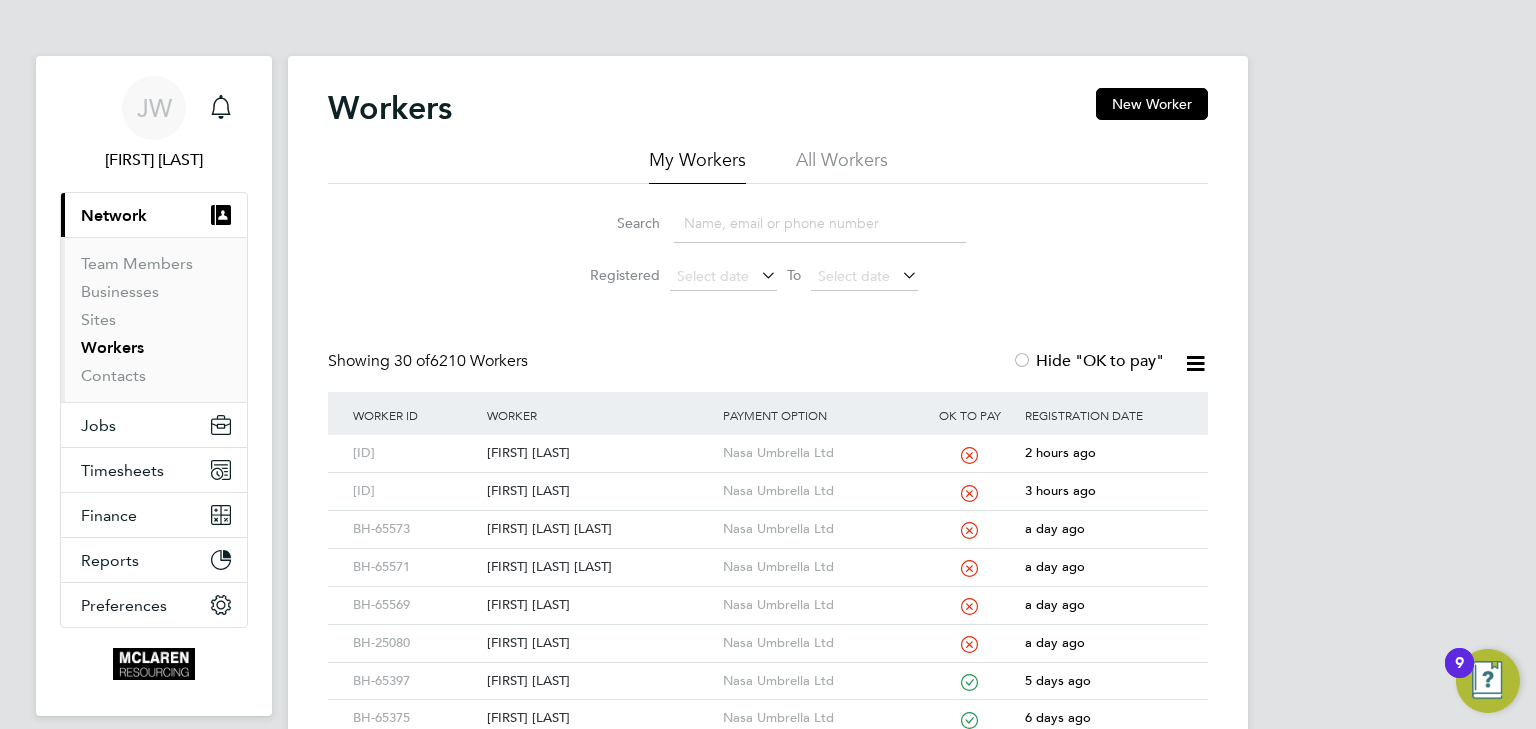click 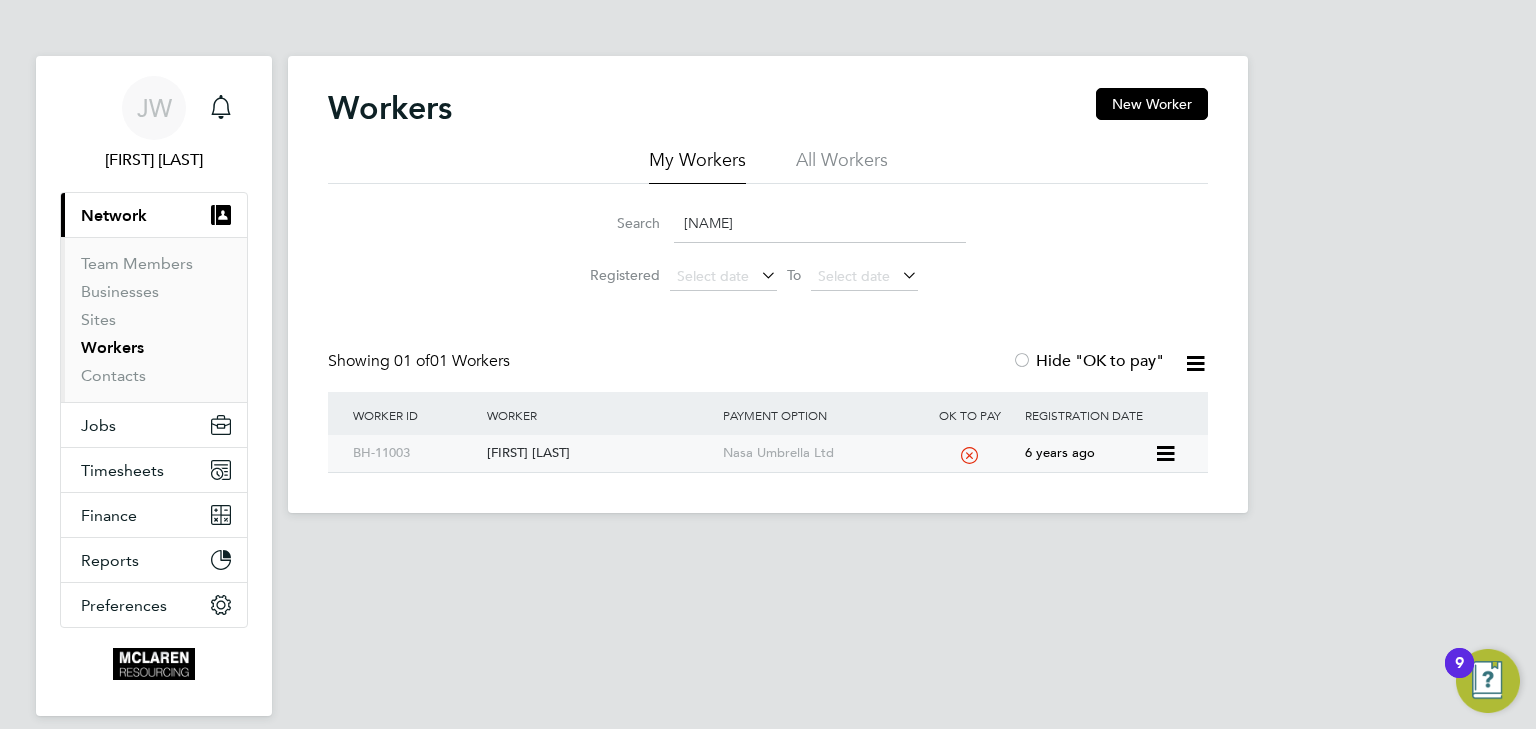 click on "Stephan Viola" 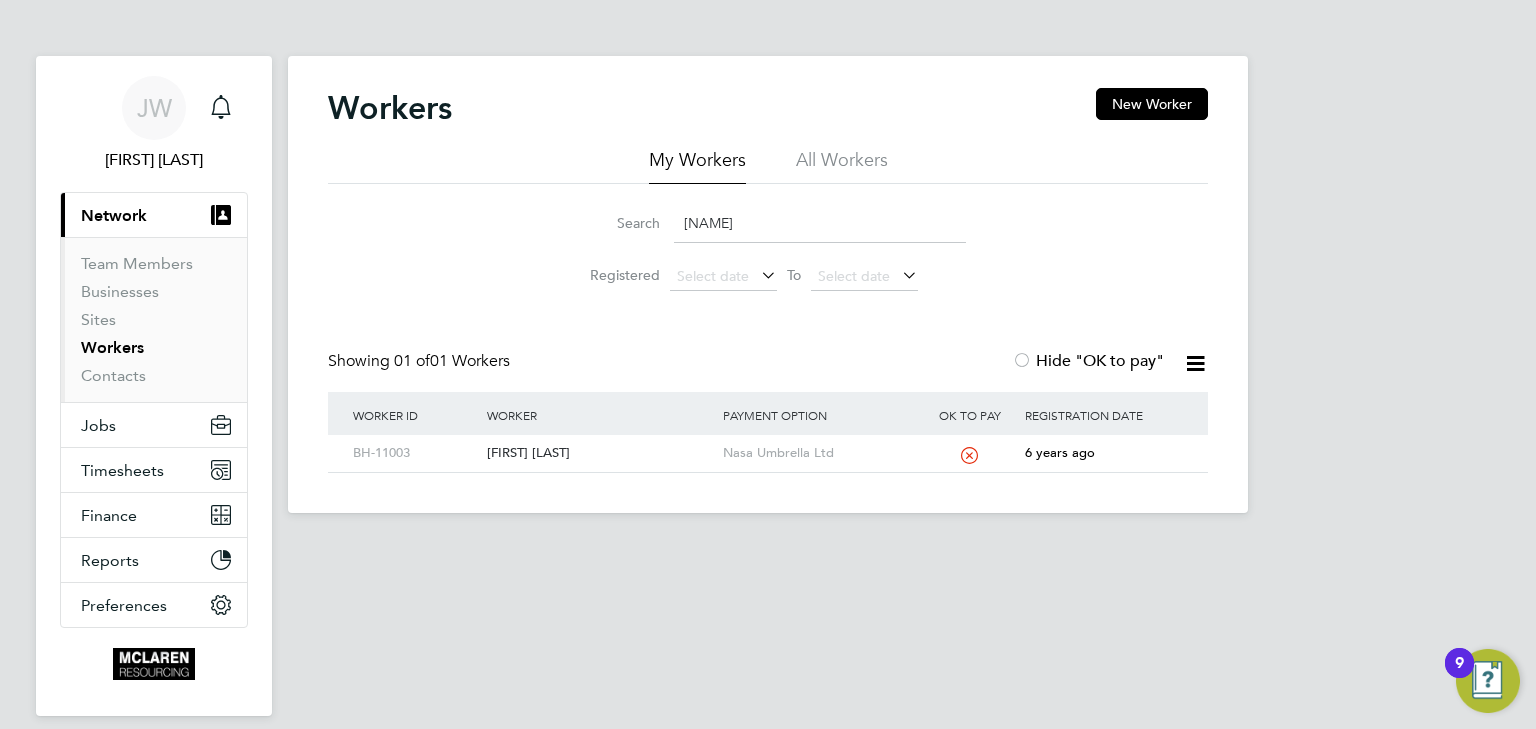 click on "viola" 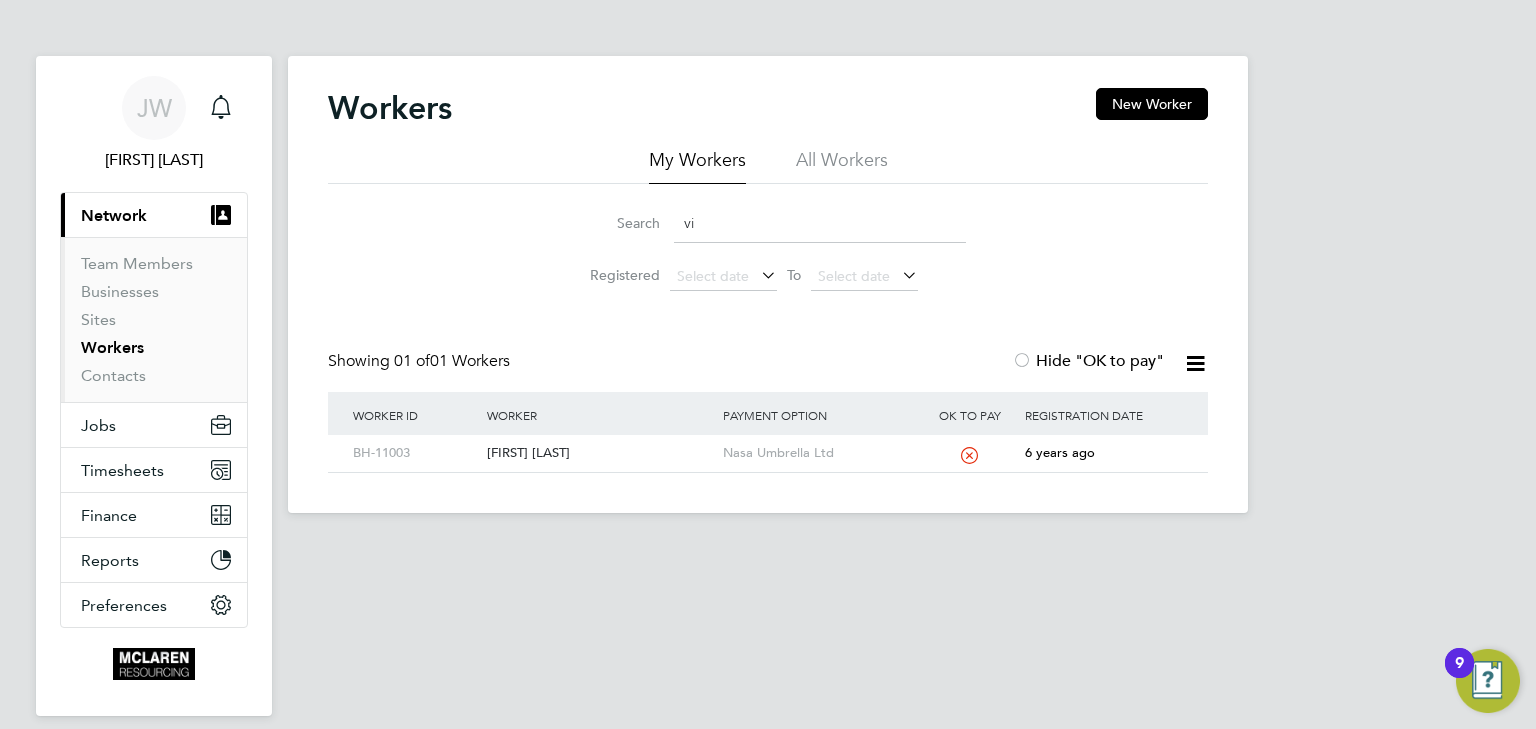 type on "v" 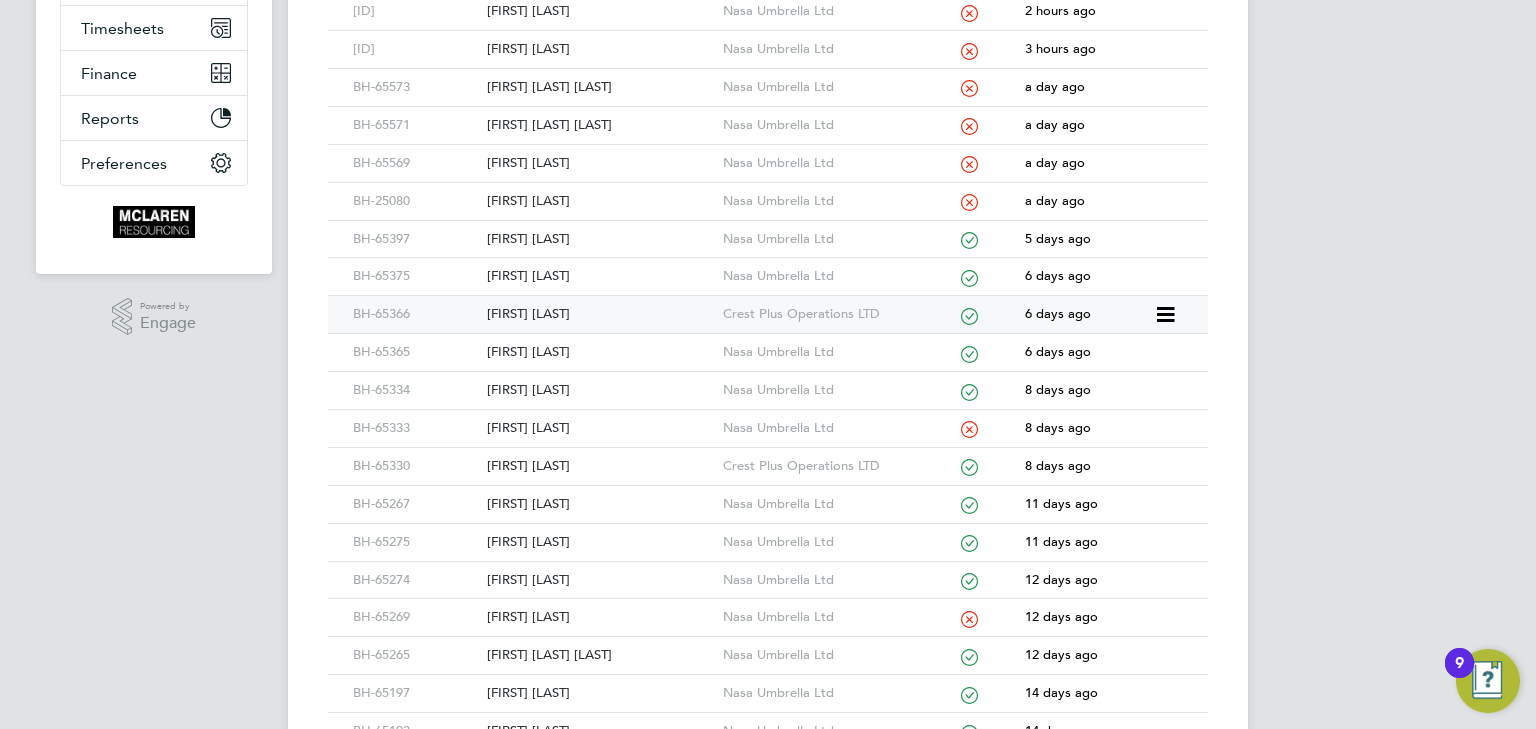 scroll, scrollTop: 480, scrollLeft: 0, axis: vertical 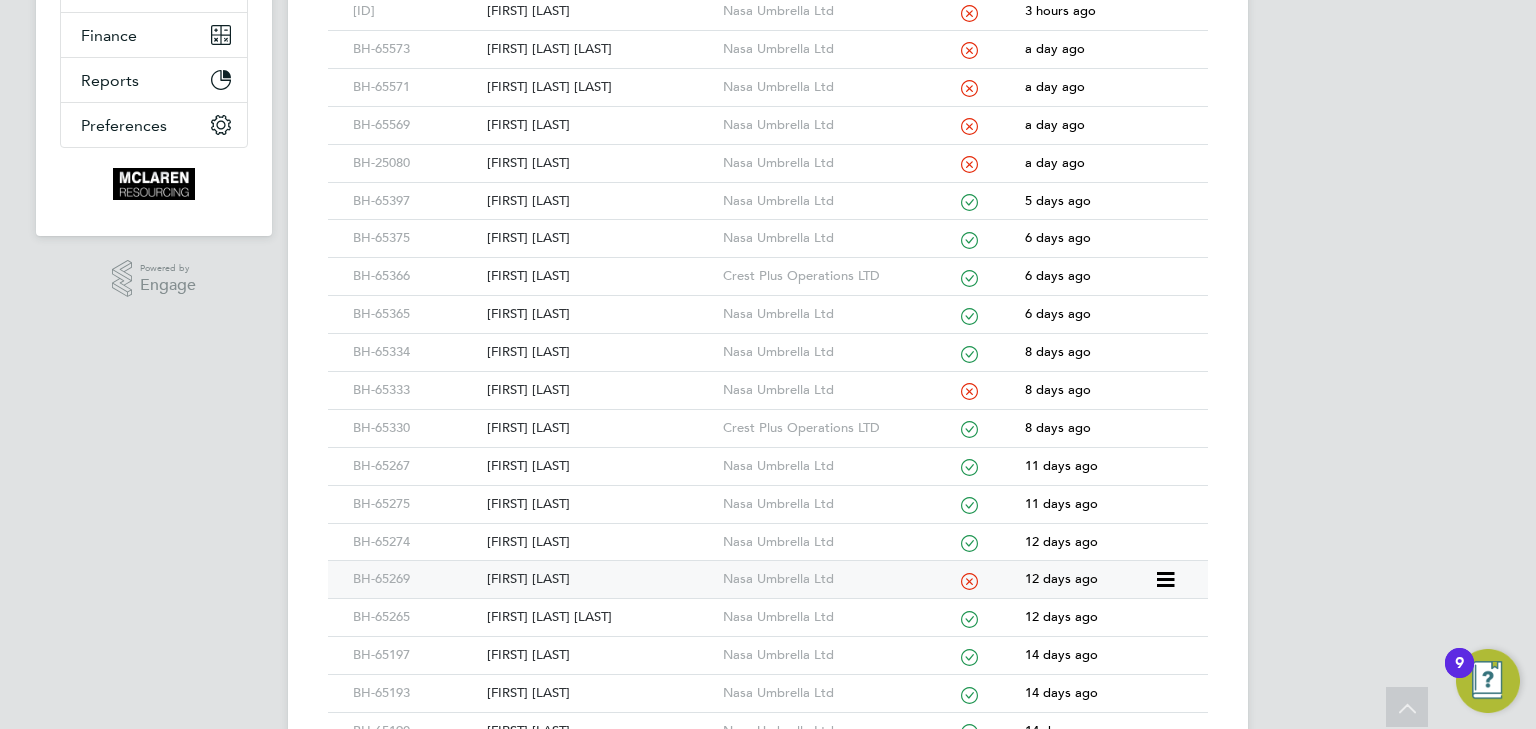 type 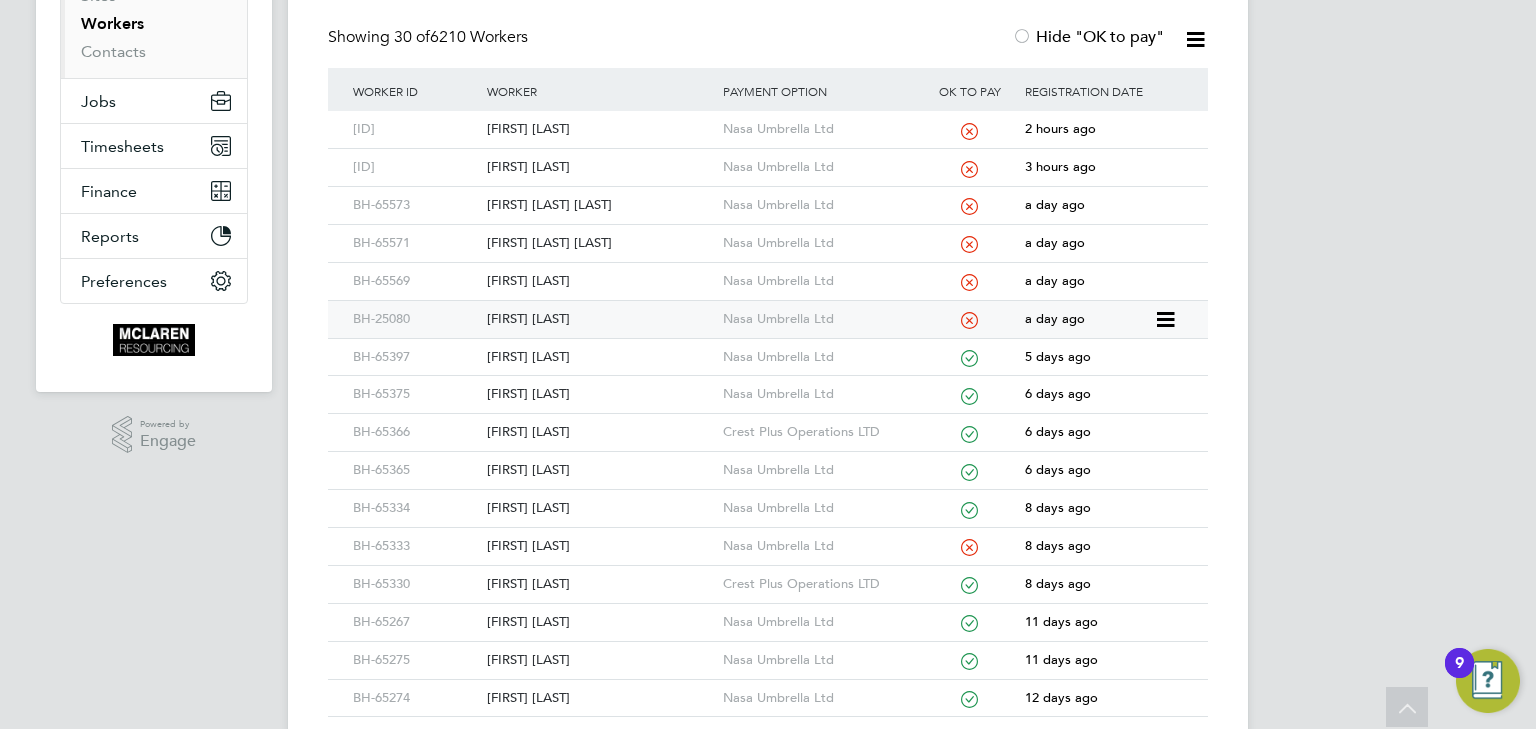 scroll, scrollTop: 320, scrollLeft: 0, axis: vertical 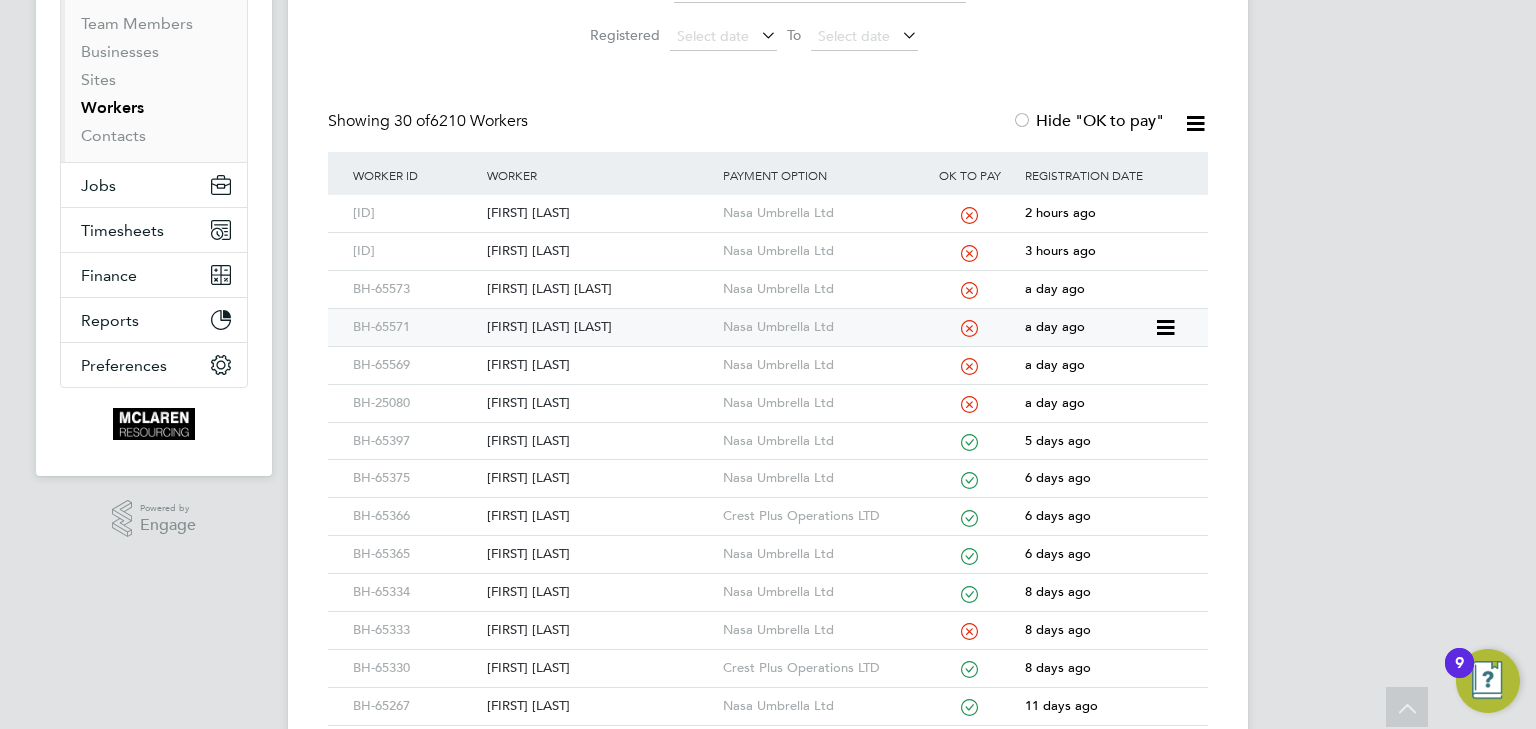 click on "Louis Francois Messi Messi" 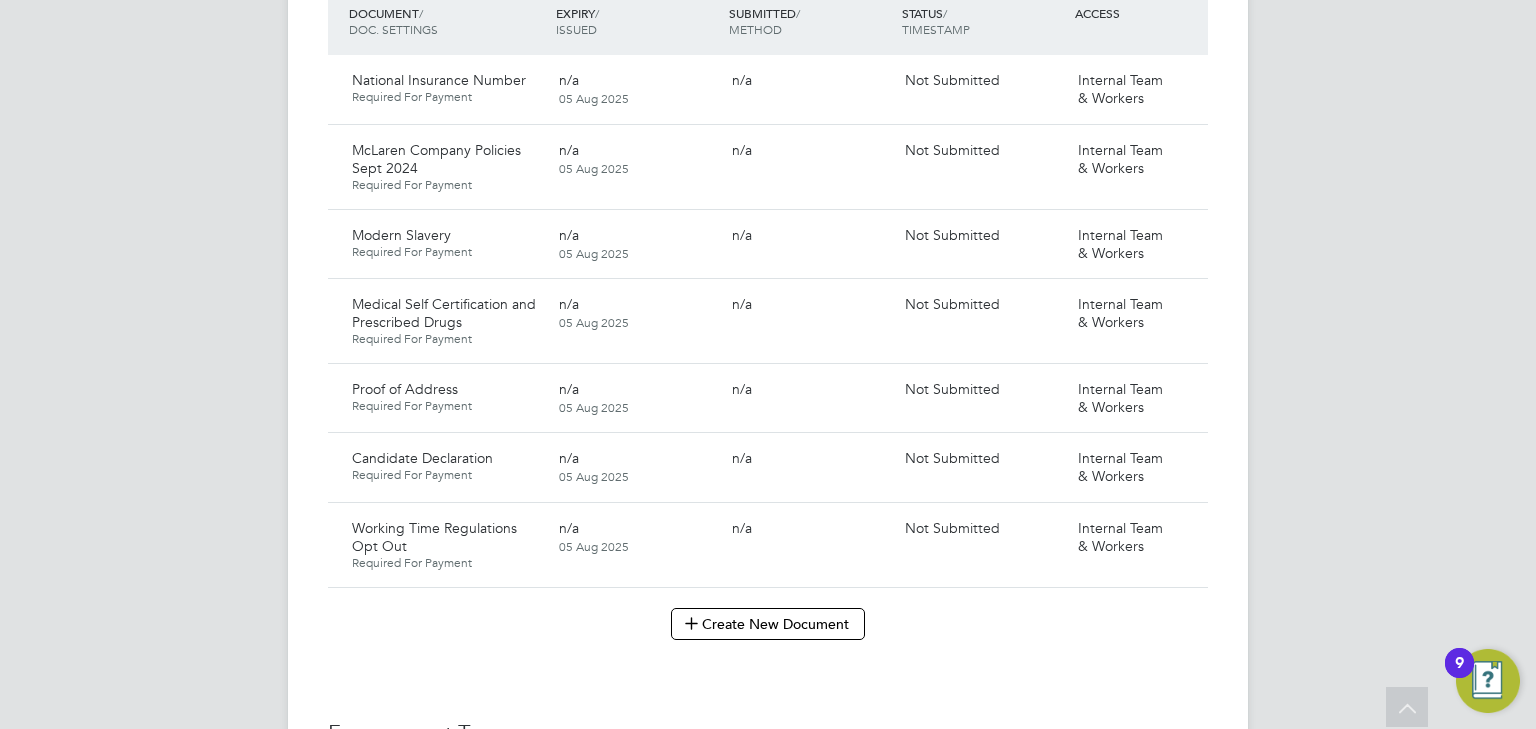 scroll, scrollTop: 1600, scrollLeft: 0, axis: vertical 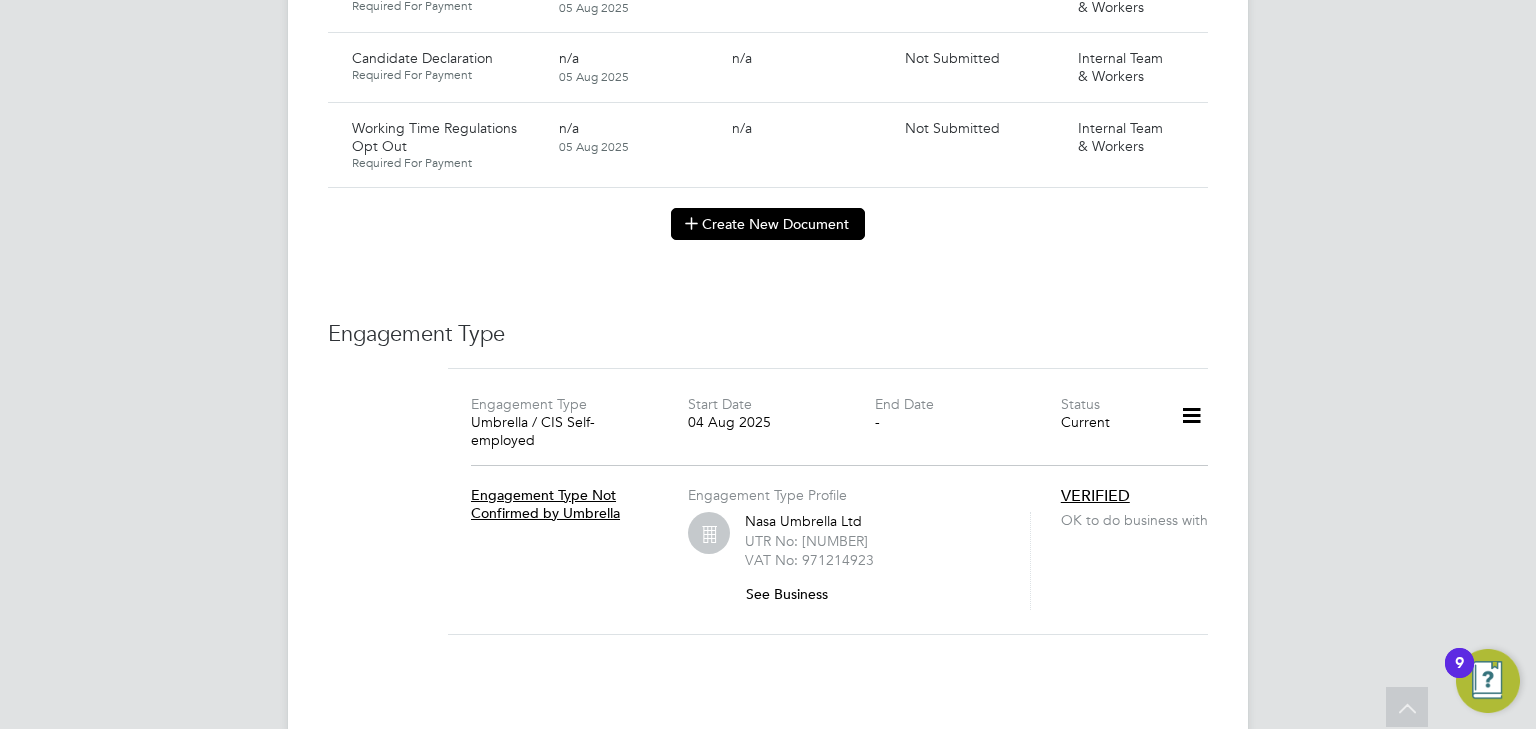 click on "Create New Document" 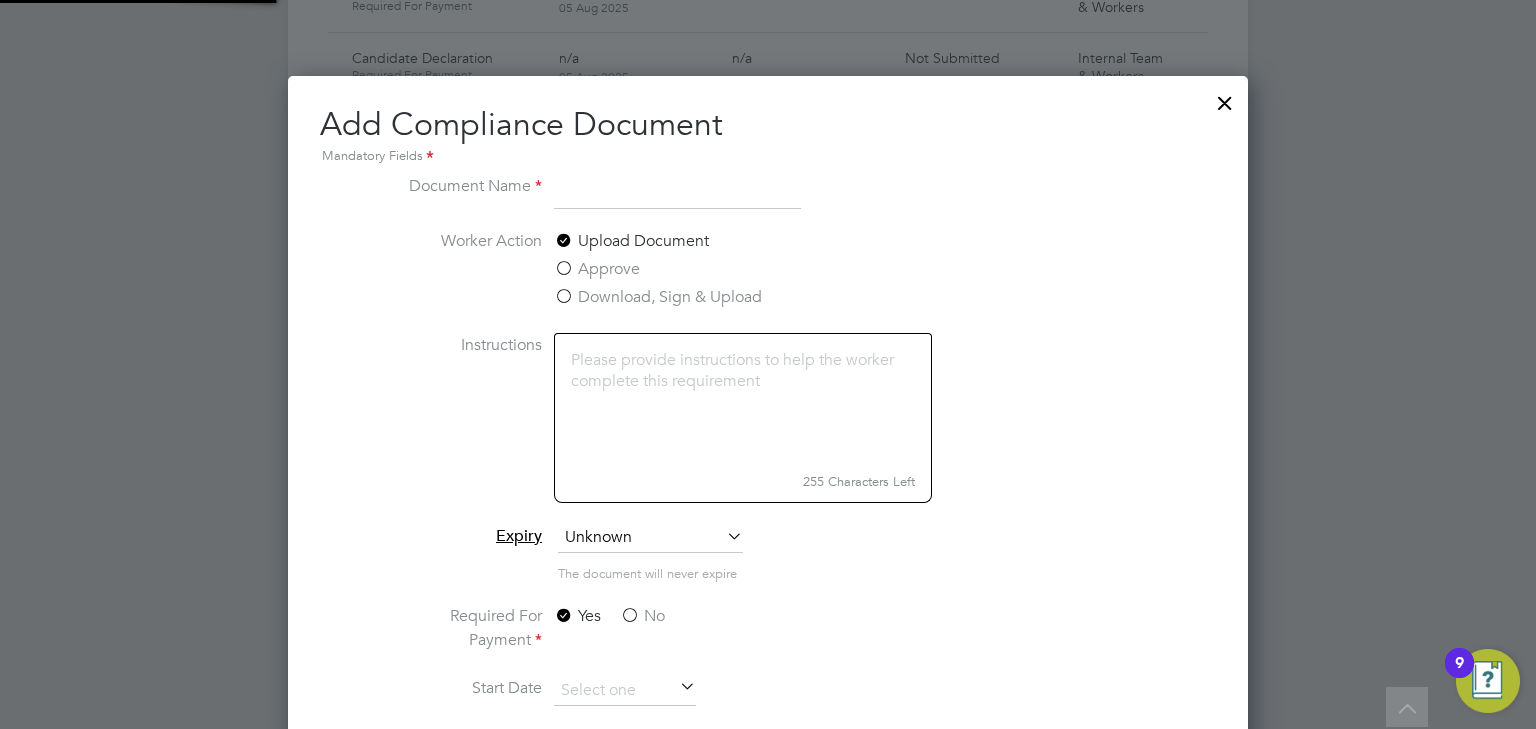 scroll, scrollTop: 9, scrollLeft: 10, axis: both 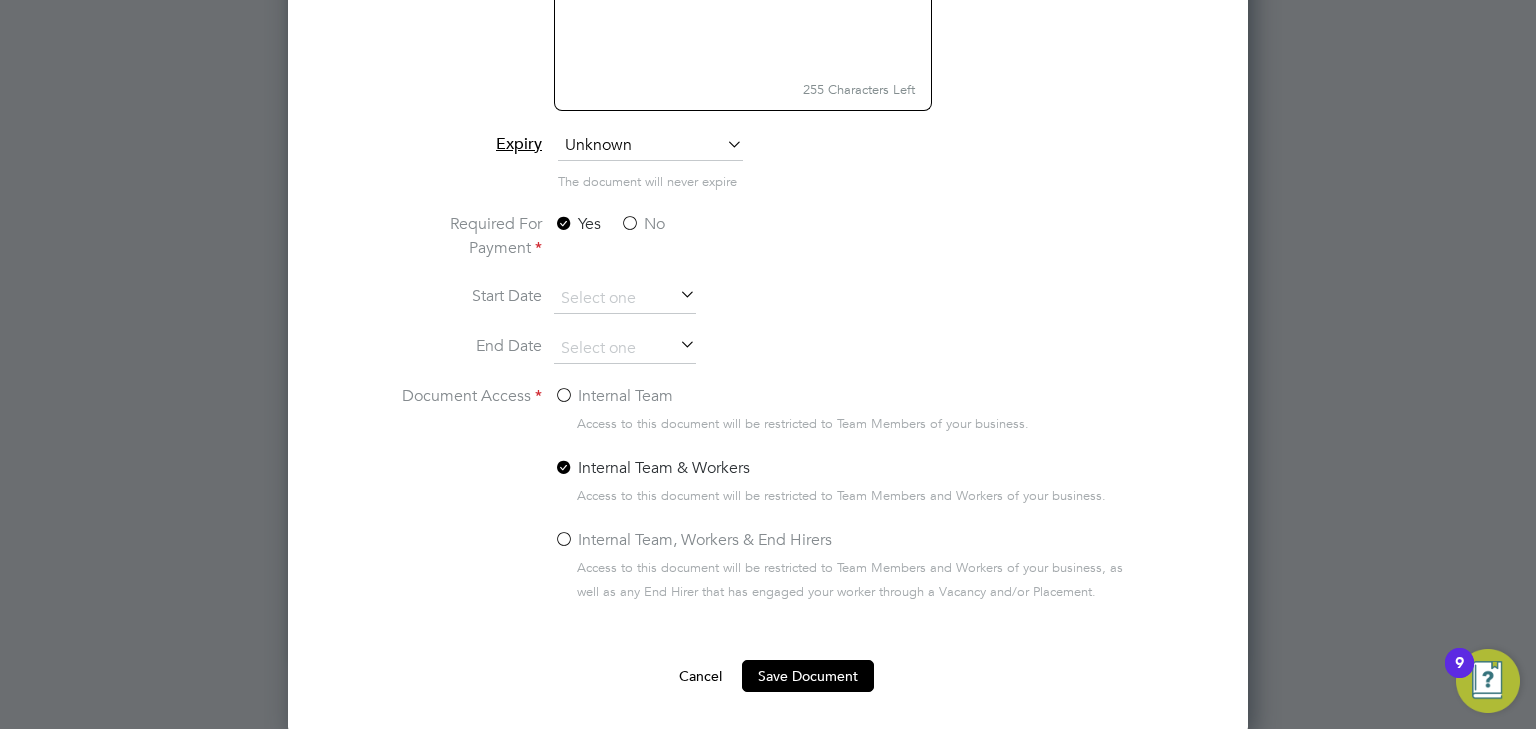 type on "Key Information Document Bottomley Site Services 04.08.25" 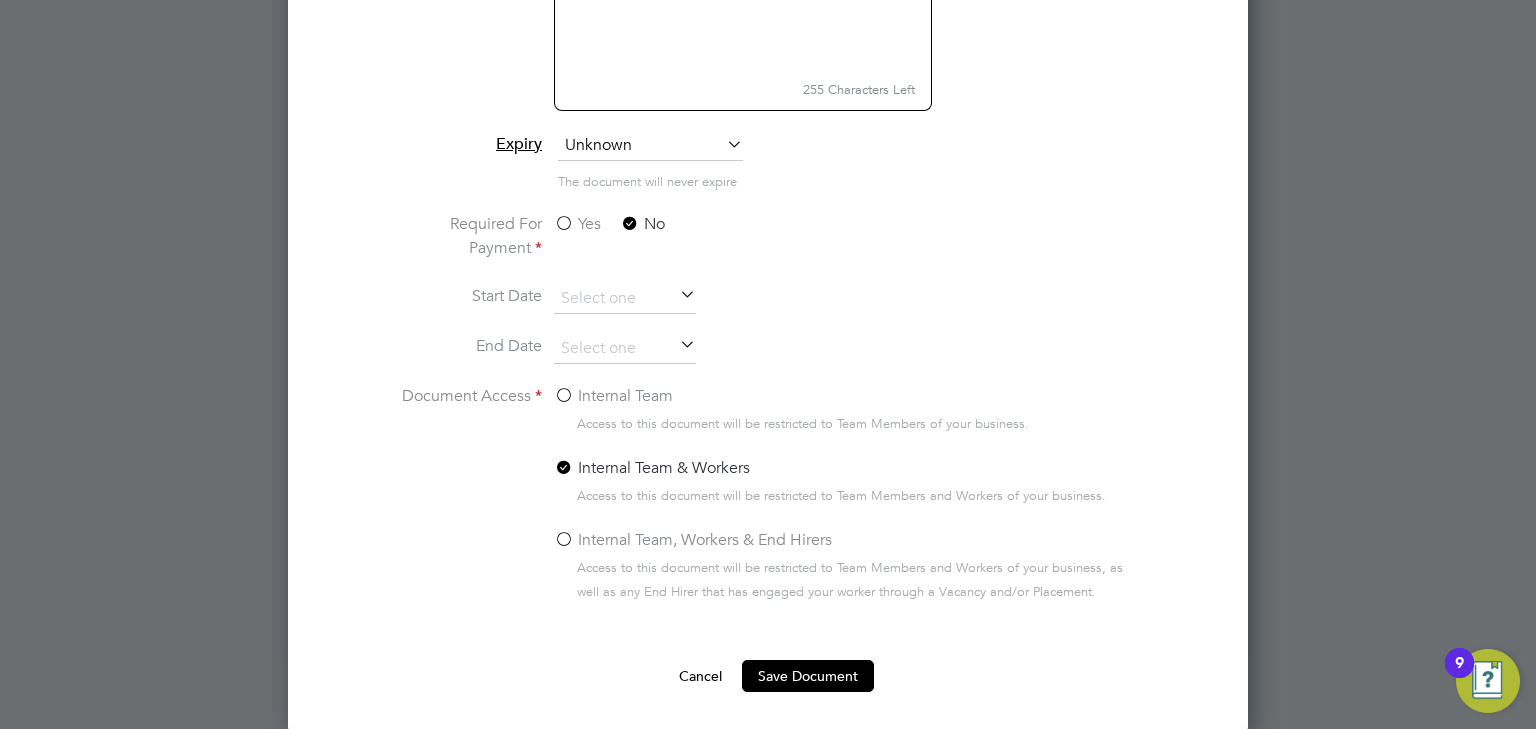 click on "Internal Team" 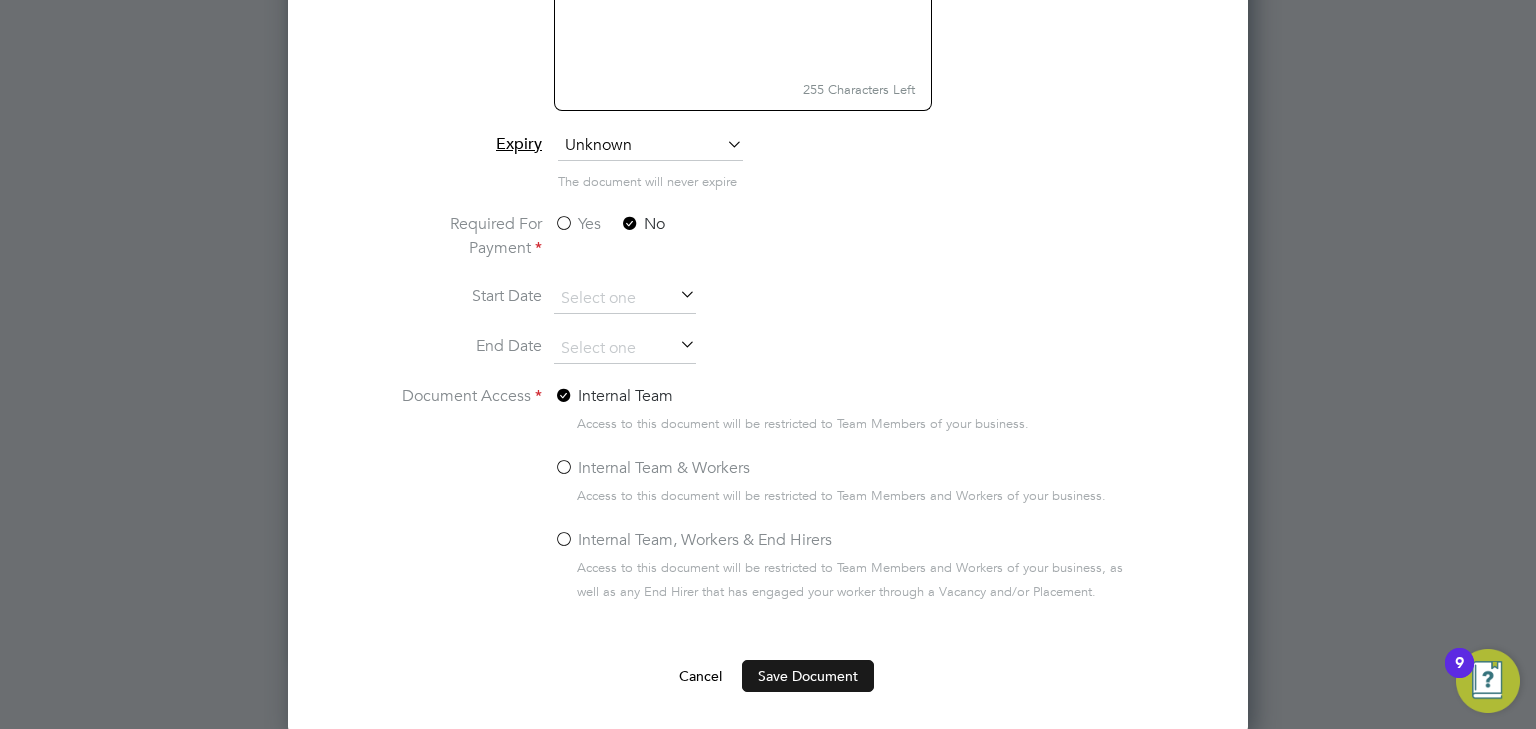 click on "Save Document" at bounding box center [808, 676] 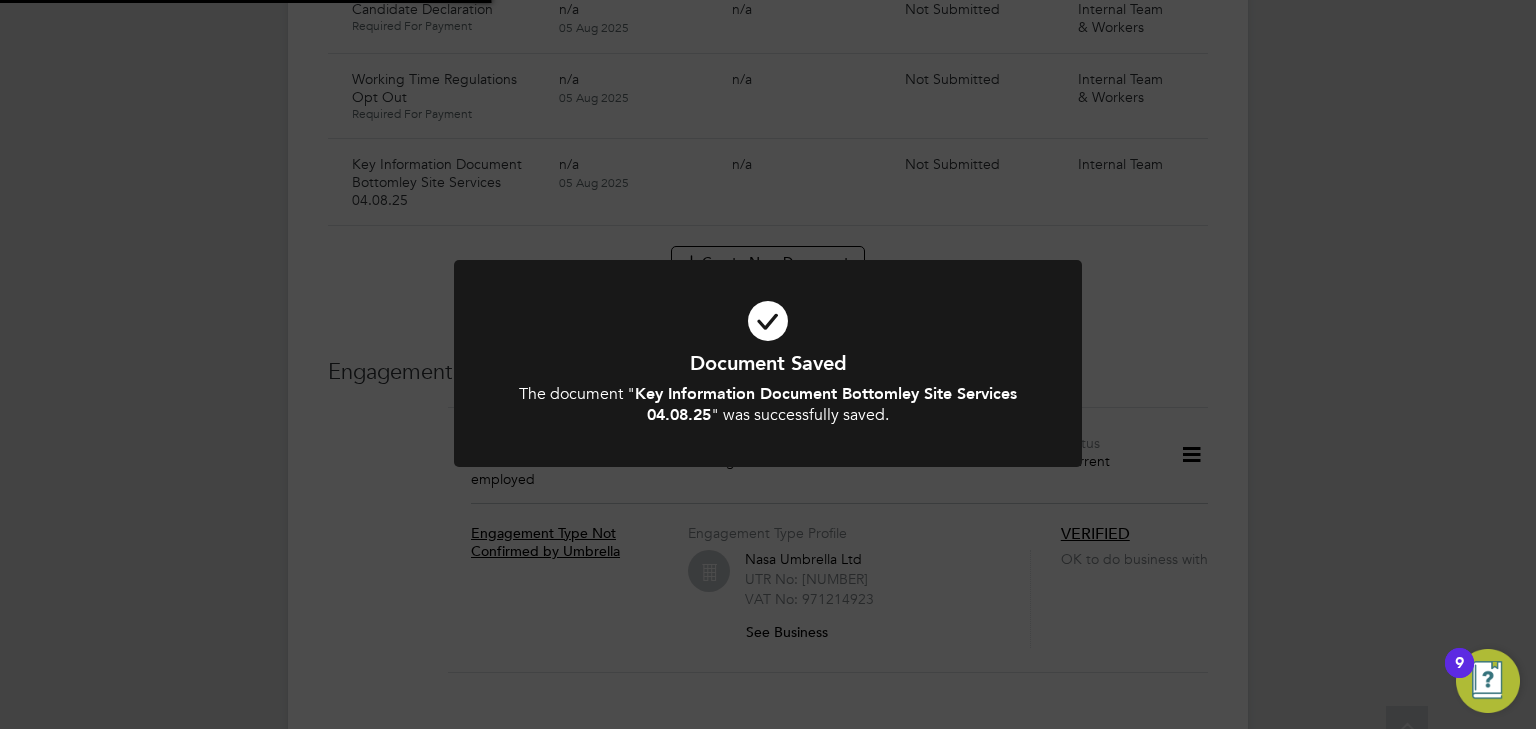 scroll, scrollTop: 1600, scrollLeft: 0, axis: vertical 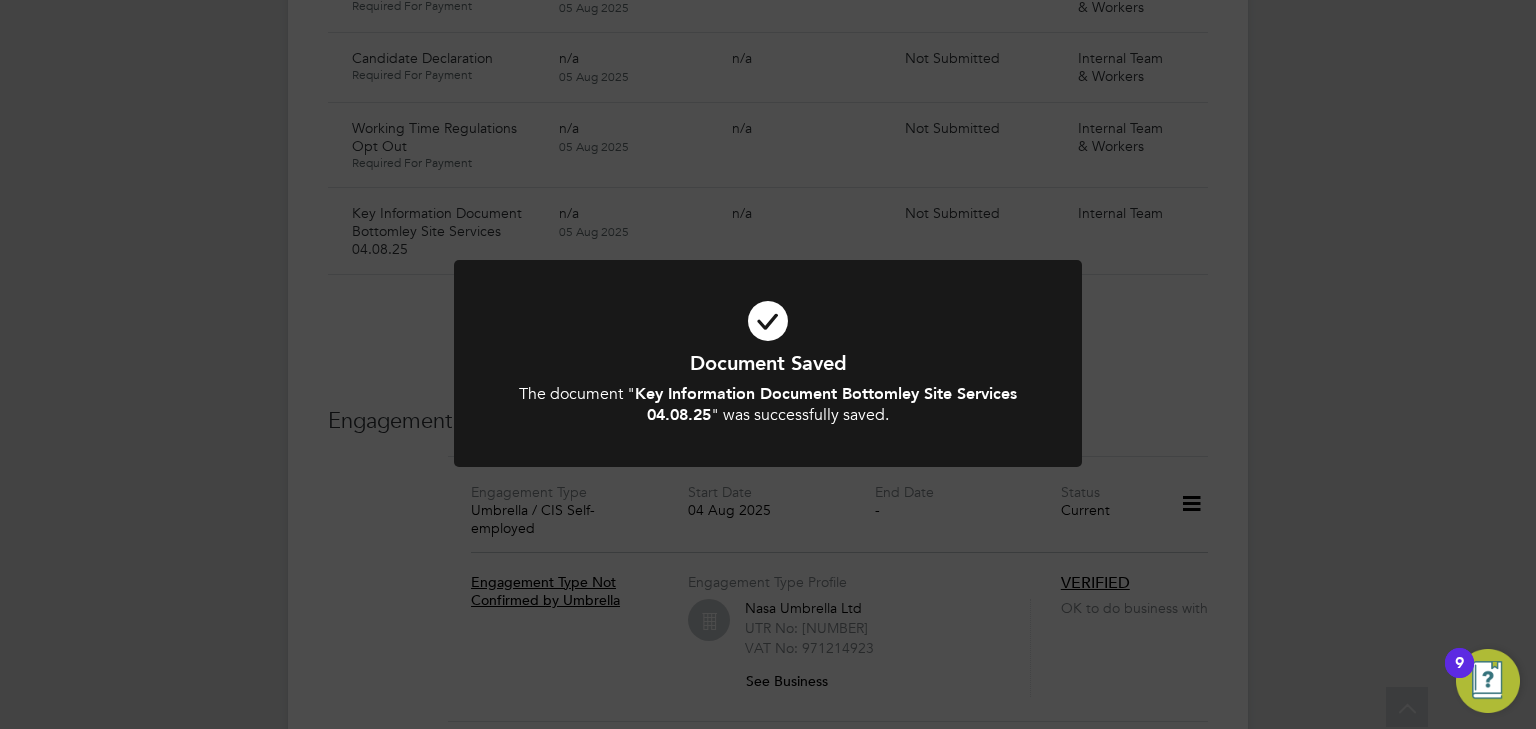 click on "Document Saved The document " Key Information Document Bottomley Site Services 04.08.25 " was successfully saved. Cancel Okay" 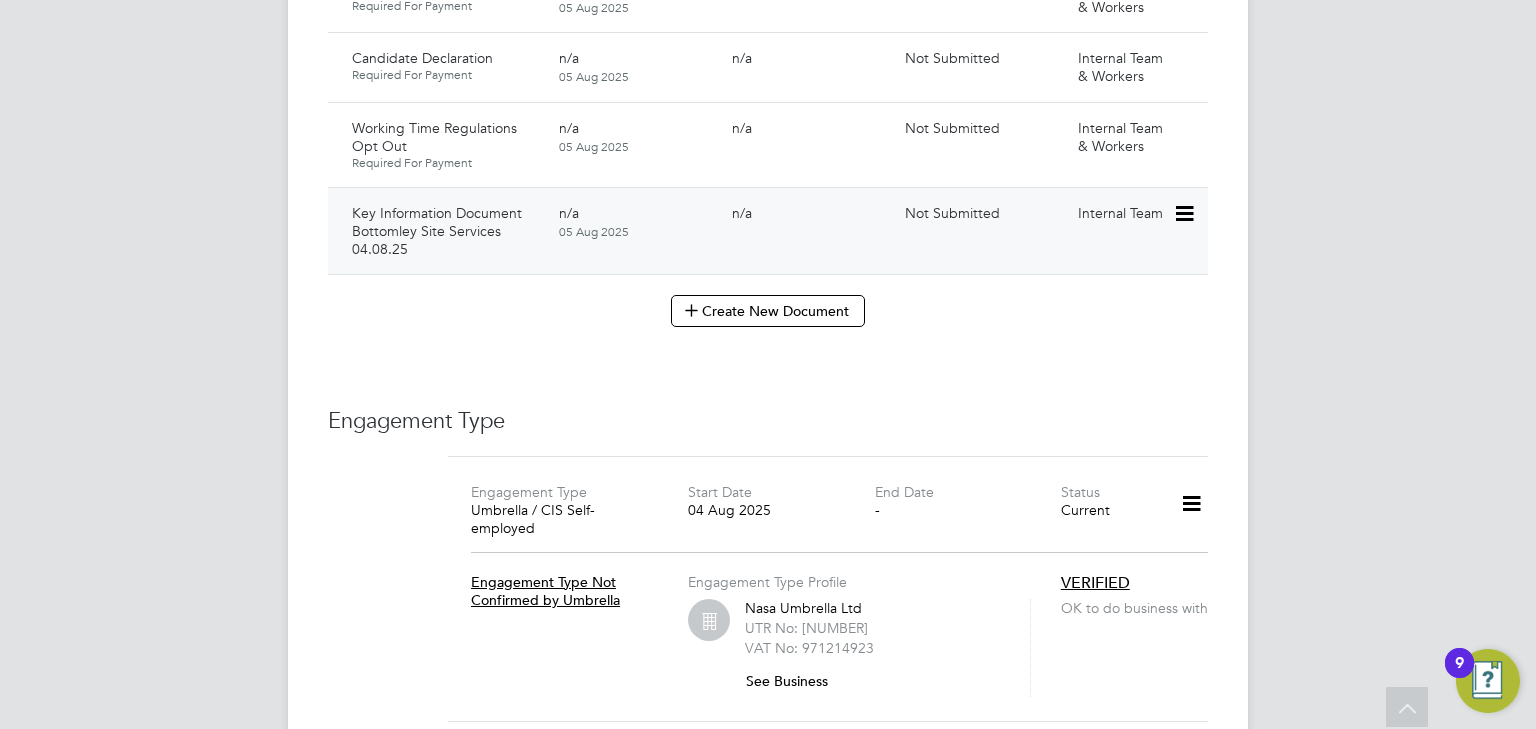 click 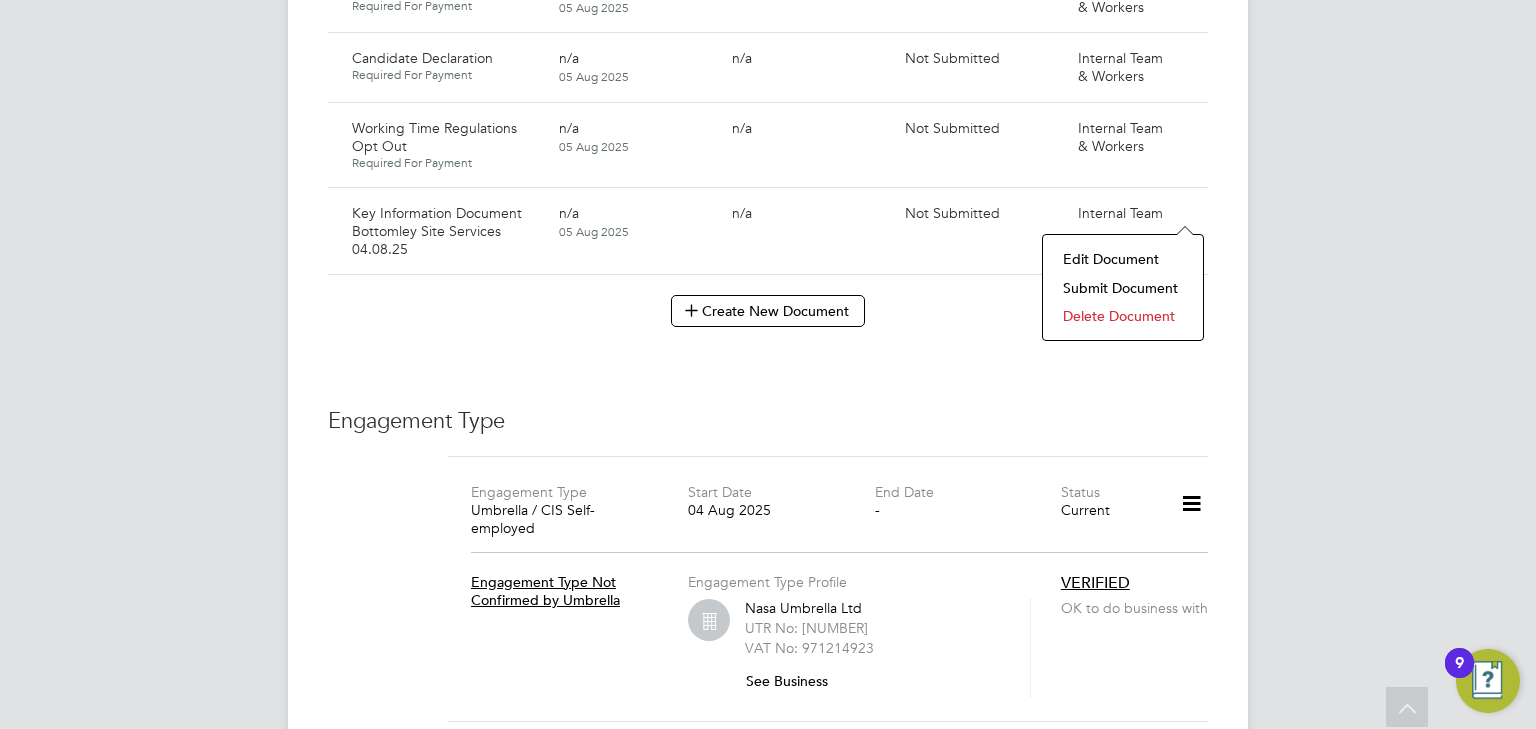 click on "Submit Document" 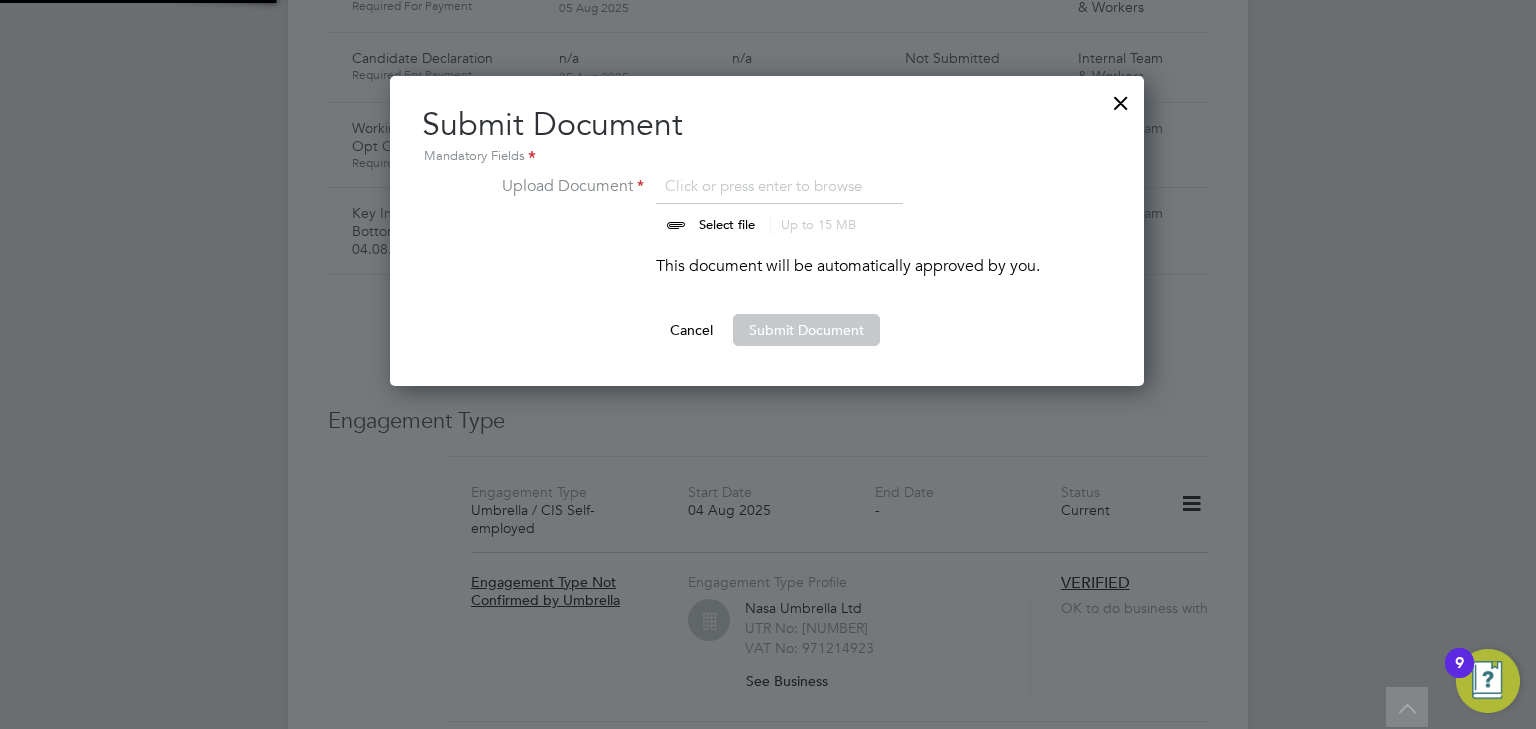 scroll, scrollTop: 9, scrollLeft: 10, axis: both 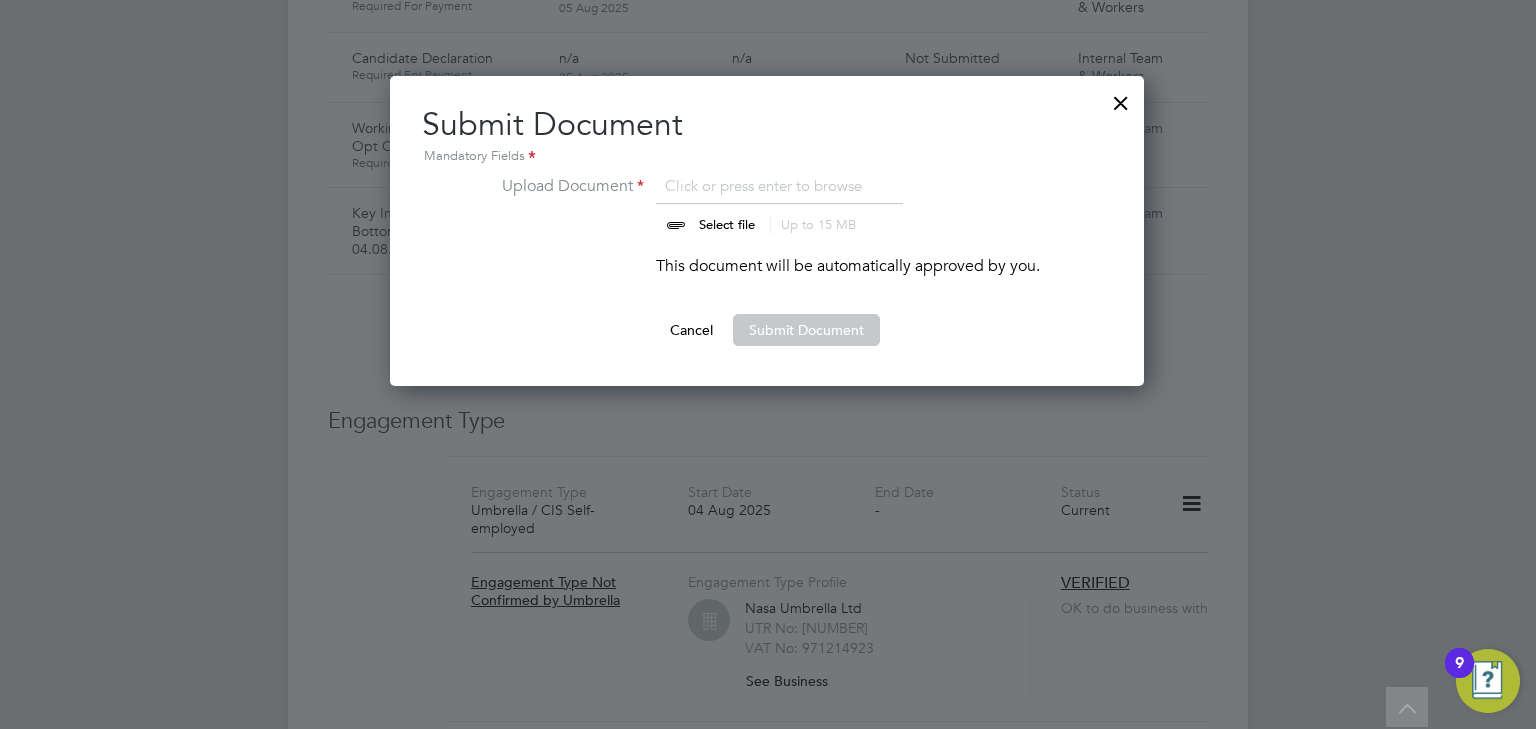click at bounding box center (746, 204) 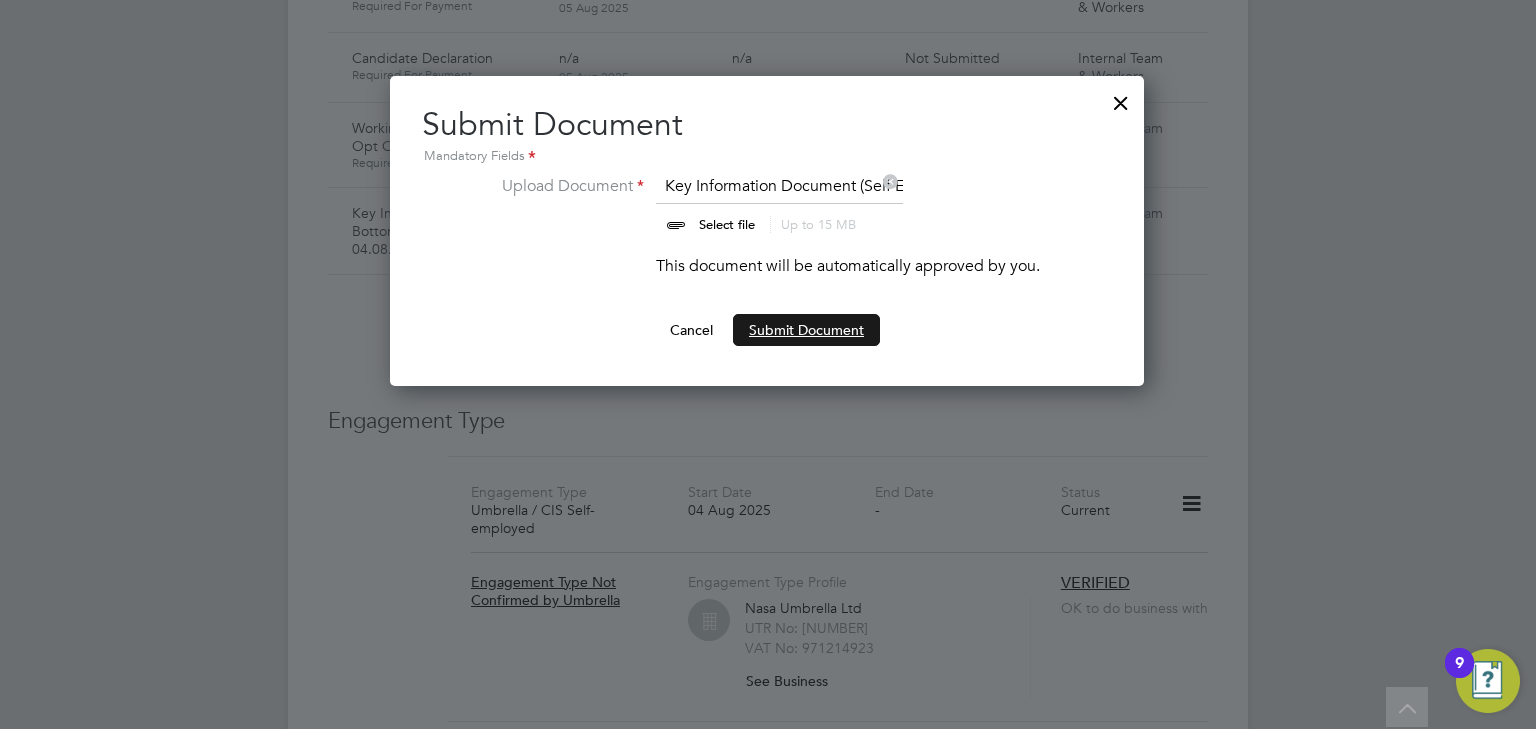 click on "Submit Document" at bounding box center (806, 330) 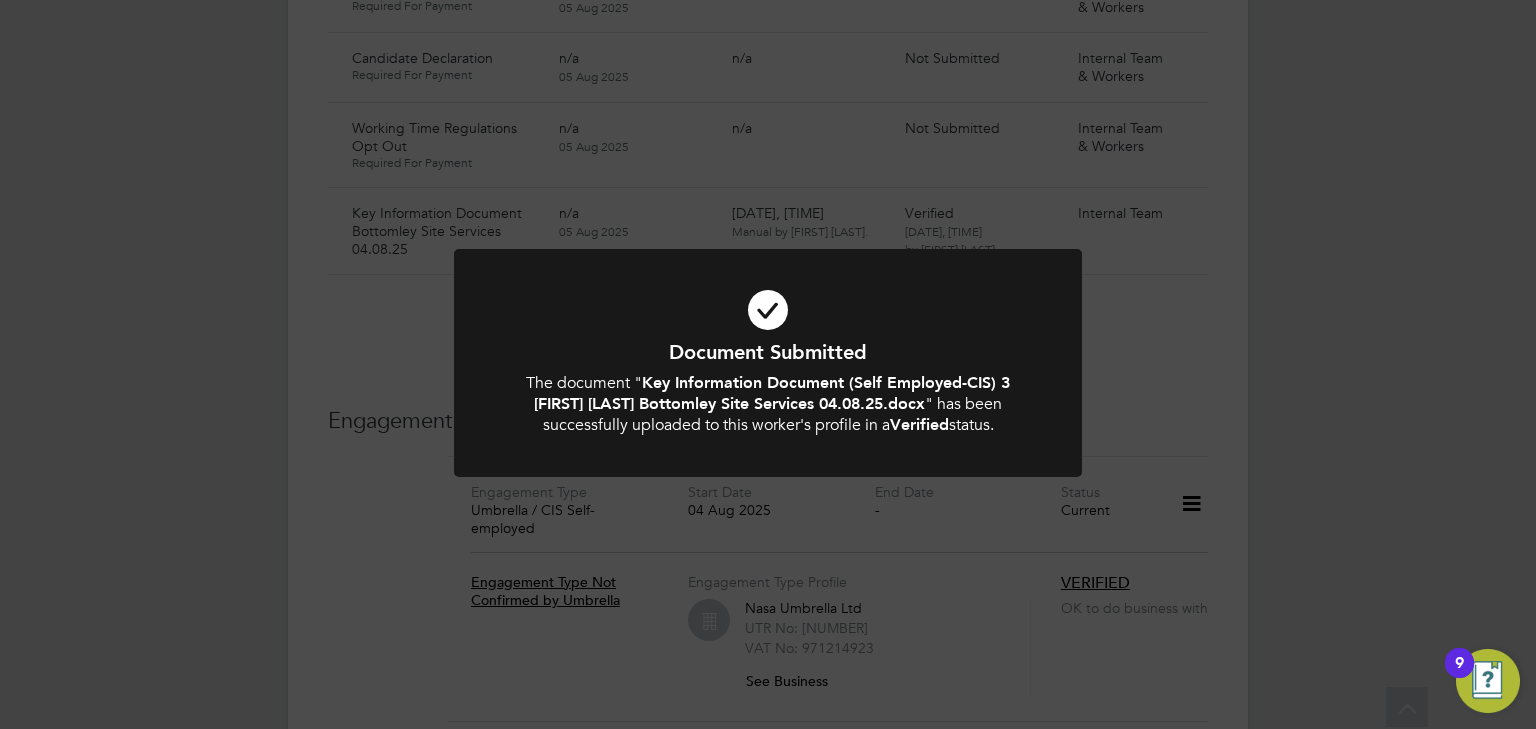 click on "Document Submitted The document " Key Information Document (Self Employed-CIS) 3 Bradley Baulf Bottomley Site Services 04.08.25.docx " has been successfully uploaded to this worker's profile in a  Verified  status. Cancel Okay" 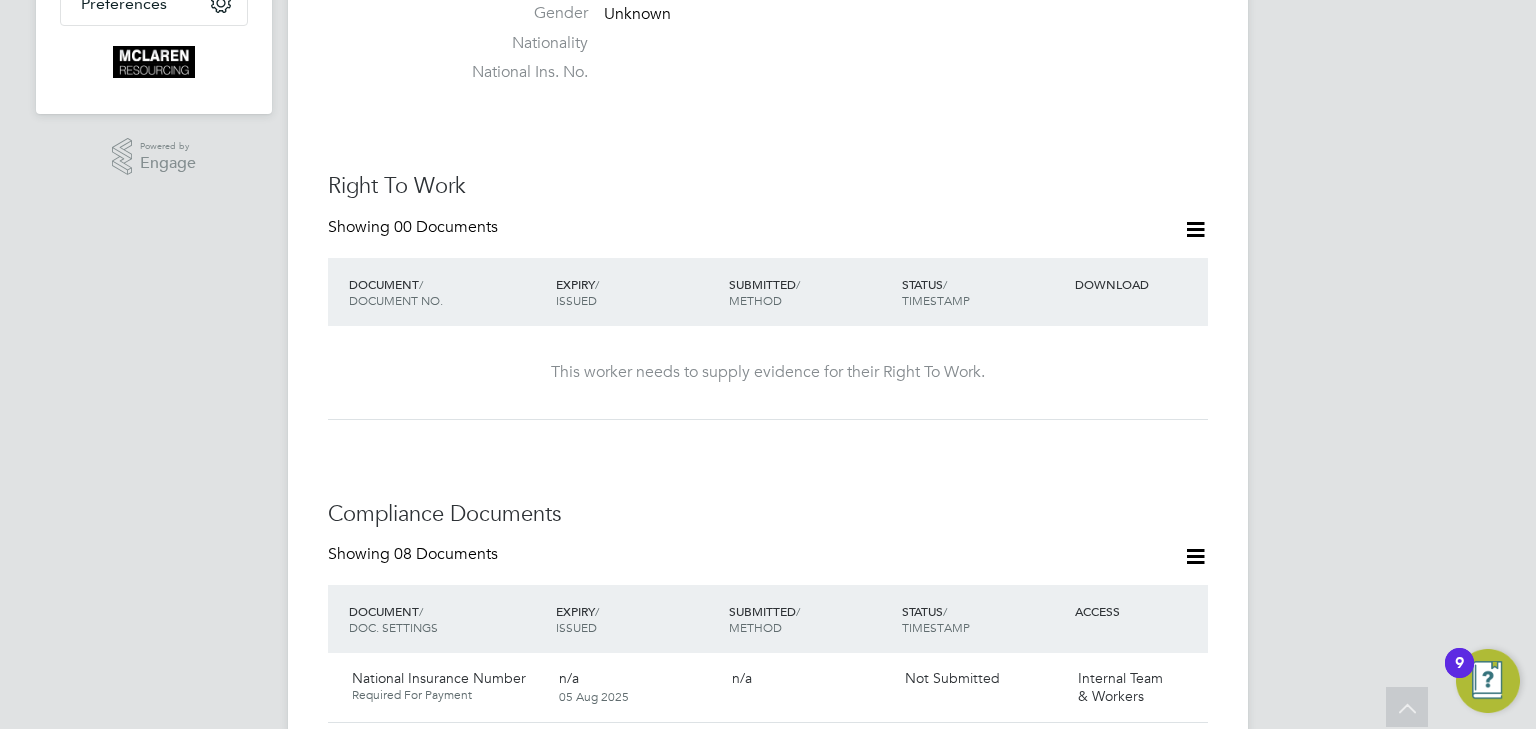 scroll, scrollTop: 400, scrollLeft: 0, axis: vertical 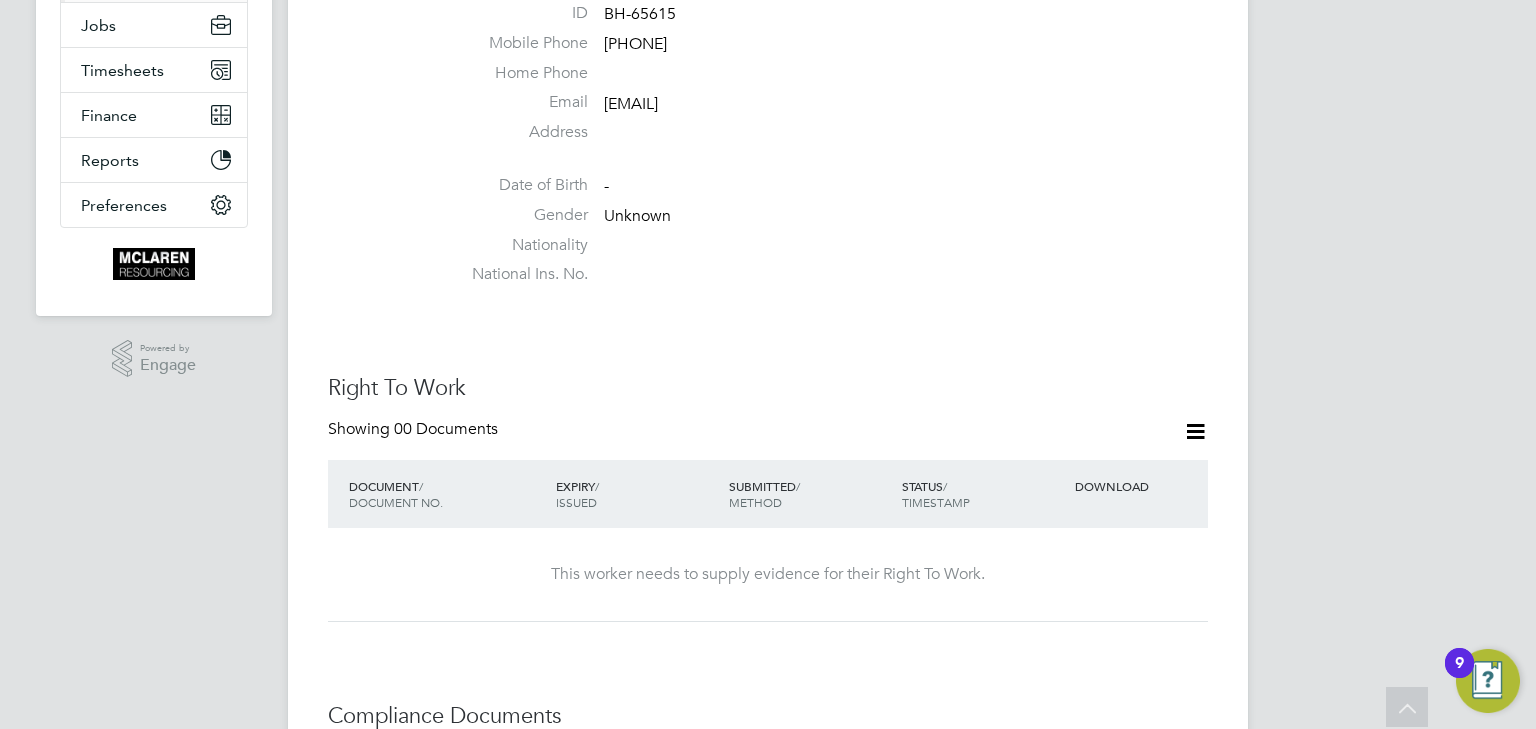 drag, startPoint x: 812, startPoint y: 104, endPoint x: 606, endPoint y: 105, distance: 206.00243 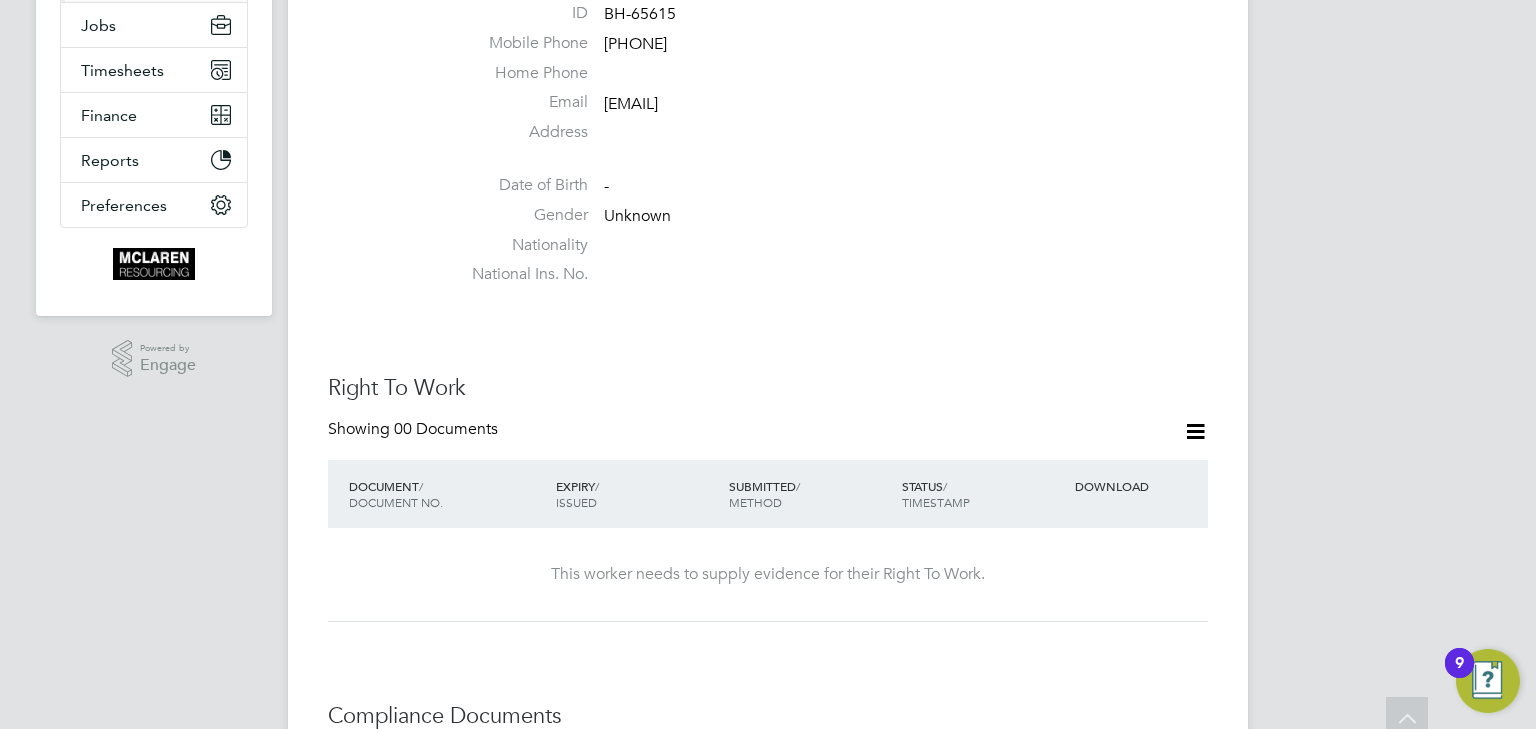 scroll, scrollTop: 0, scrollLeft: 0, axis: both 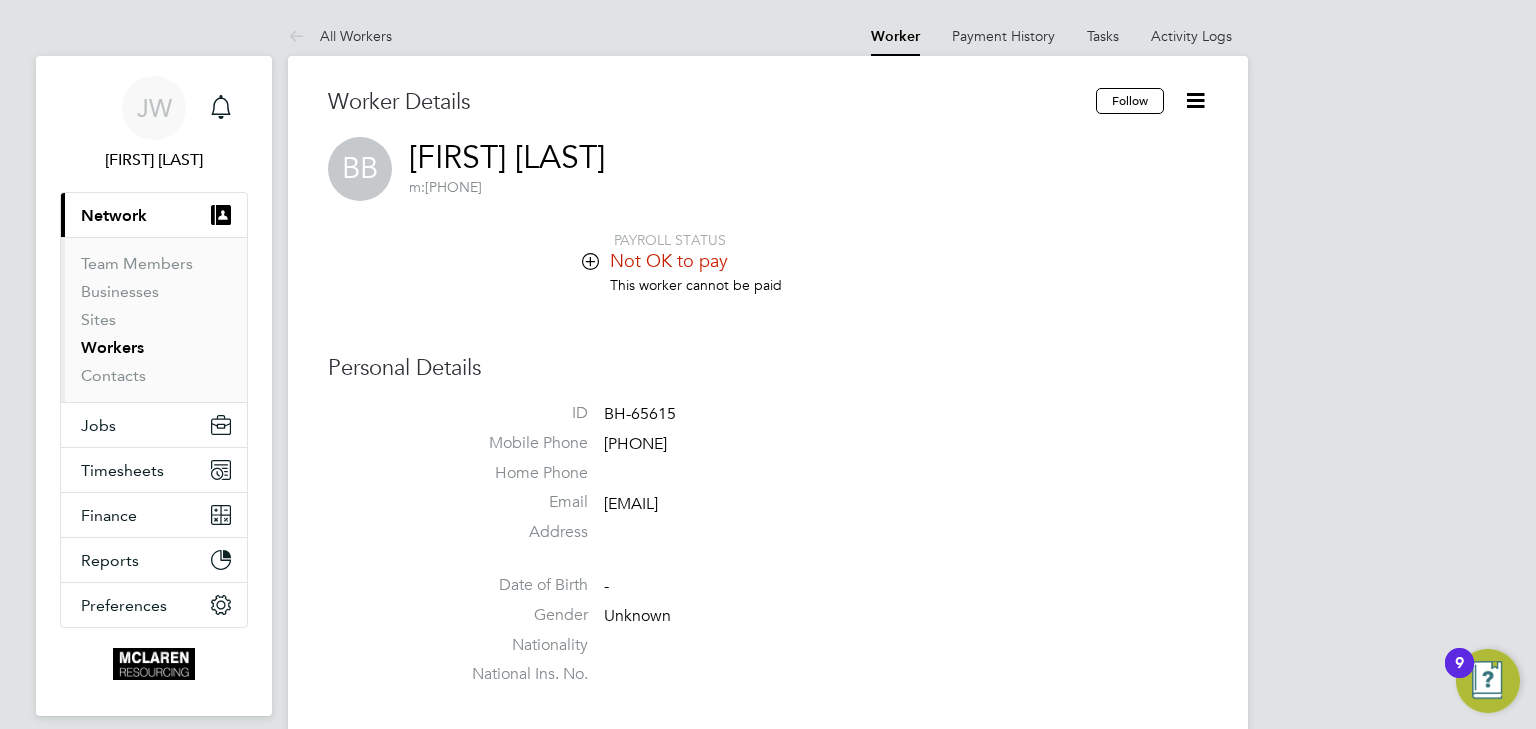 drag, startPoint x: 844, startPoint y: 332, endPoint x: 829, endPoint y: 440, distance: 109.03669 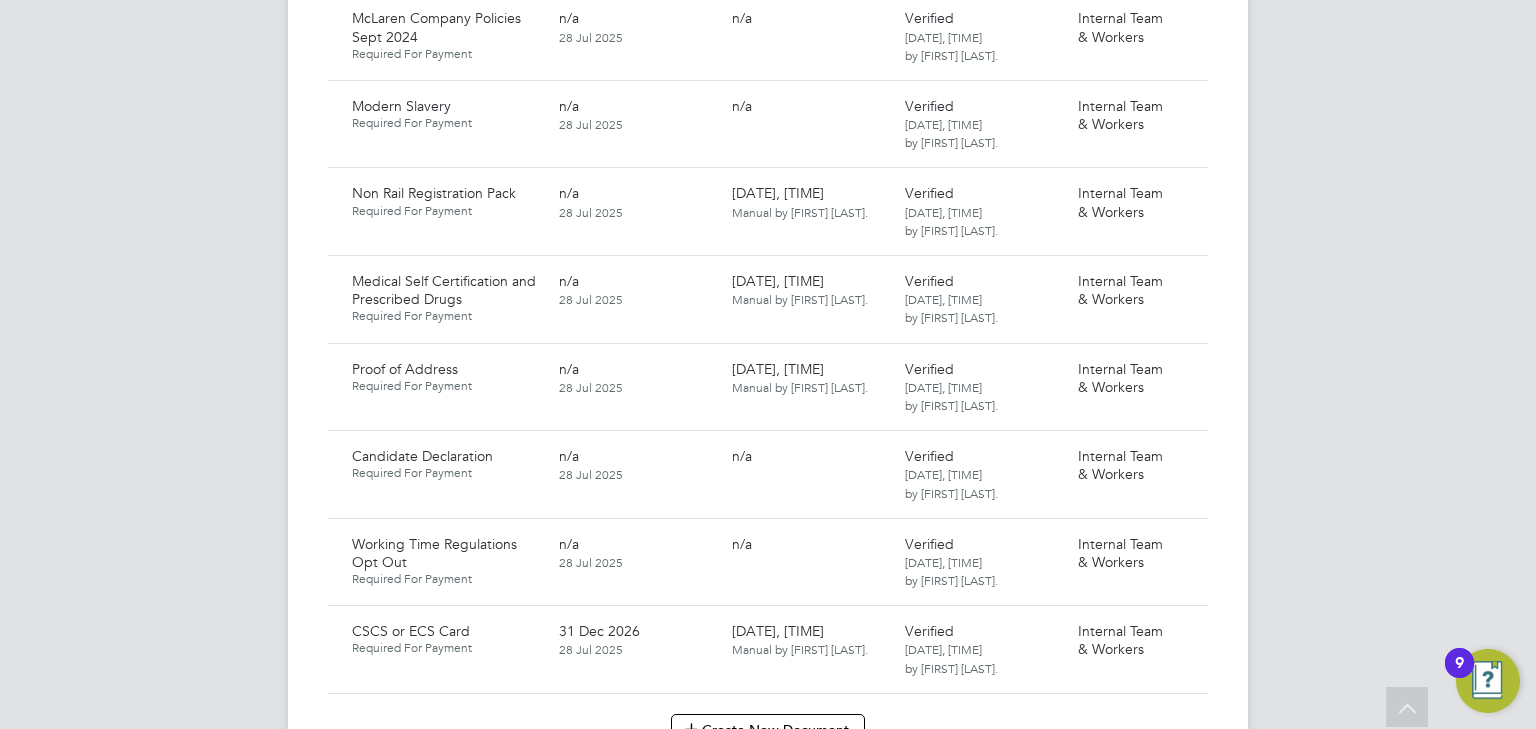 scroll, scrollTop: 1280, scrollLeft: 0, axis: vertical 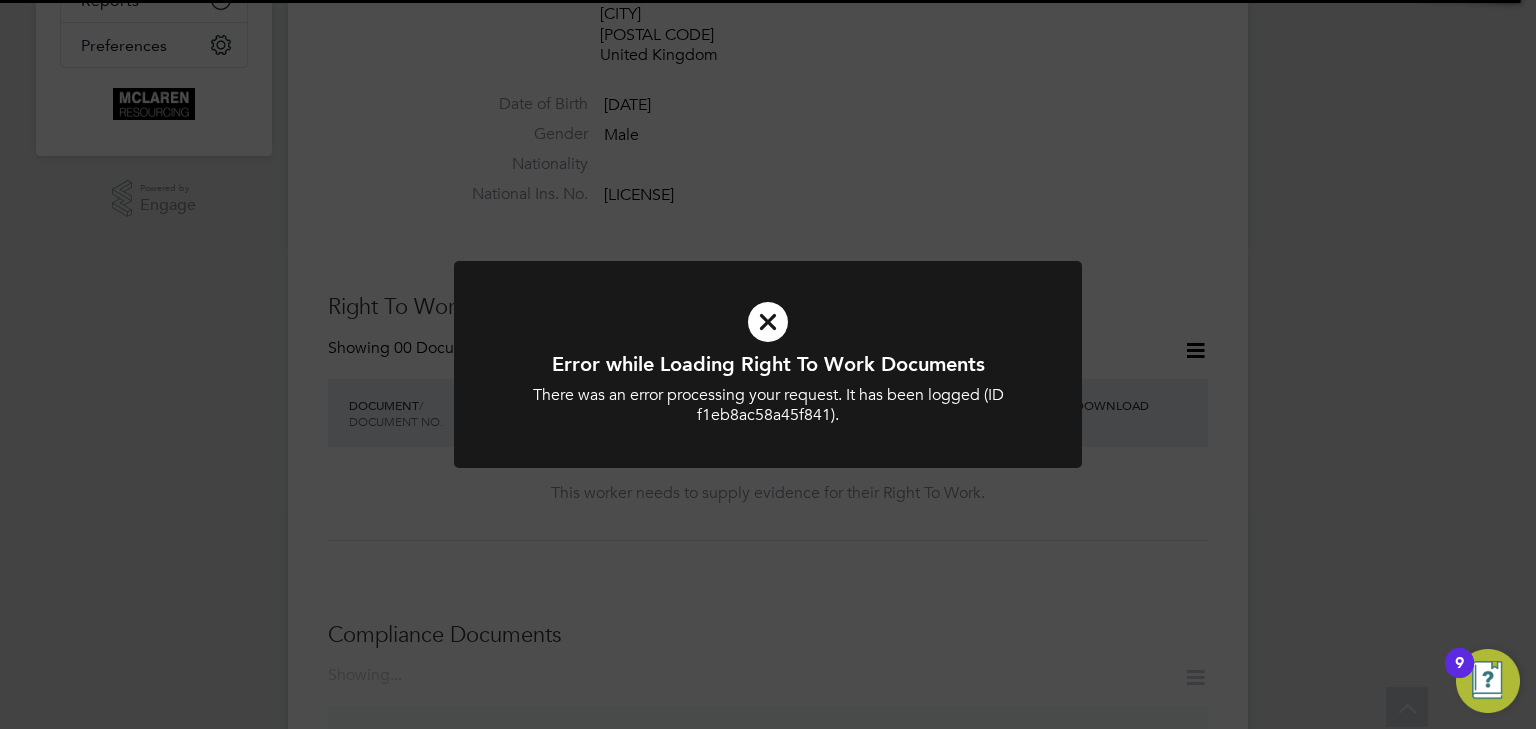 click on "Error while Loading Right To Work Documents There was an error processing your request. It has been logged (ID f1eb8ac58a45f841). Cancel Okay" 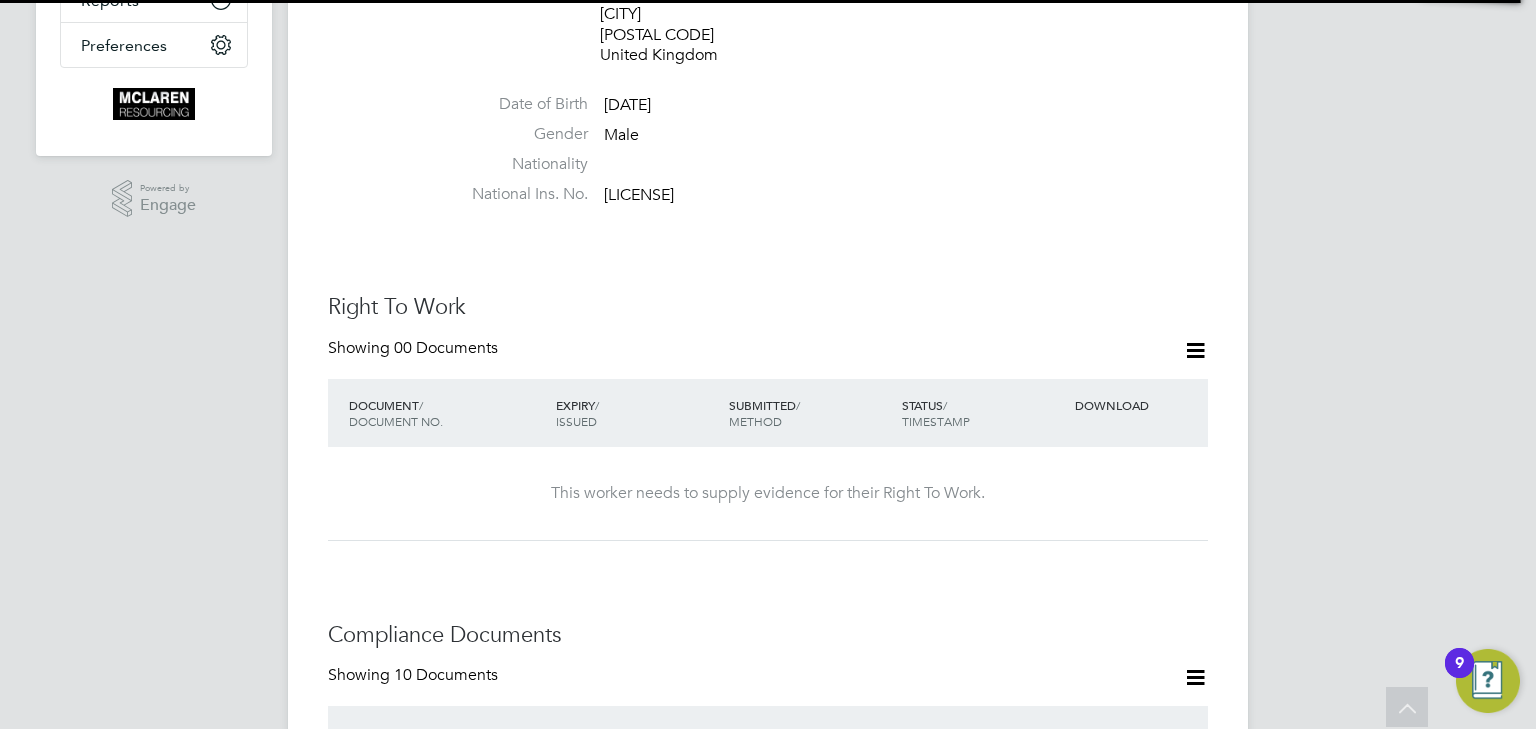 click 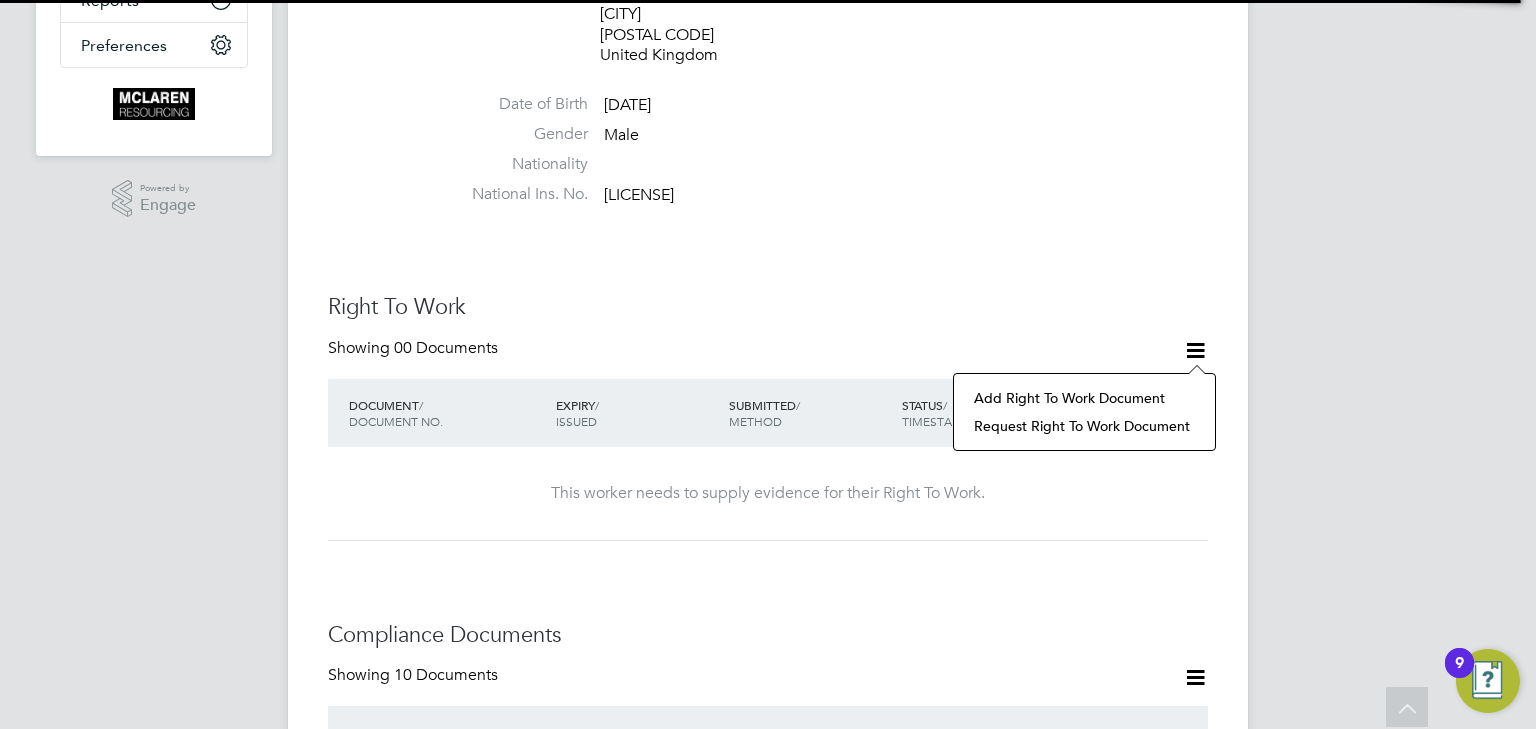 click on "Add Right To Work Document" 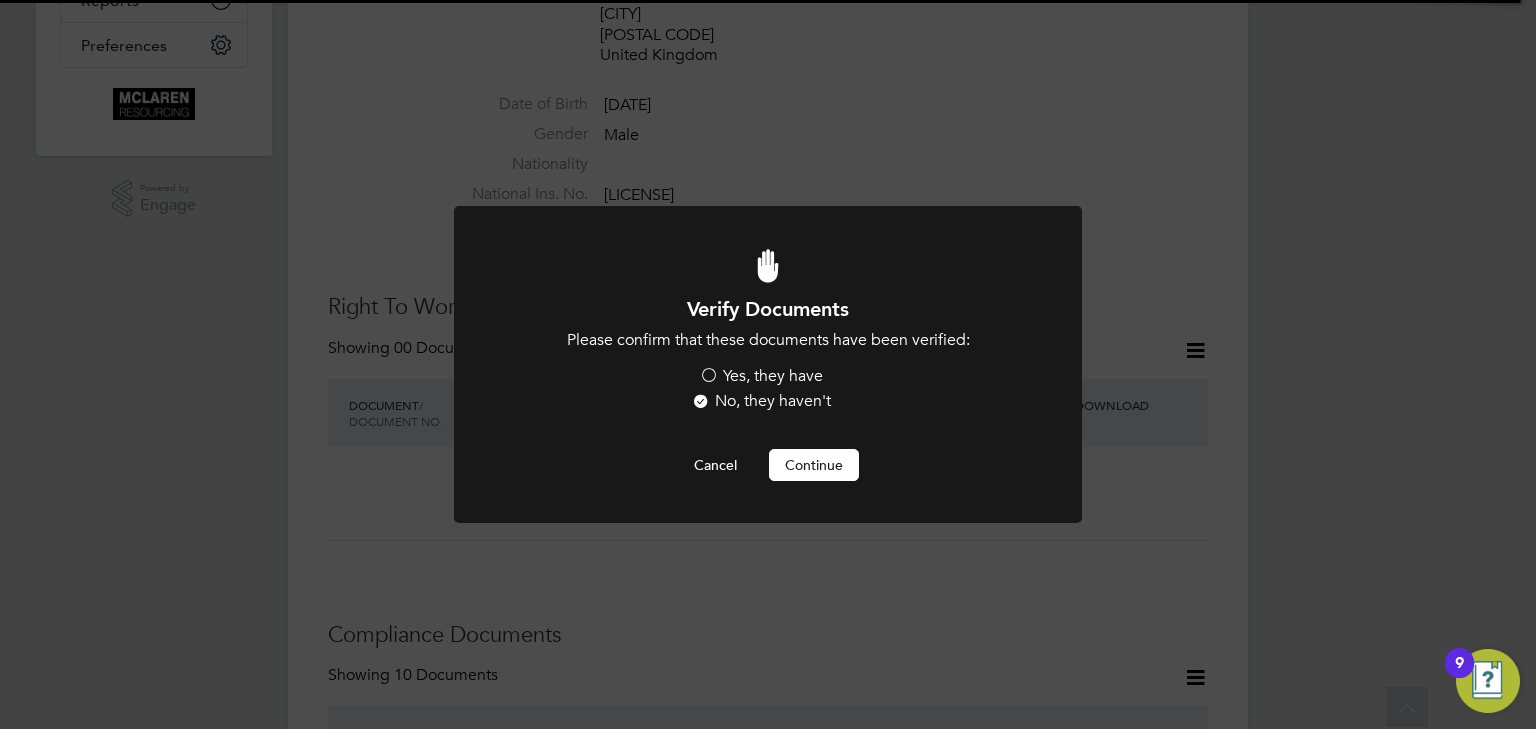 click on "Yes, they have" at bounding box center [761, 376] 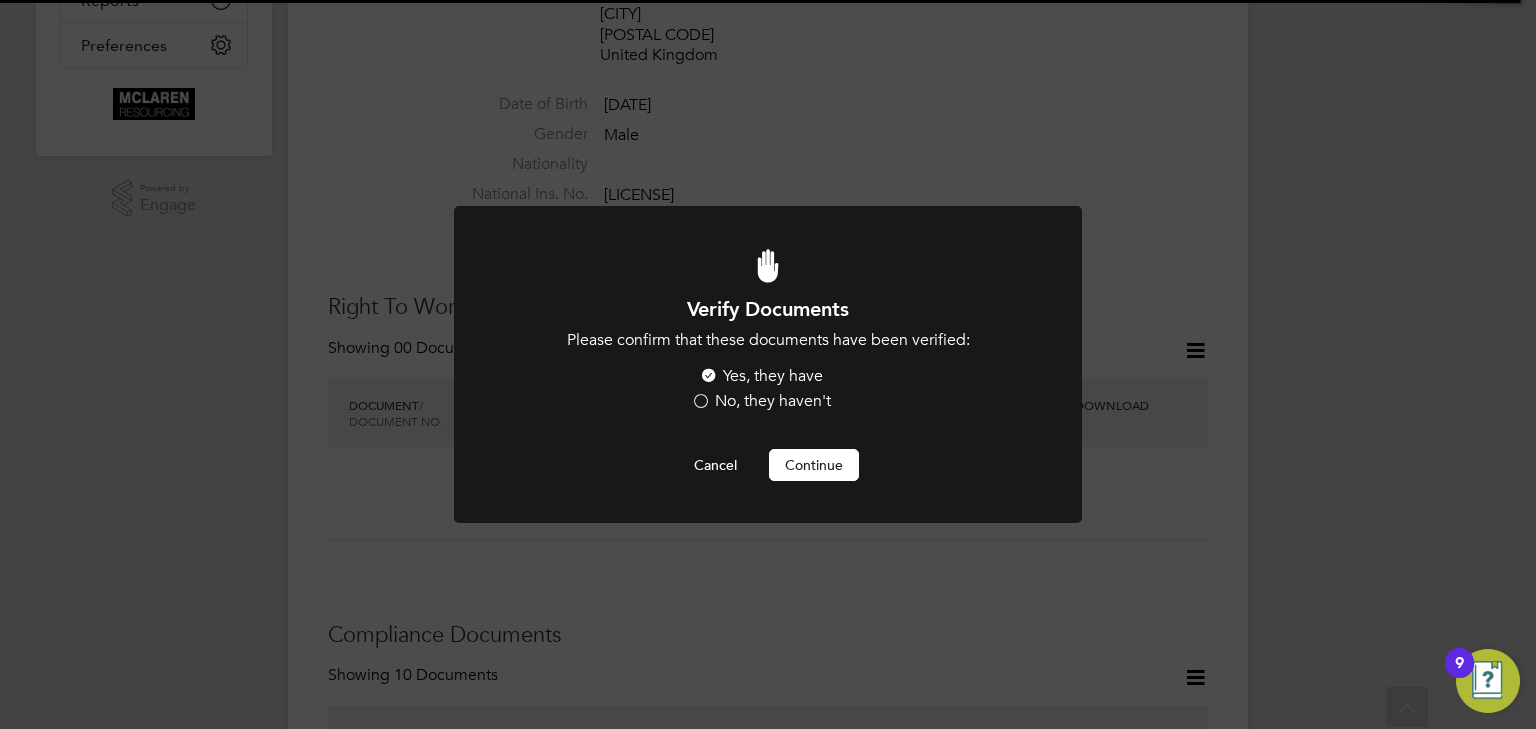 click on "Continue" at bounding box center [814, 465] 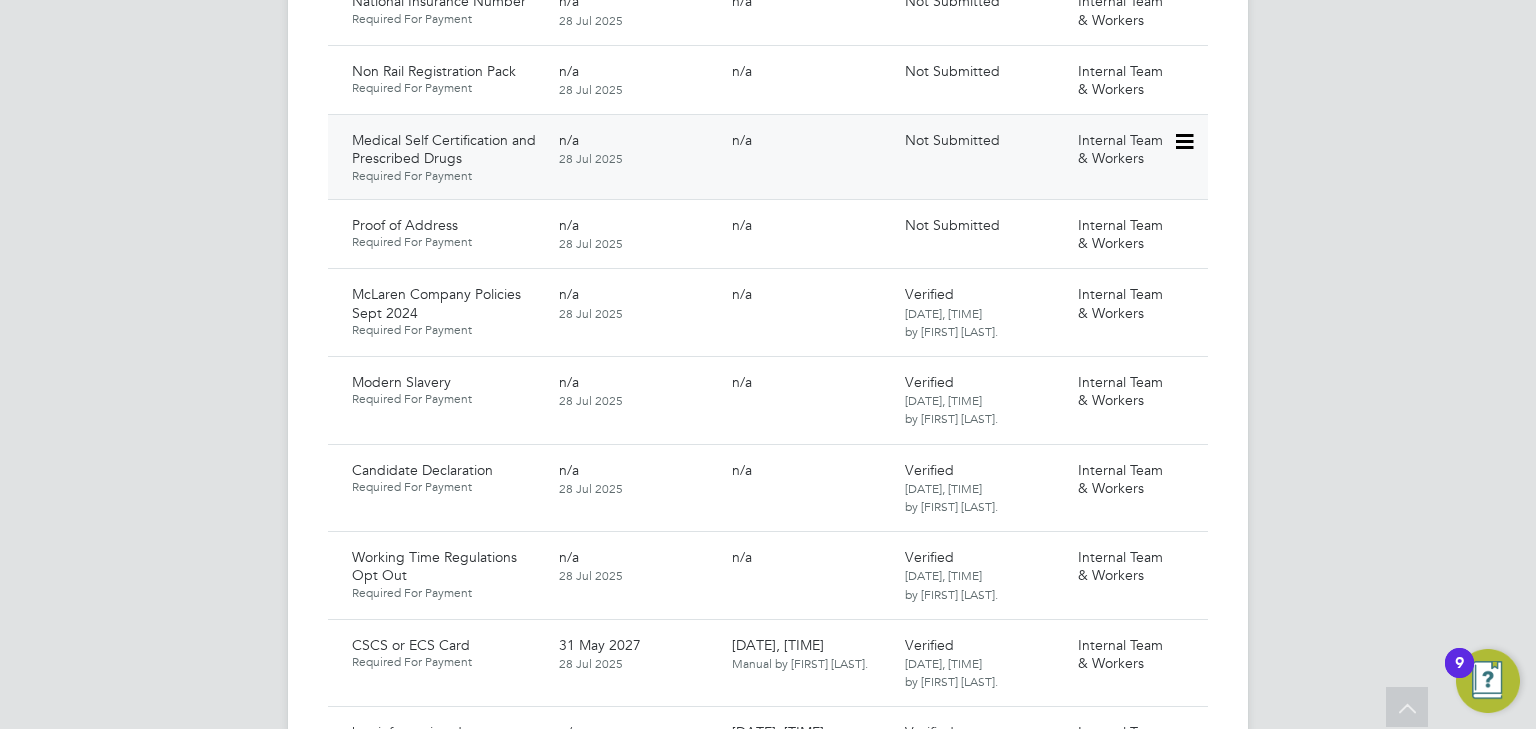 scroll, scrollTop: 1120, scrollLeft: 0, axis: vertical 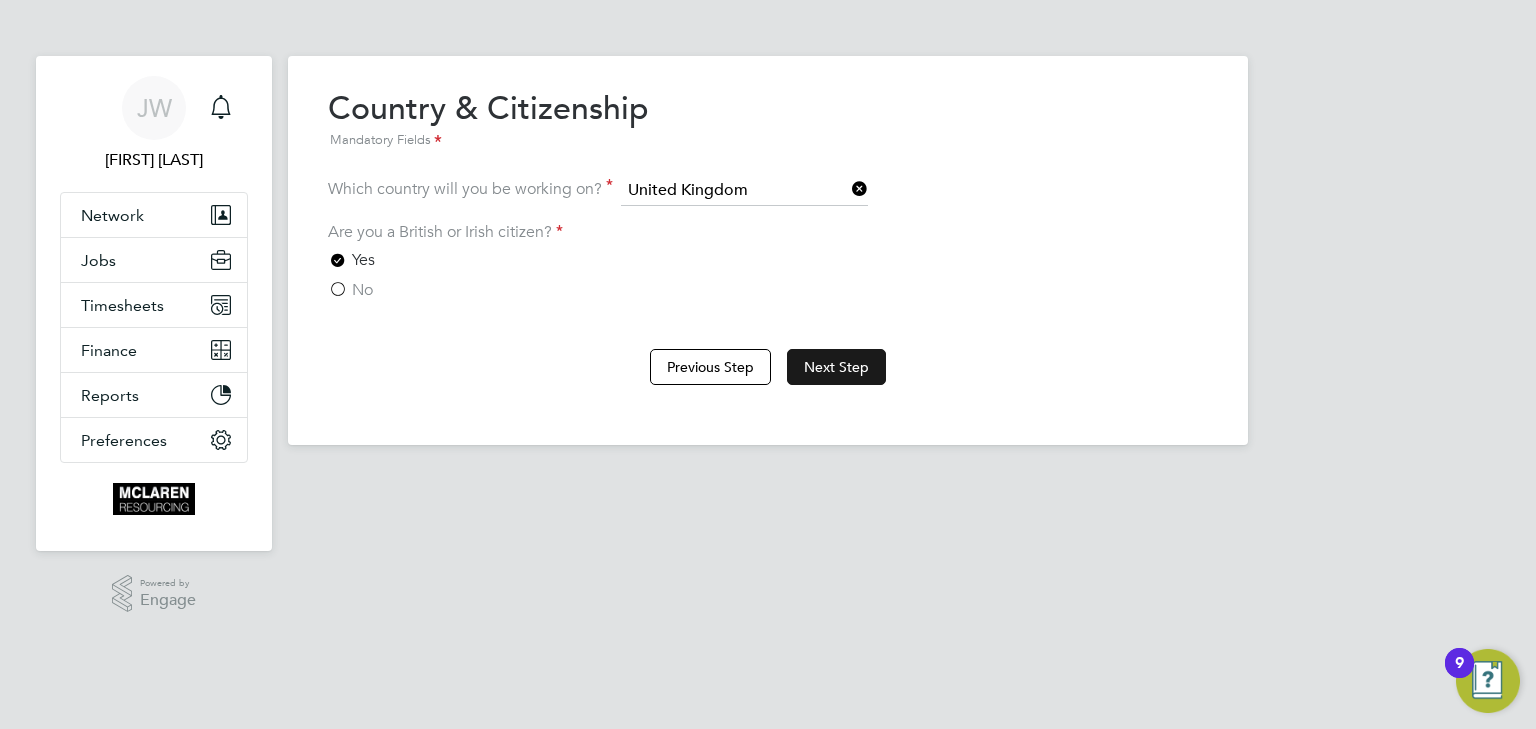 click on "Next Step" 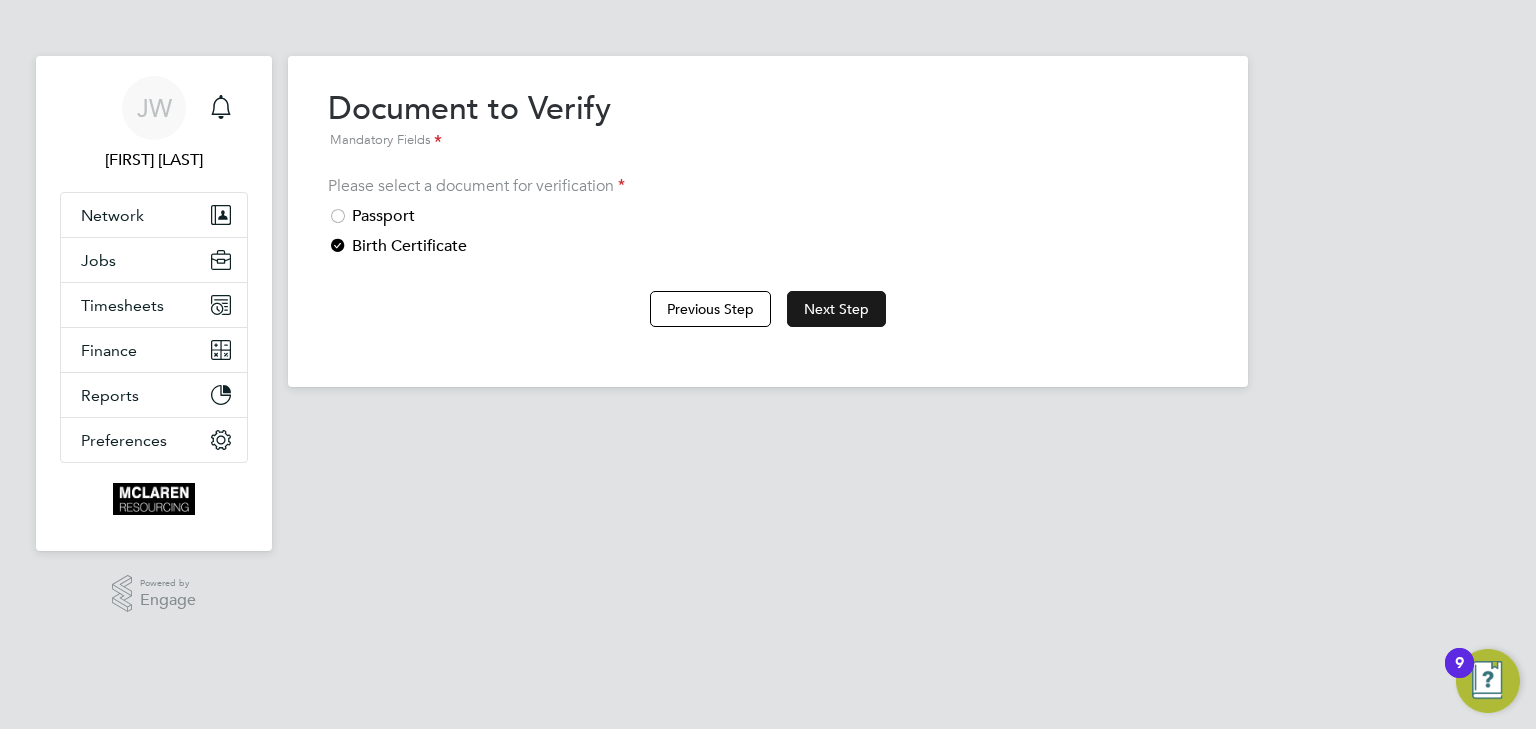 click on "Next Step" 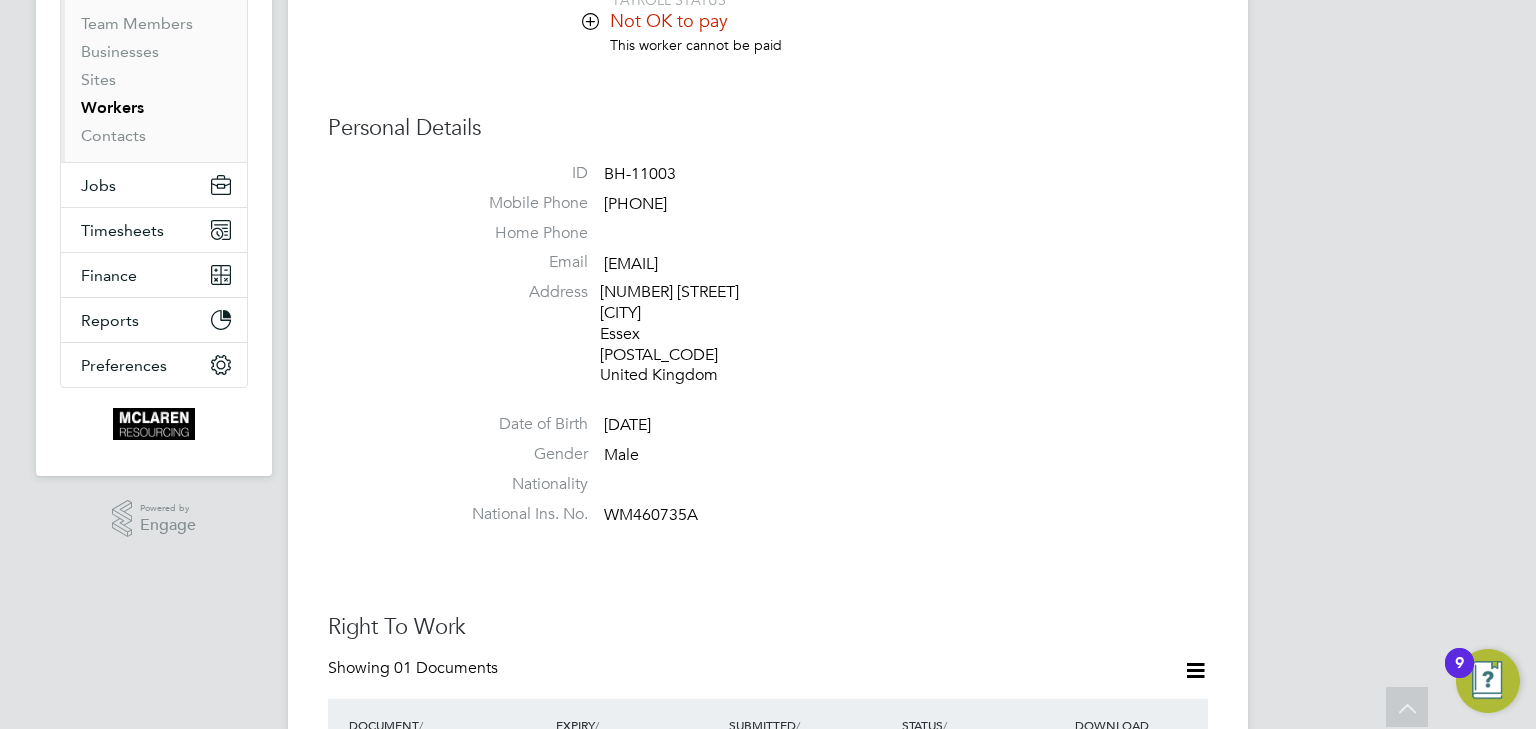 scroll, scrollTop: 0, scrollLeft: 0, axis: both 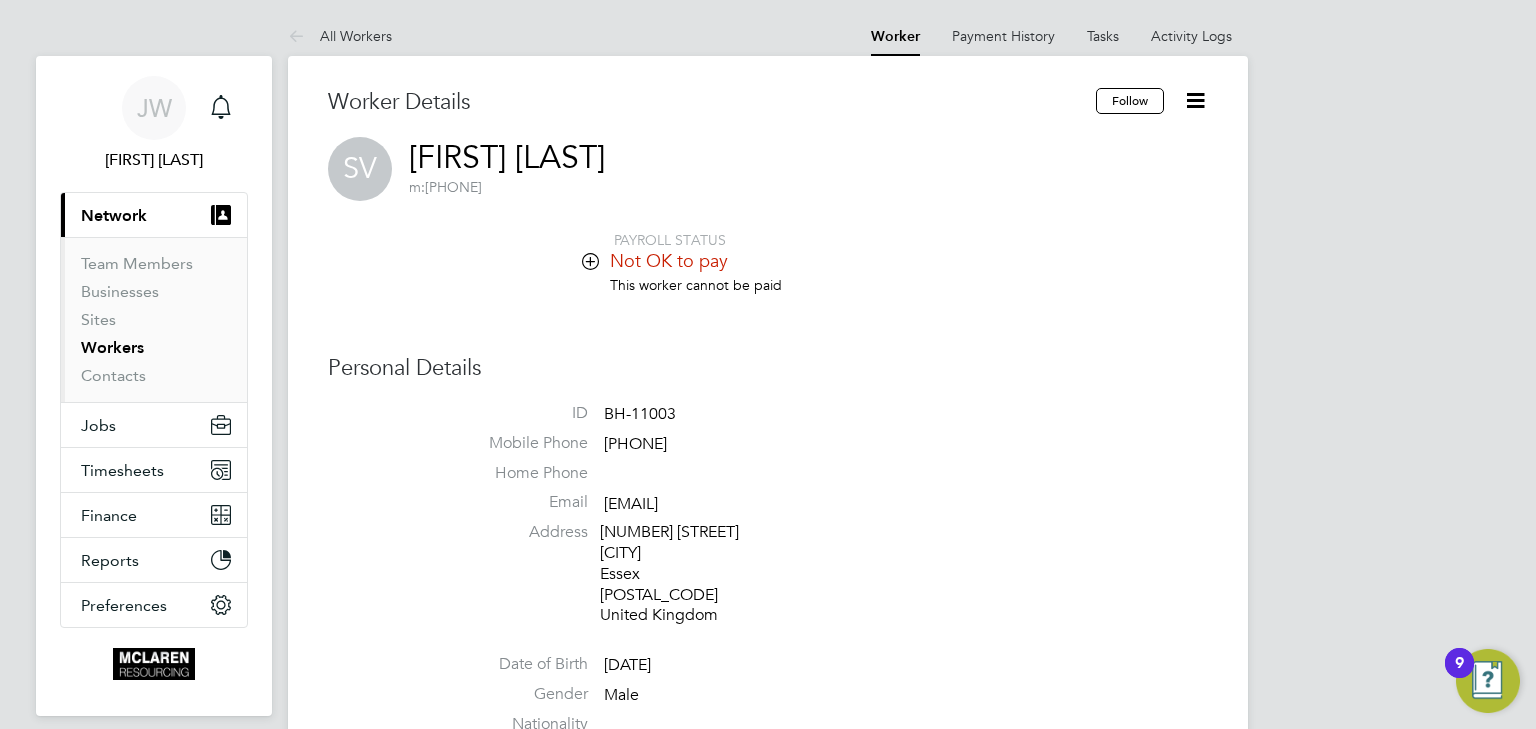 click 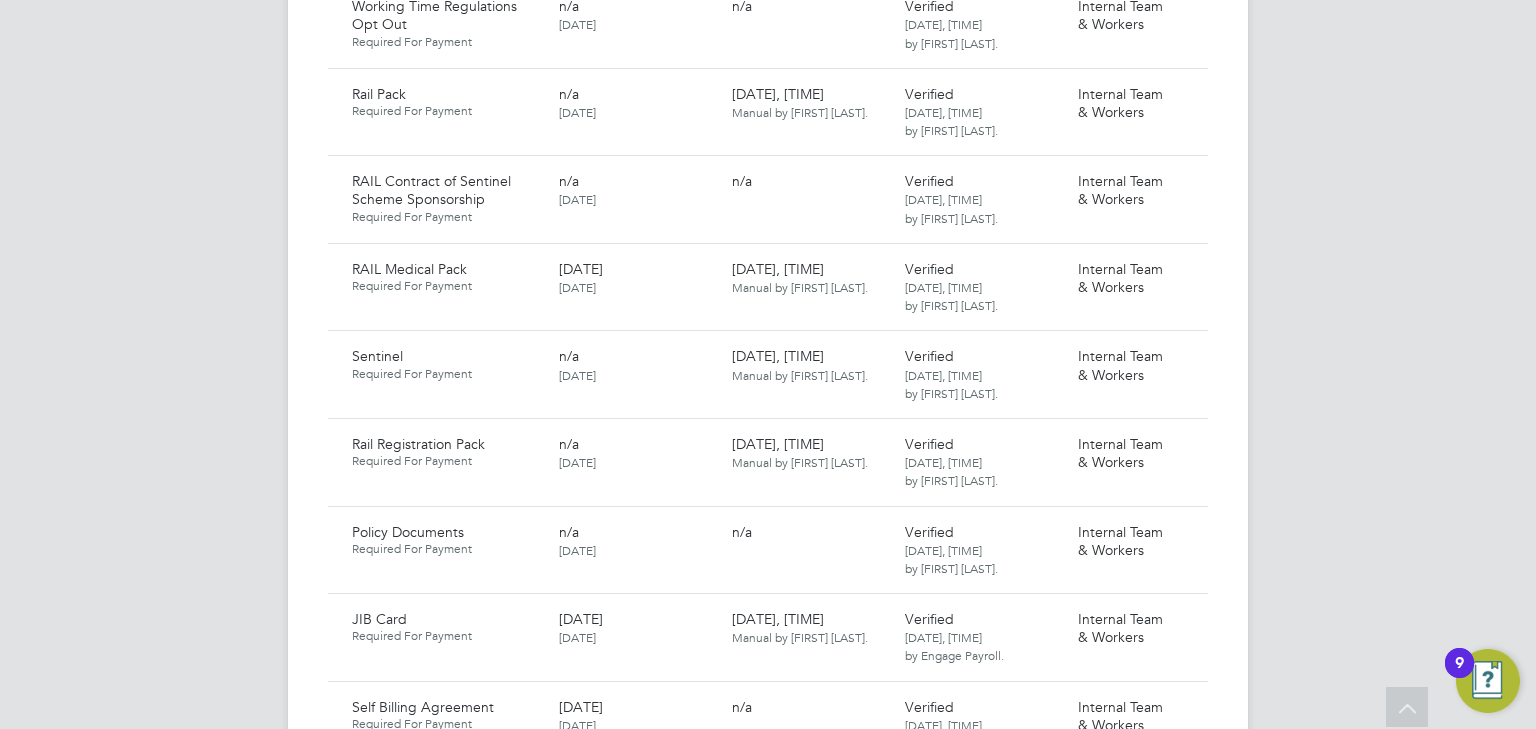scroll, scrollTop: 2240, scrollLeft: 0, axis: vertical 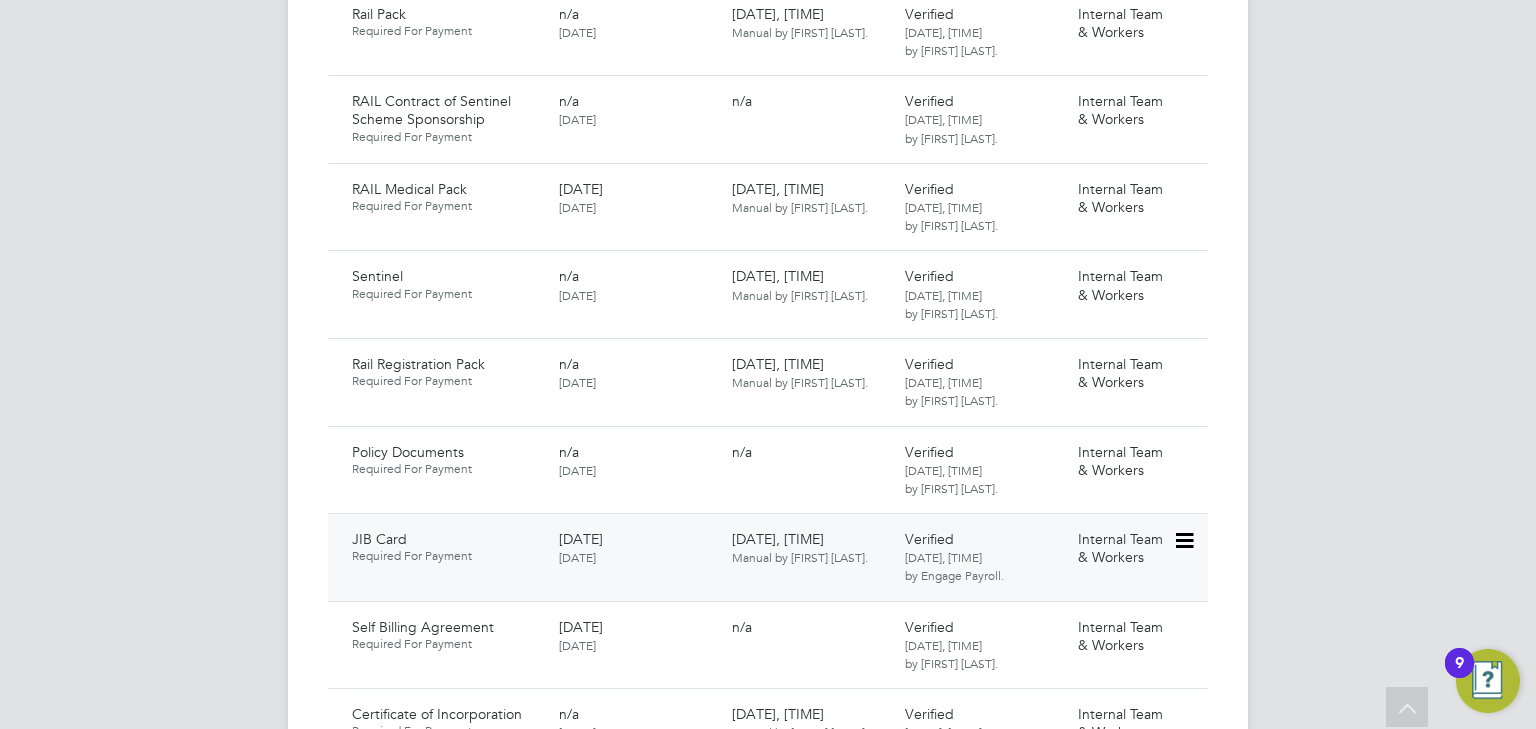 click 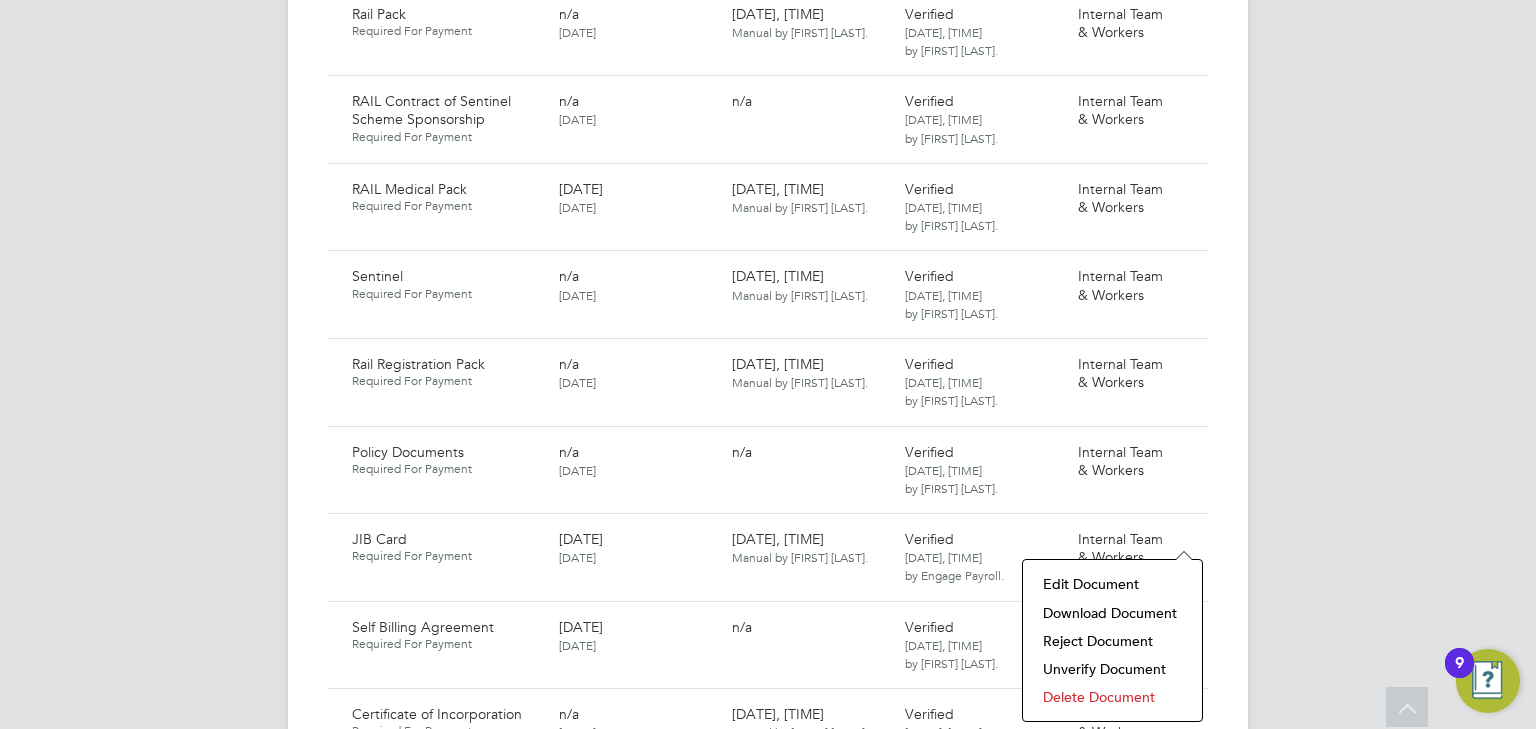 click on "Download Document" 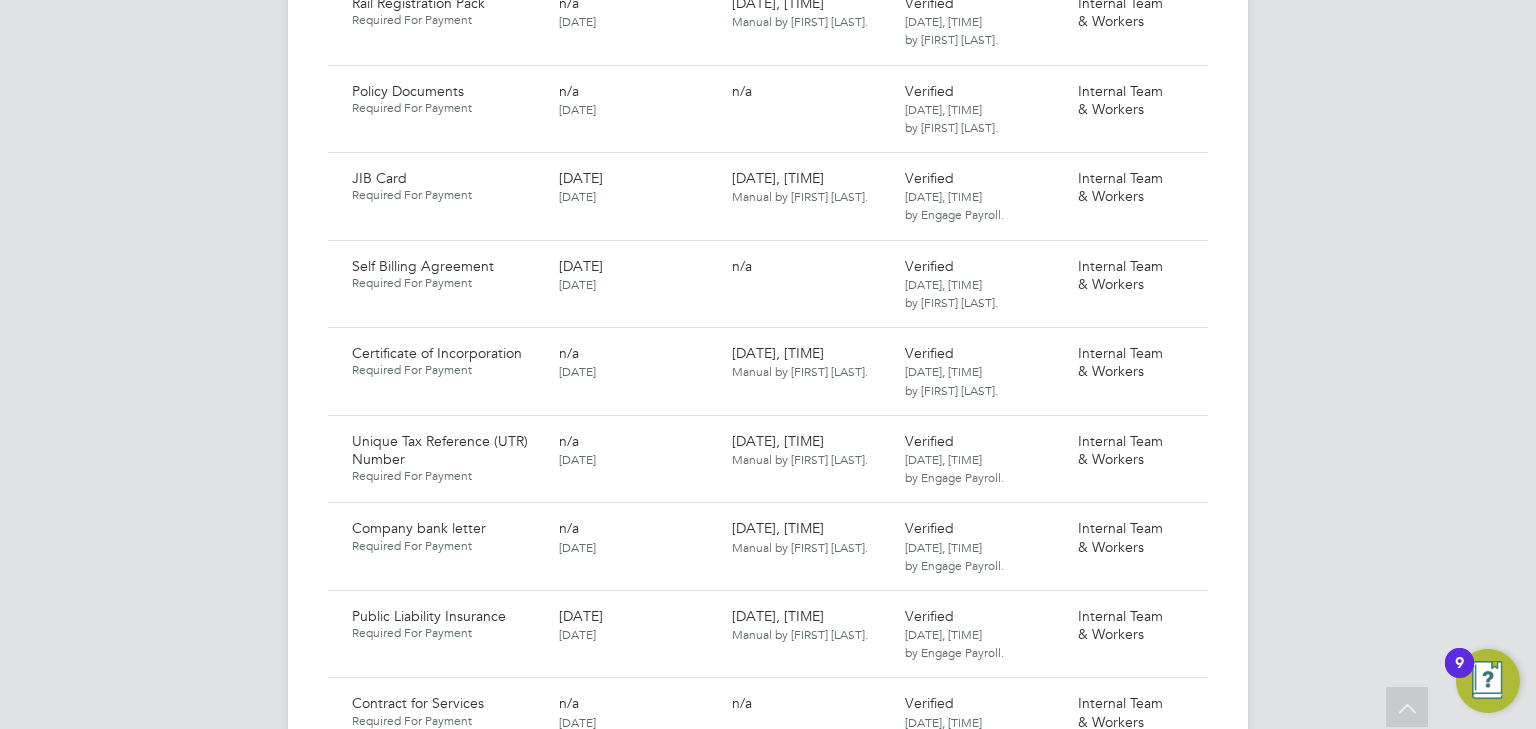 scroll, scrollTop: 2880, scrollLeft: 0, axis: vertical 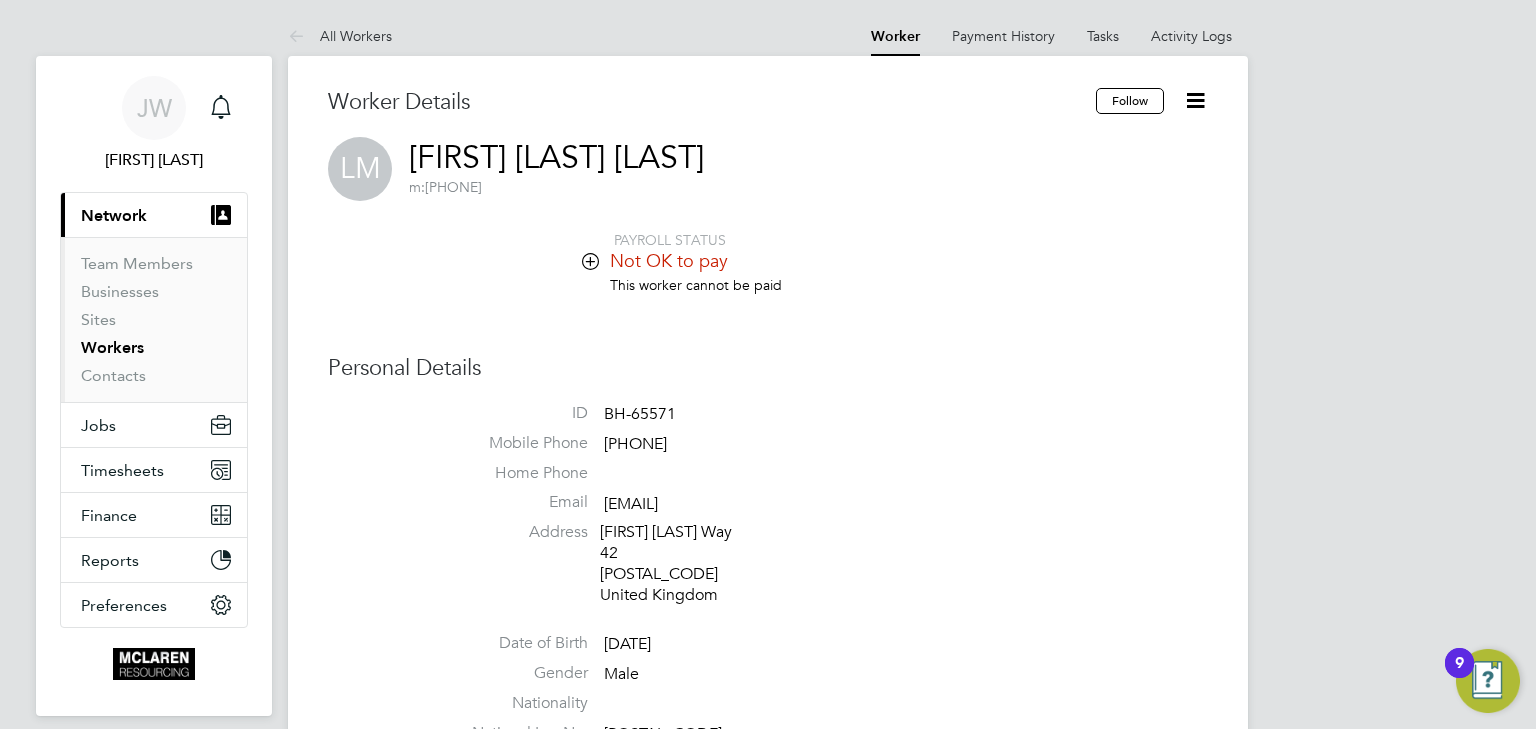 click 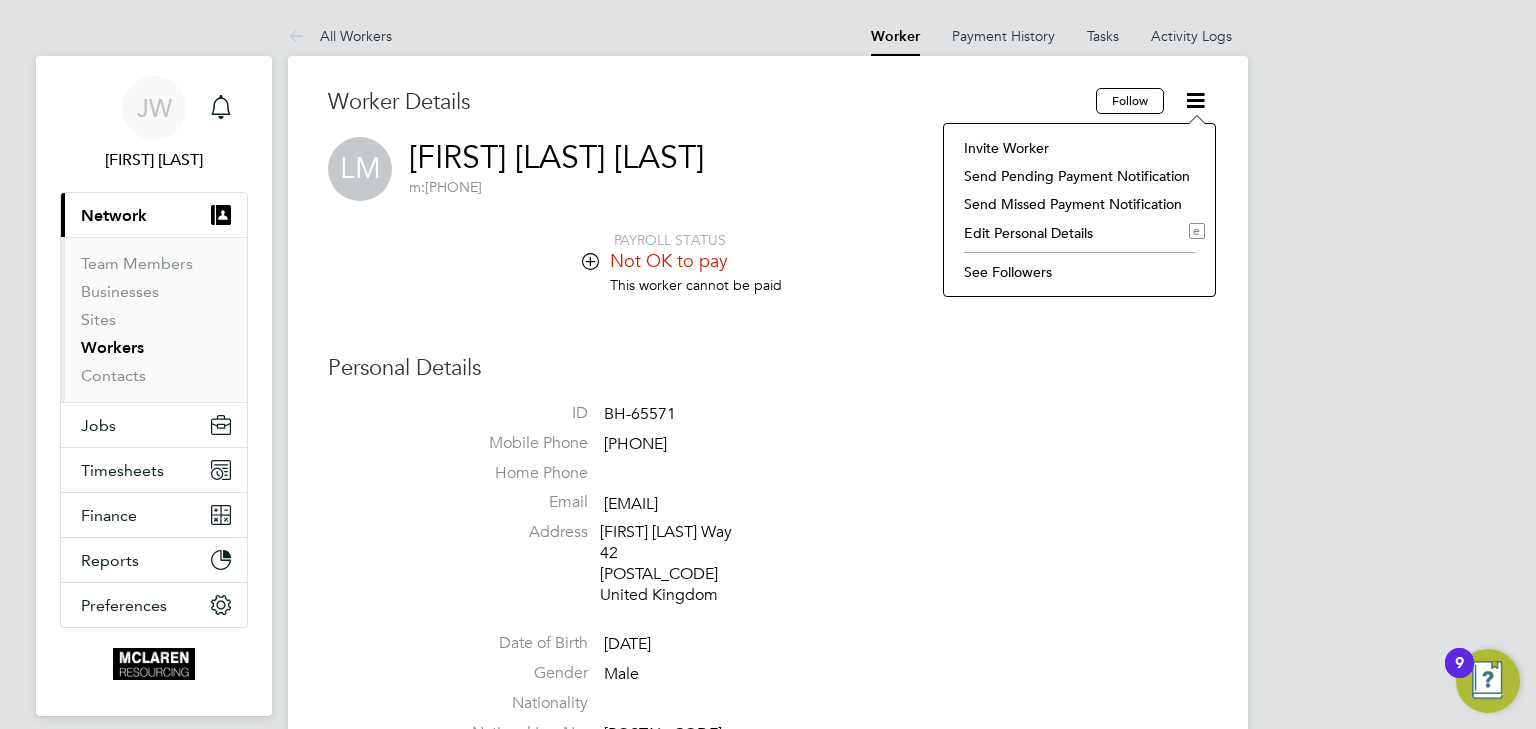click on "Edit Personal Details e" 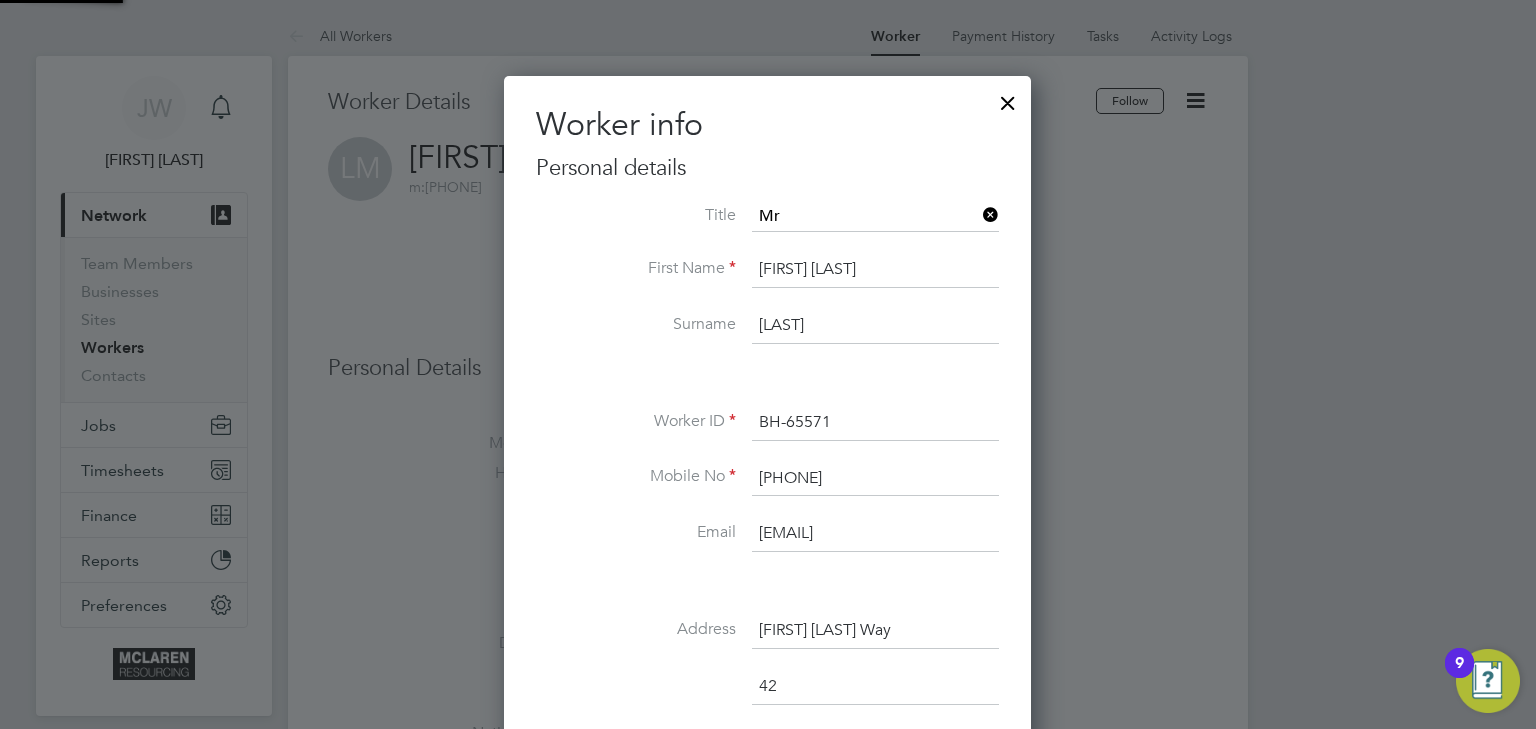 type 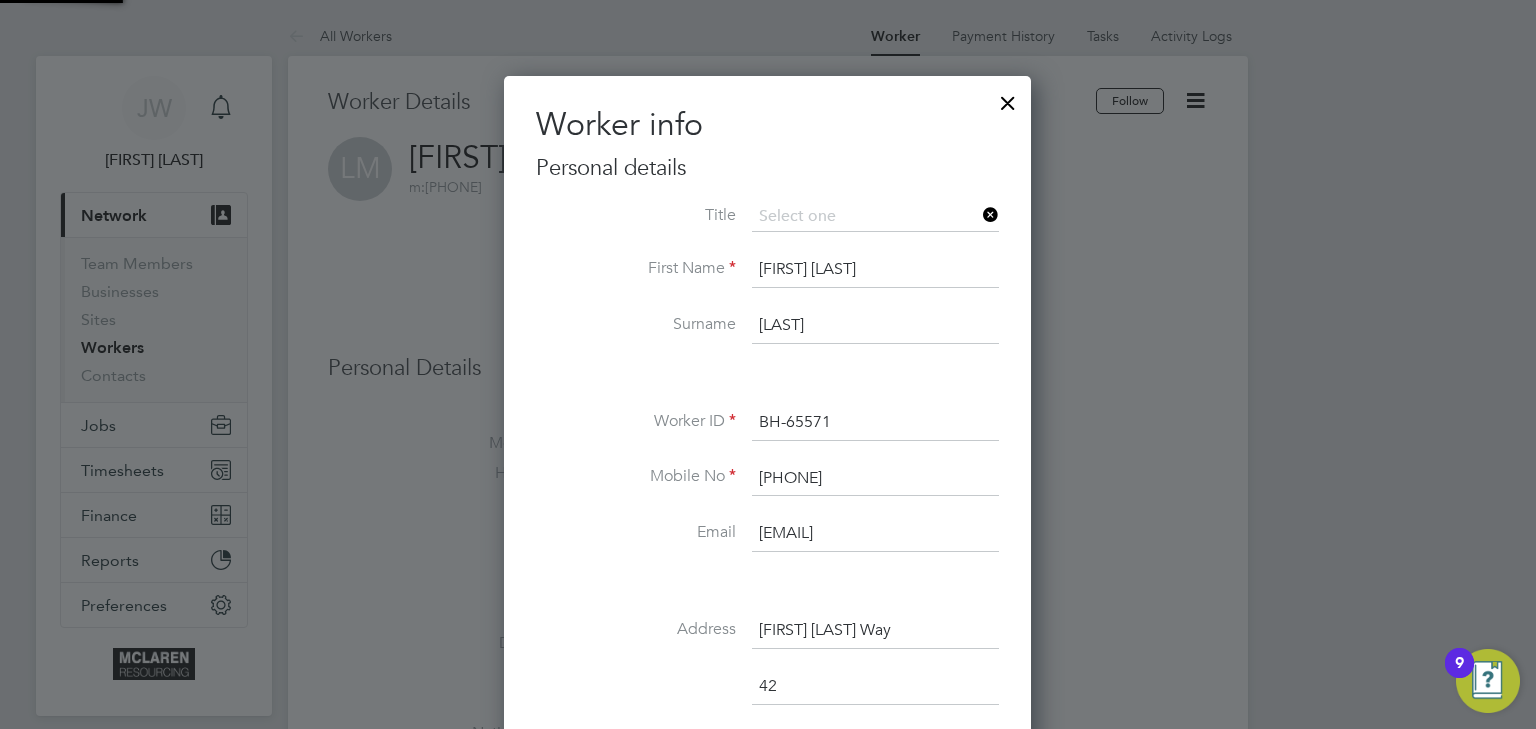 scroll, scrollTop: 10, scrollLeft: 9, axis: both 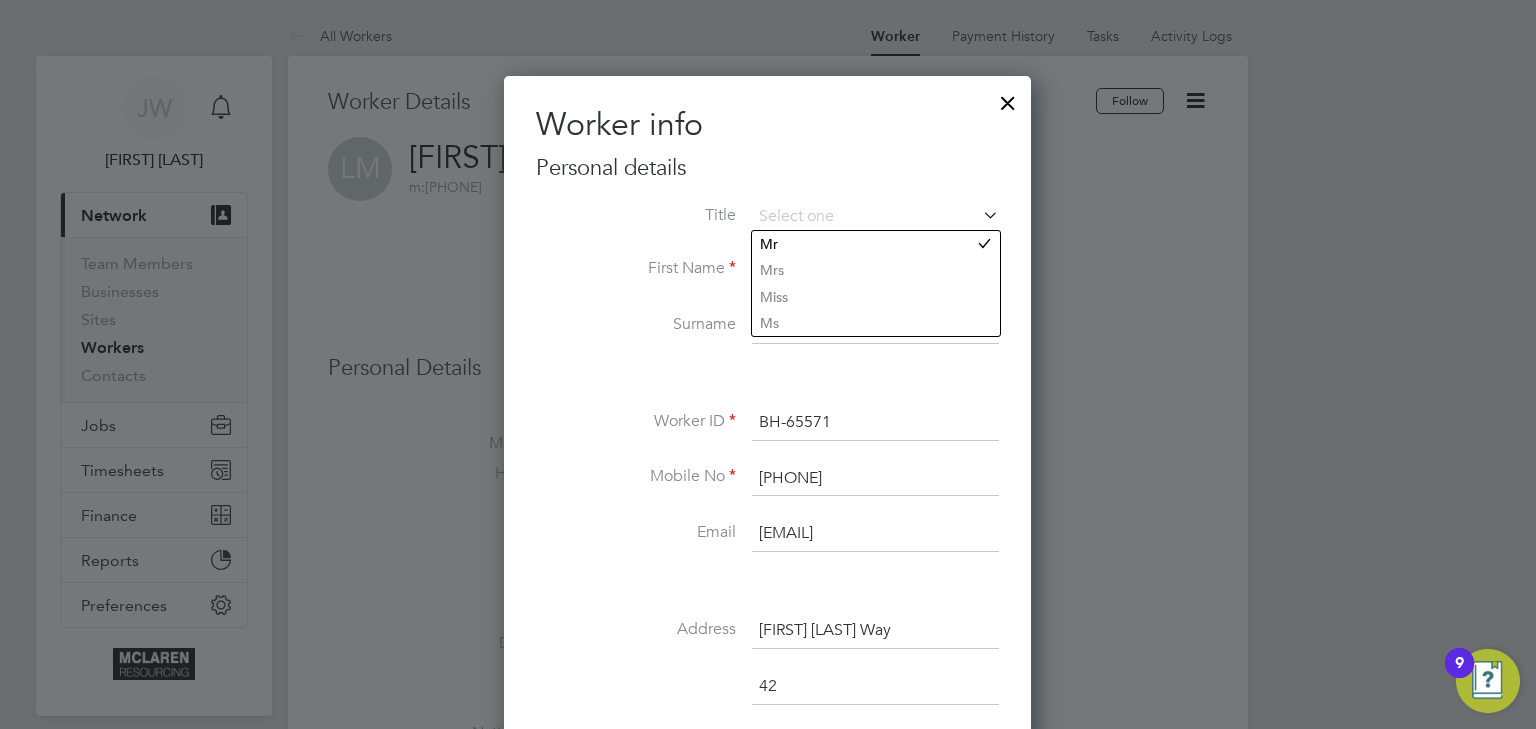 click on "07927 913656" at bounding box center [875, 479] 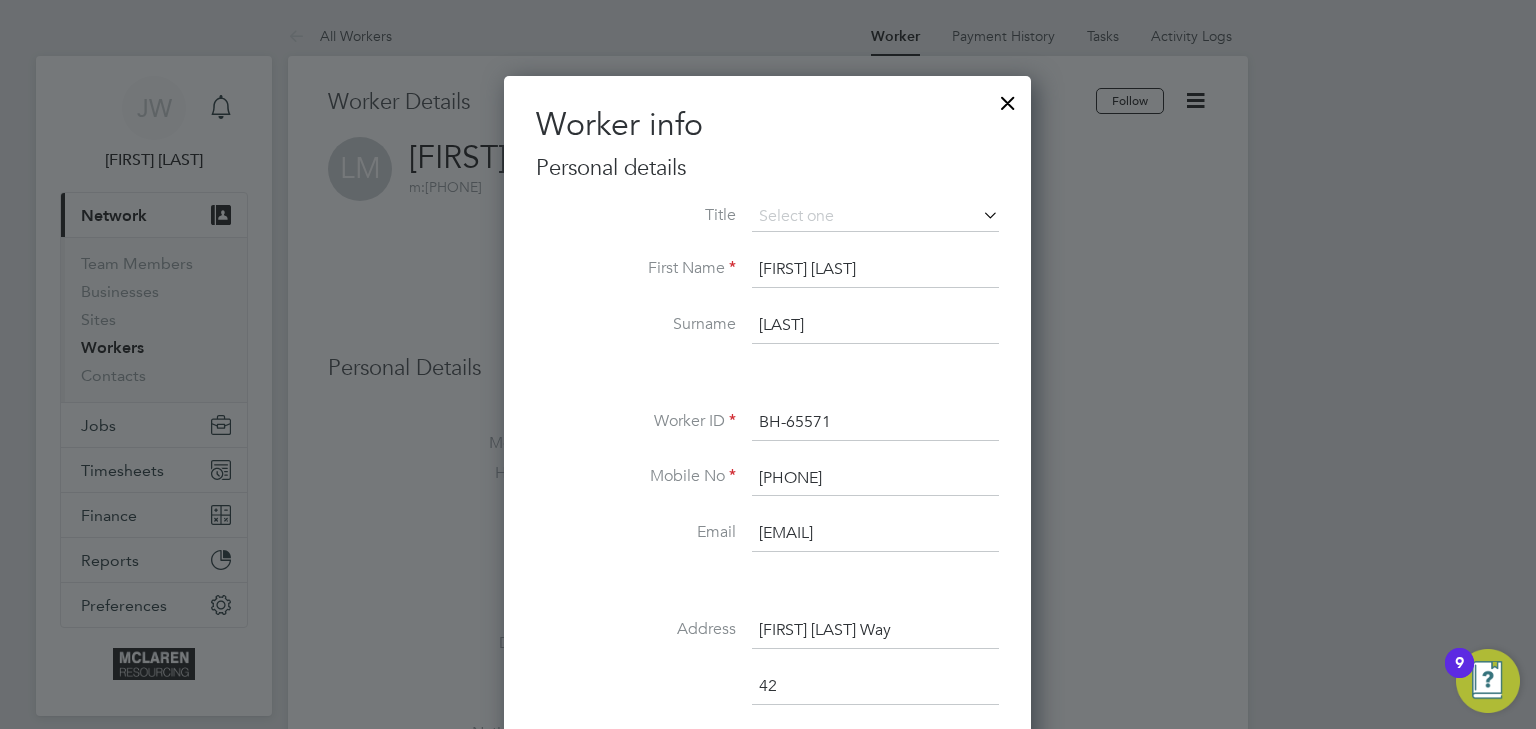 click on "[FIRST] [LAST]" at bounding box center (875, 270) 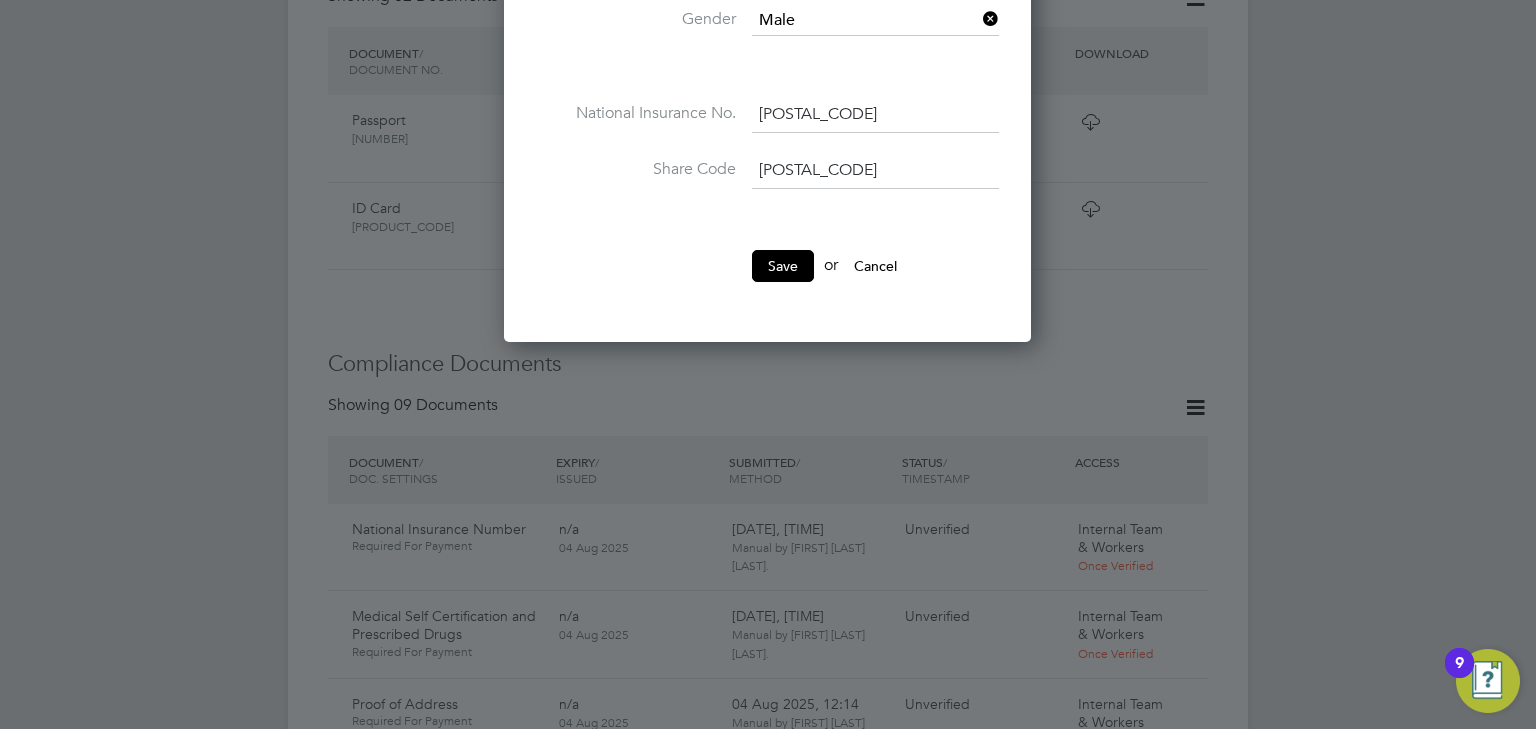scroll, scrollTop: 1120, scrollLeft: 0, axis: vertical 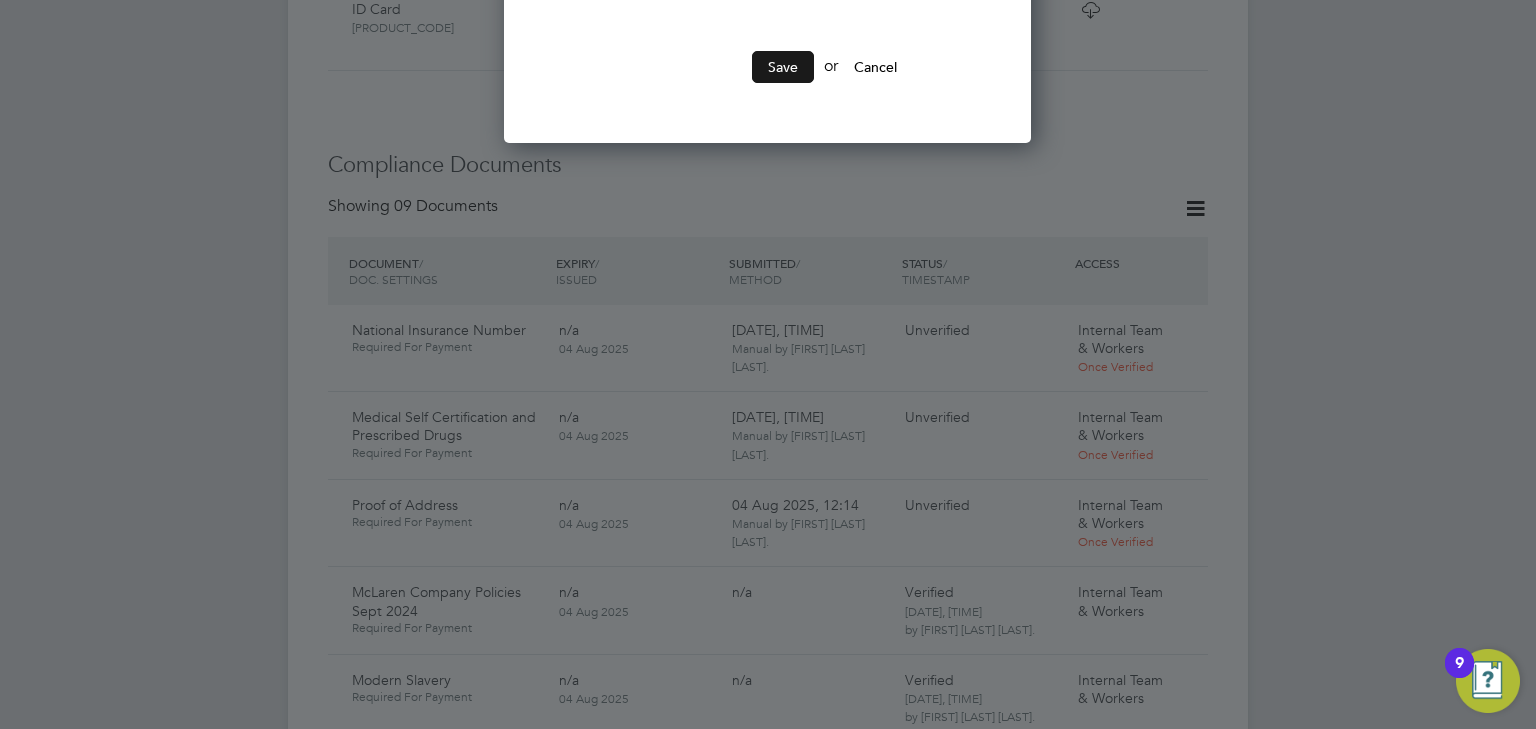 type on "Louis Francois" 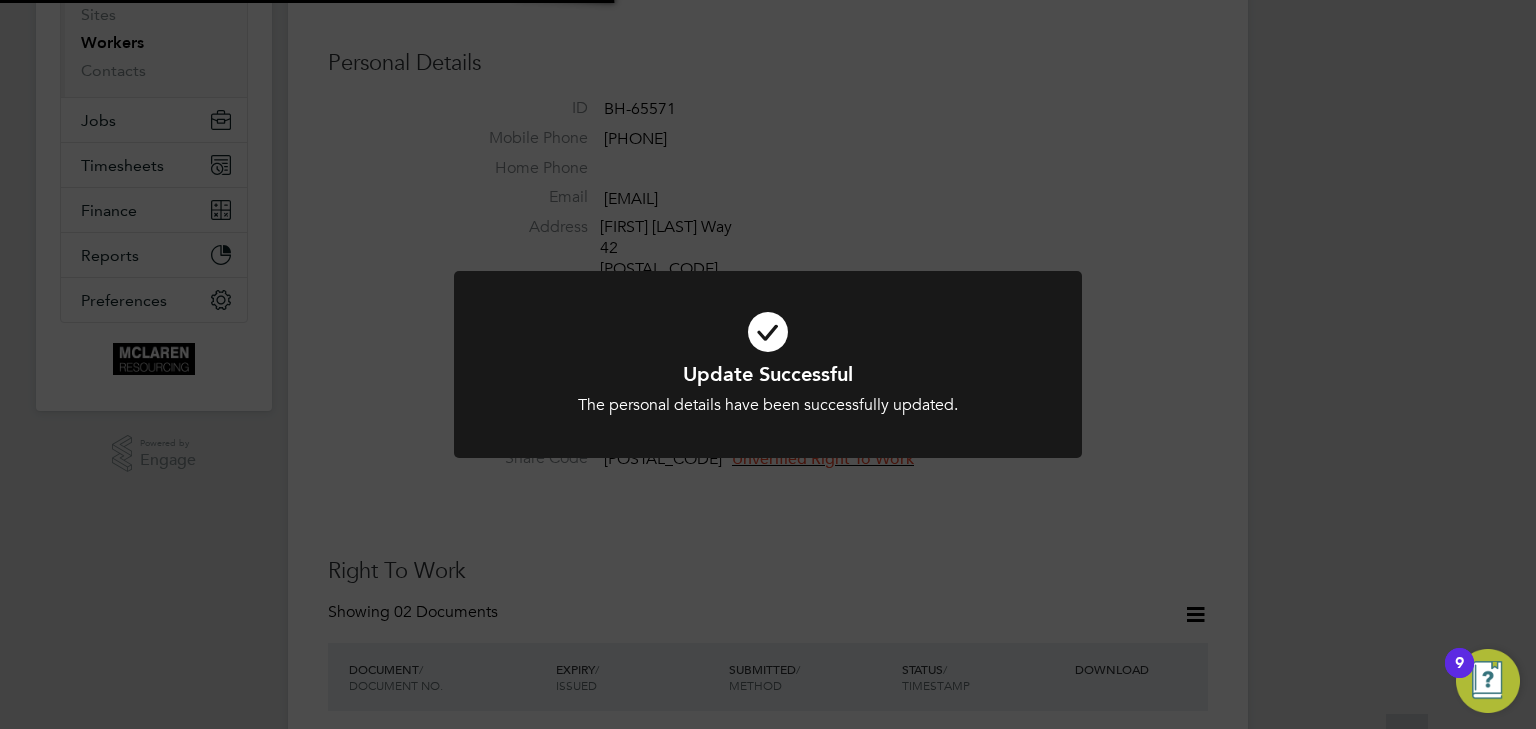 scroll, scrollTop: 0, scrollLeft: 0, axis: both 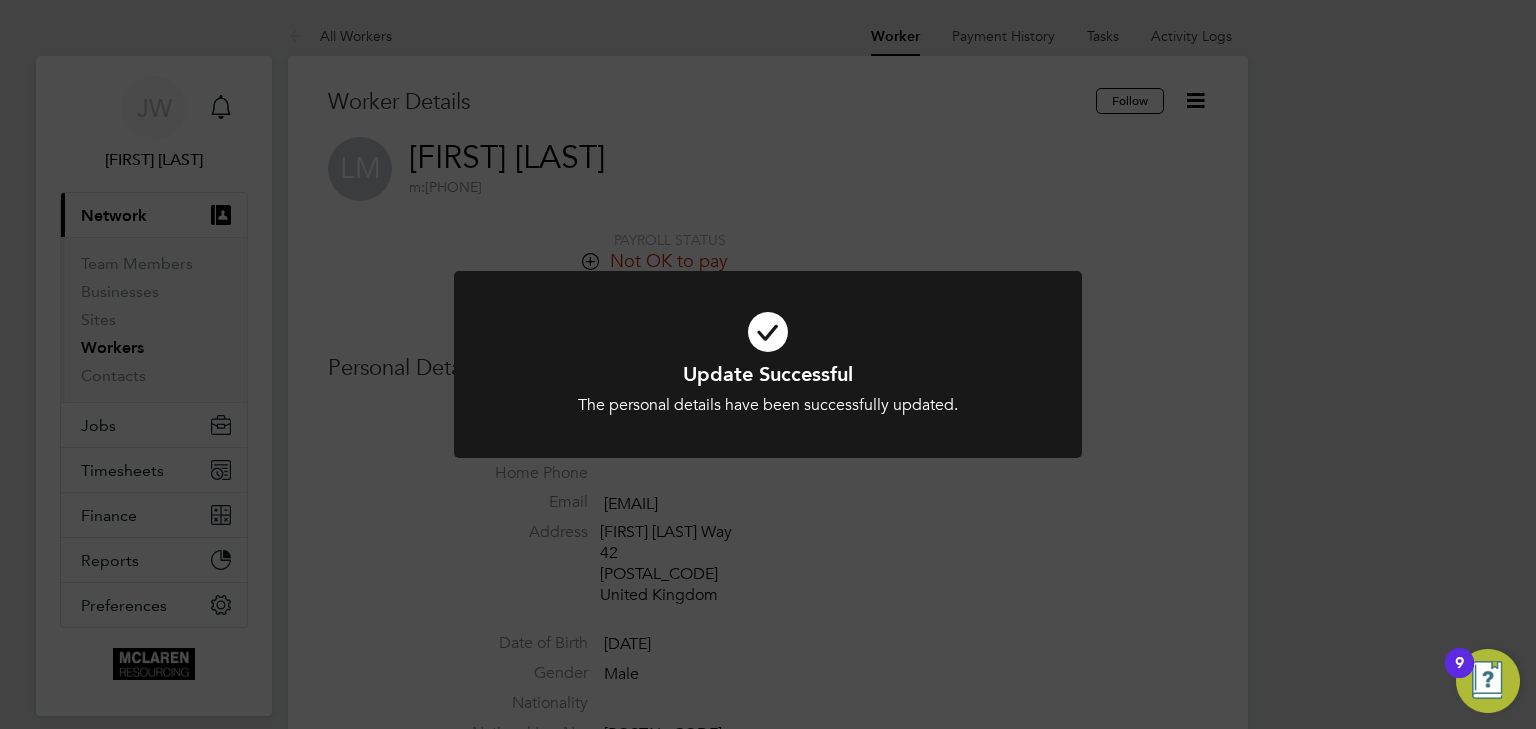 click on "Update Successful The personal details have been successfully updated. Cancel Okay" 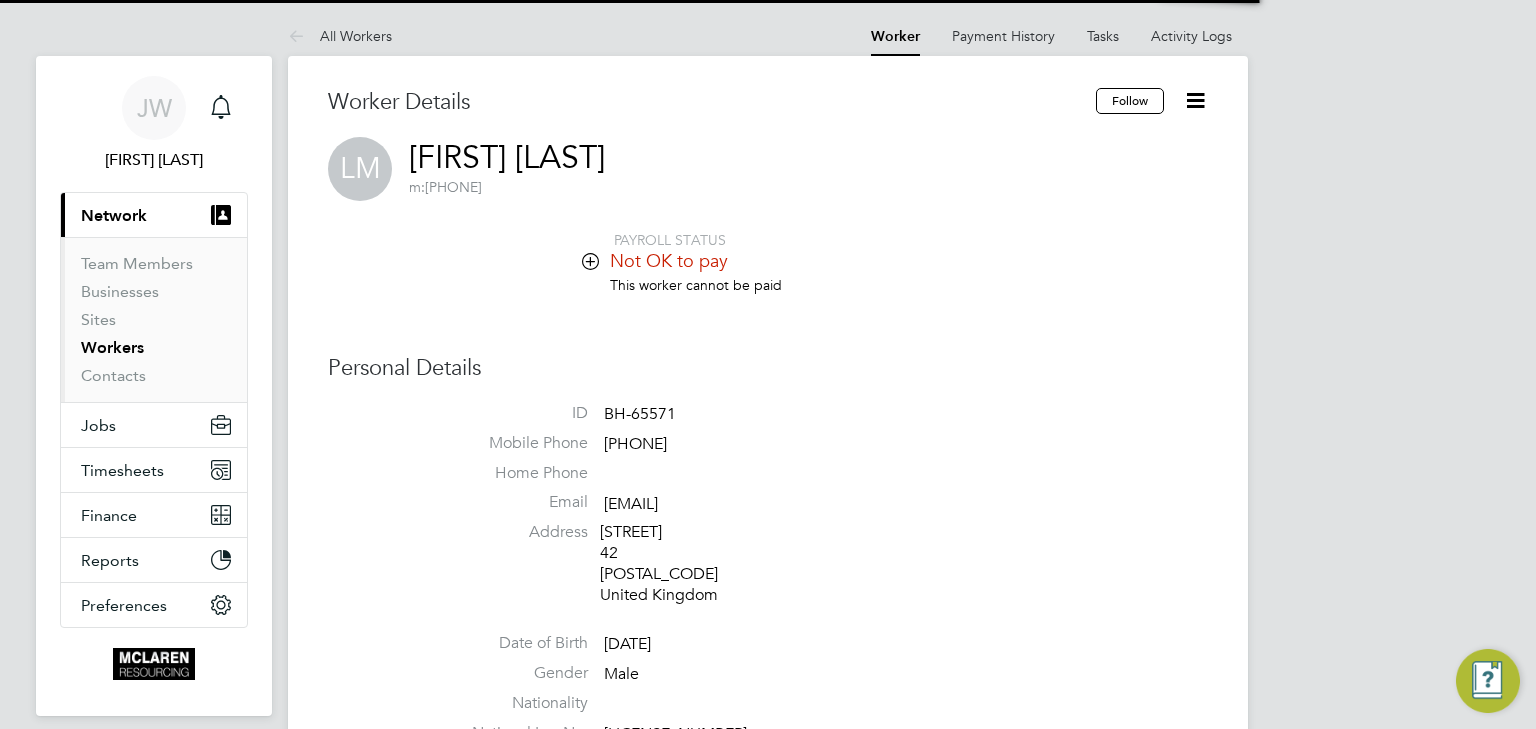 scroll, scrollTop: 0, scrollLeft: 0, axis: both 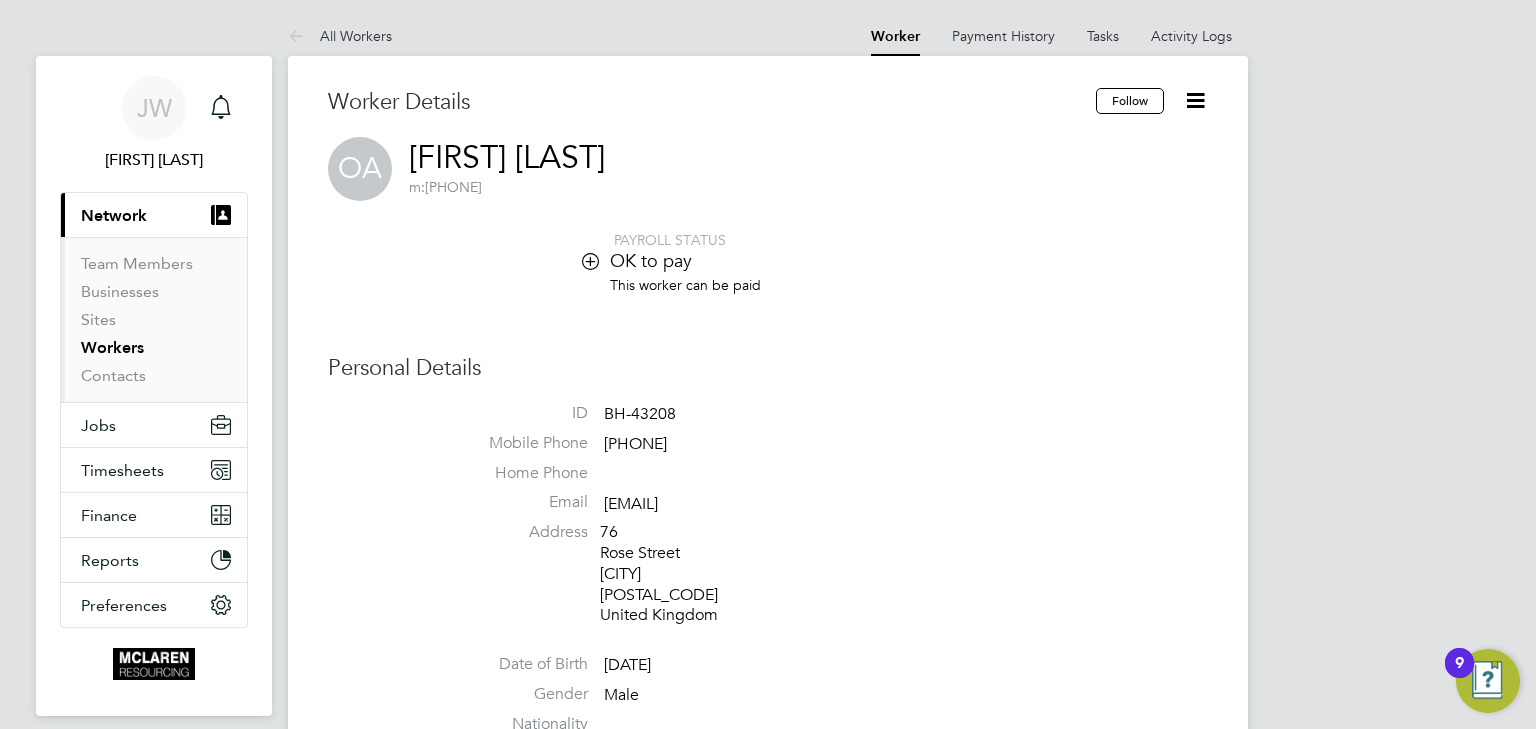 click on "Workers" at bounding box center [112, 347] 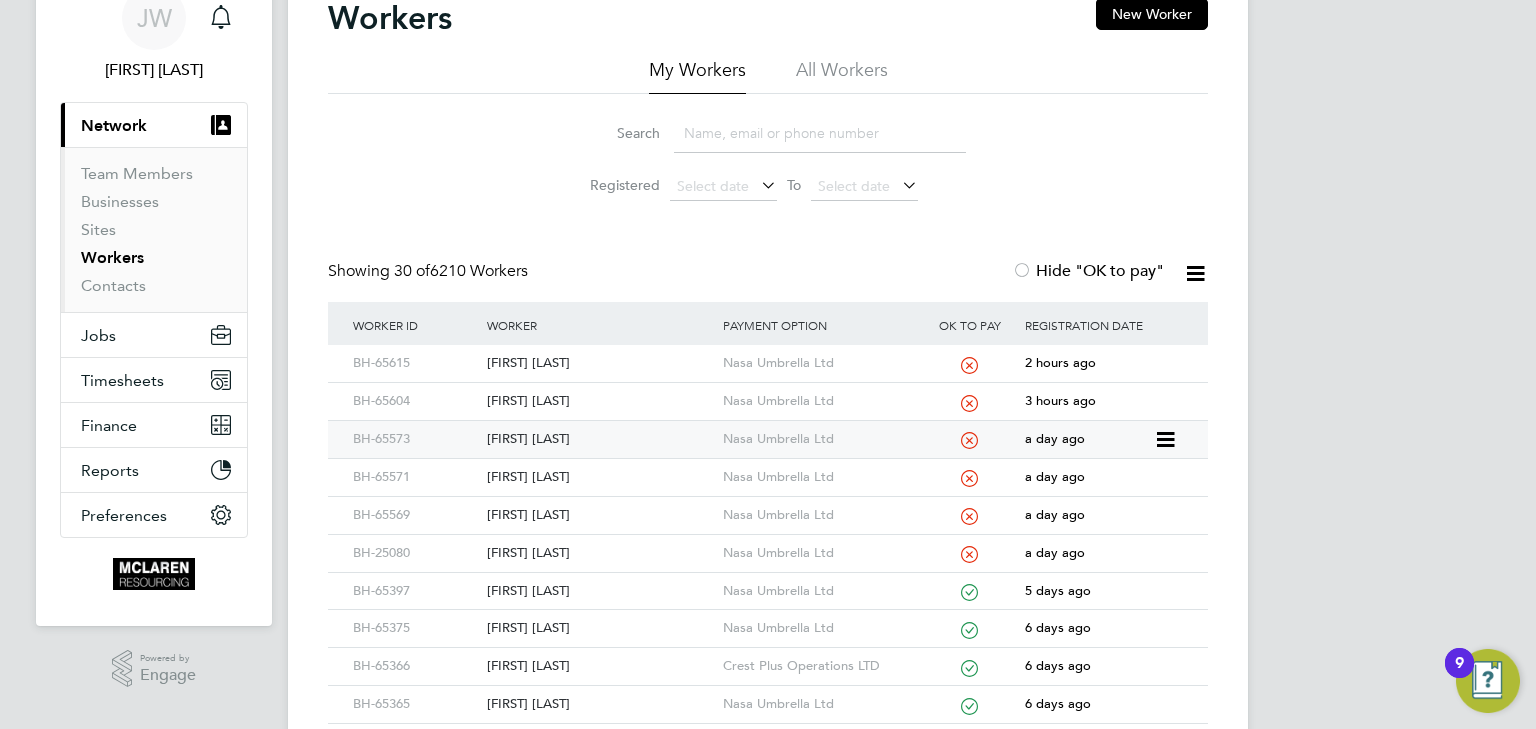 scroll, scrollTop: 320, scrollLeft: 0, axis: vertical 